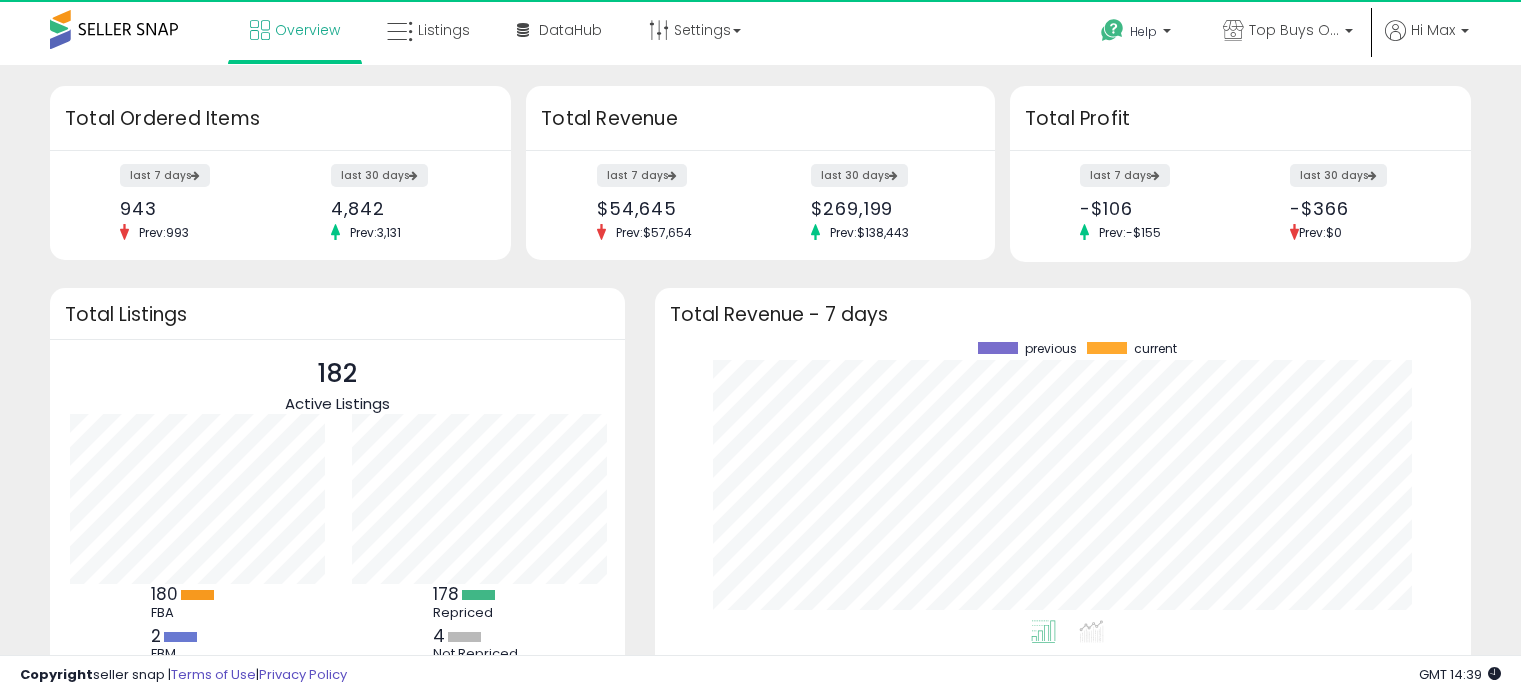 scroll, scrollTop: 0, scrollLeft: 0, axis: both 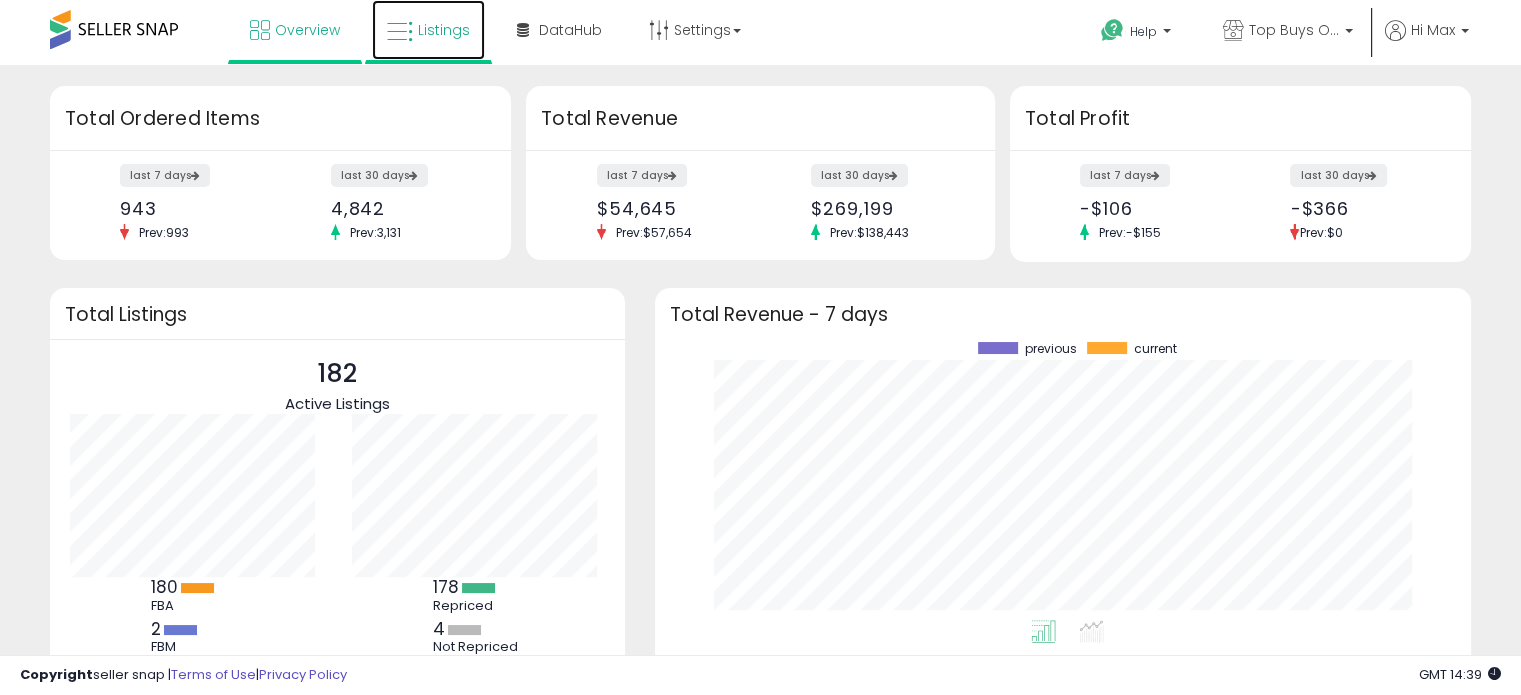 click on "Listings" at bounding box center (444, 30) 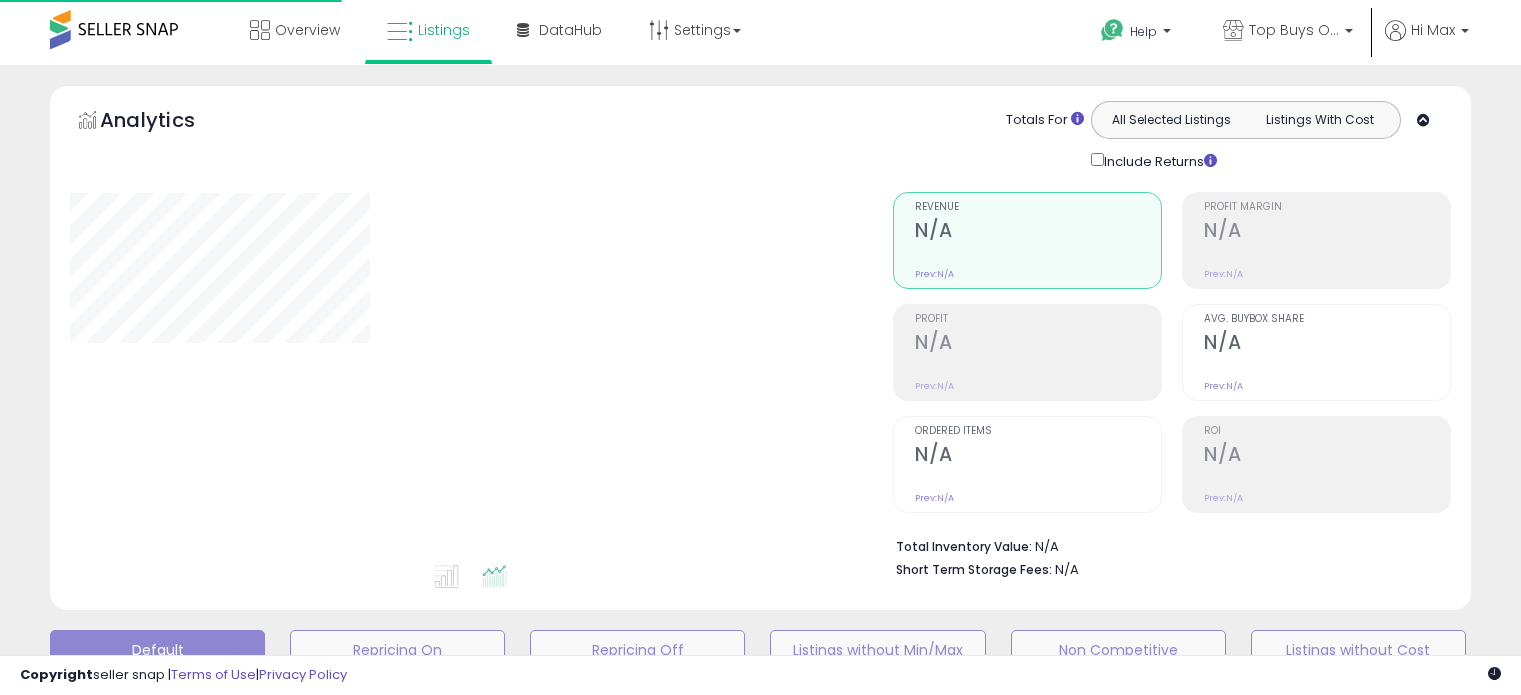 scroll, scrollTop: 0, scrollLeft: 0, axis: both 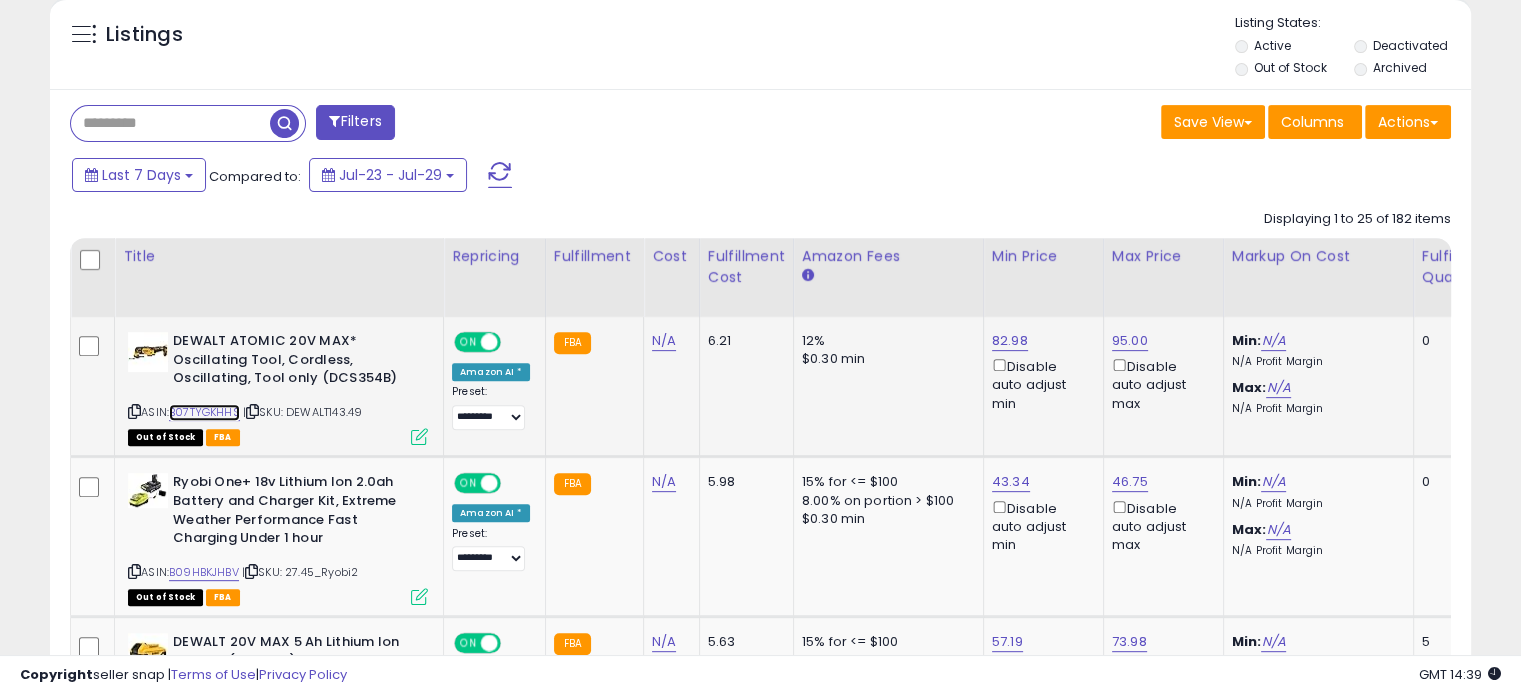 click on "B07TYGKHHS" at bounding box center (204, 412) 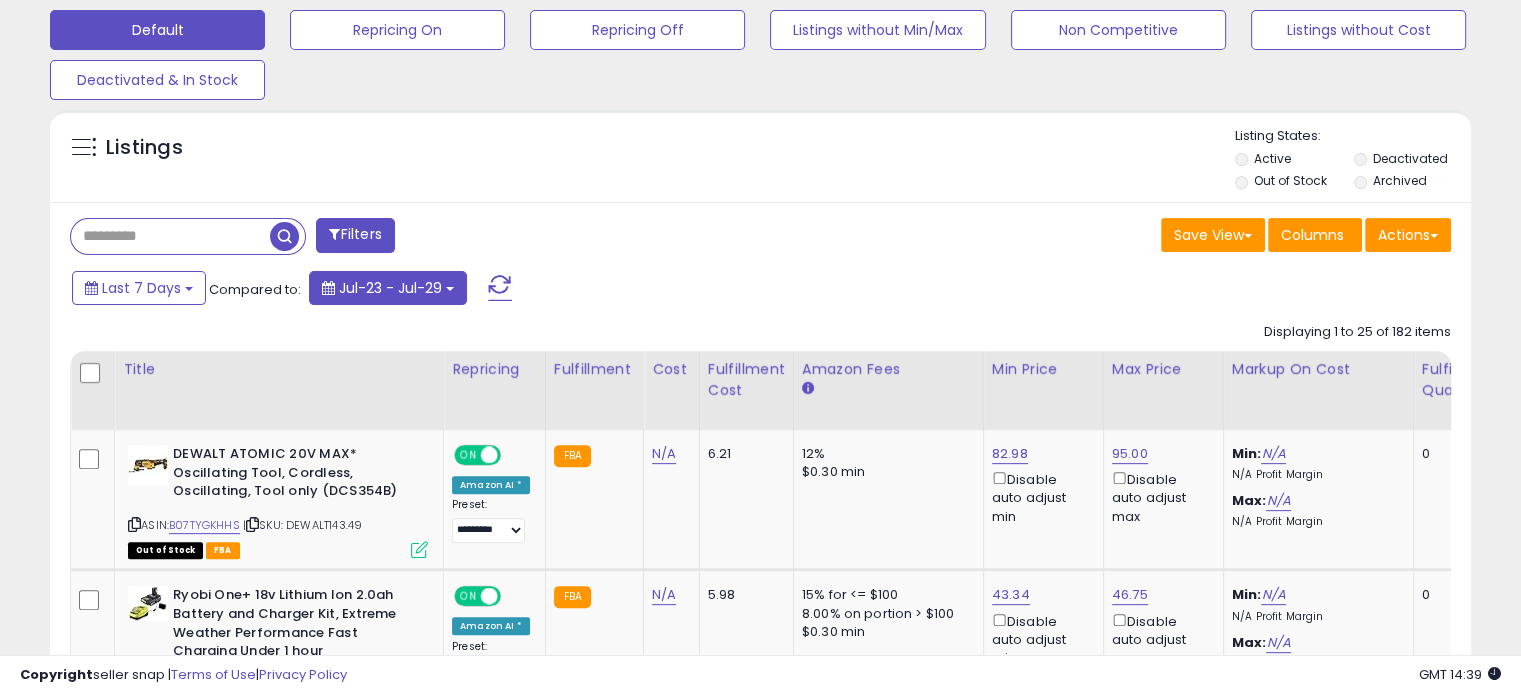 scroll, scrollTop: 600, scrollLeft: 0, axis: vertical 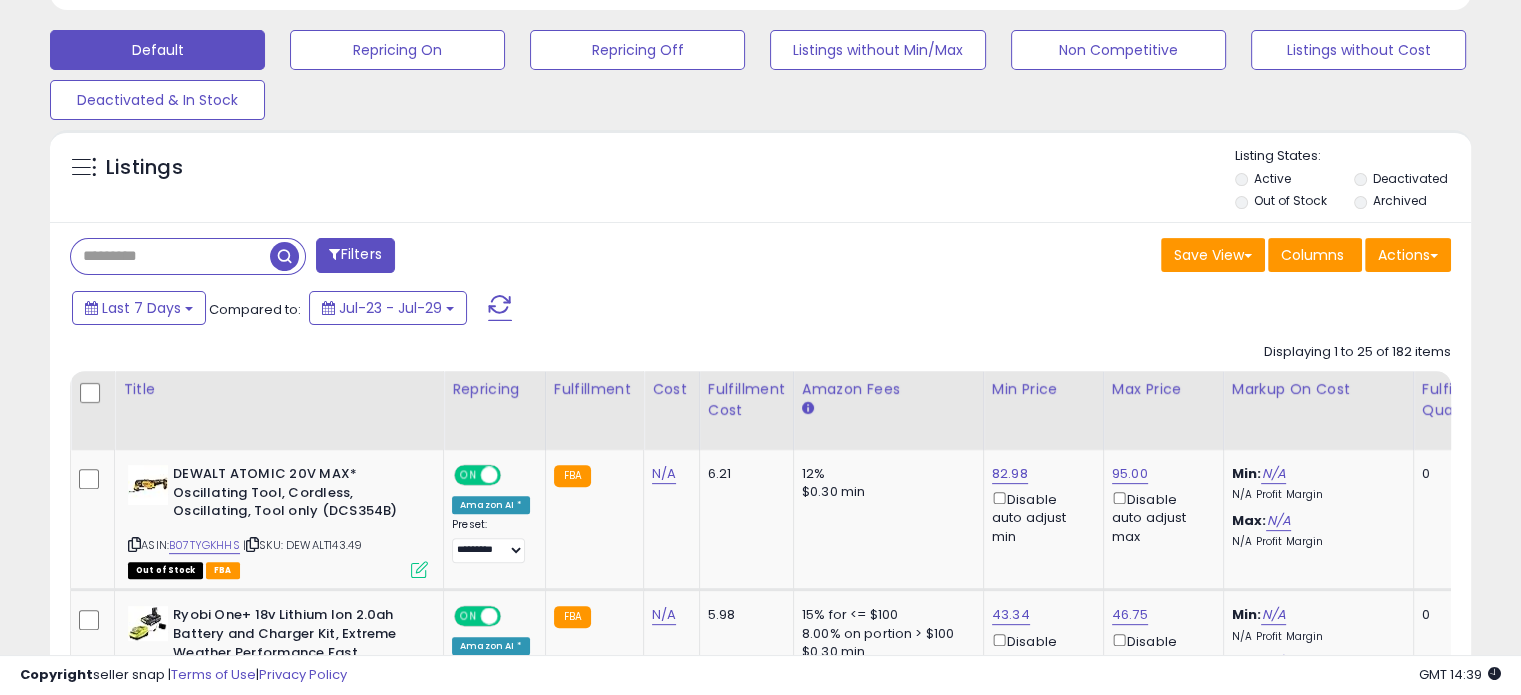 click at bounding box center [170, 256] 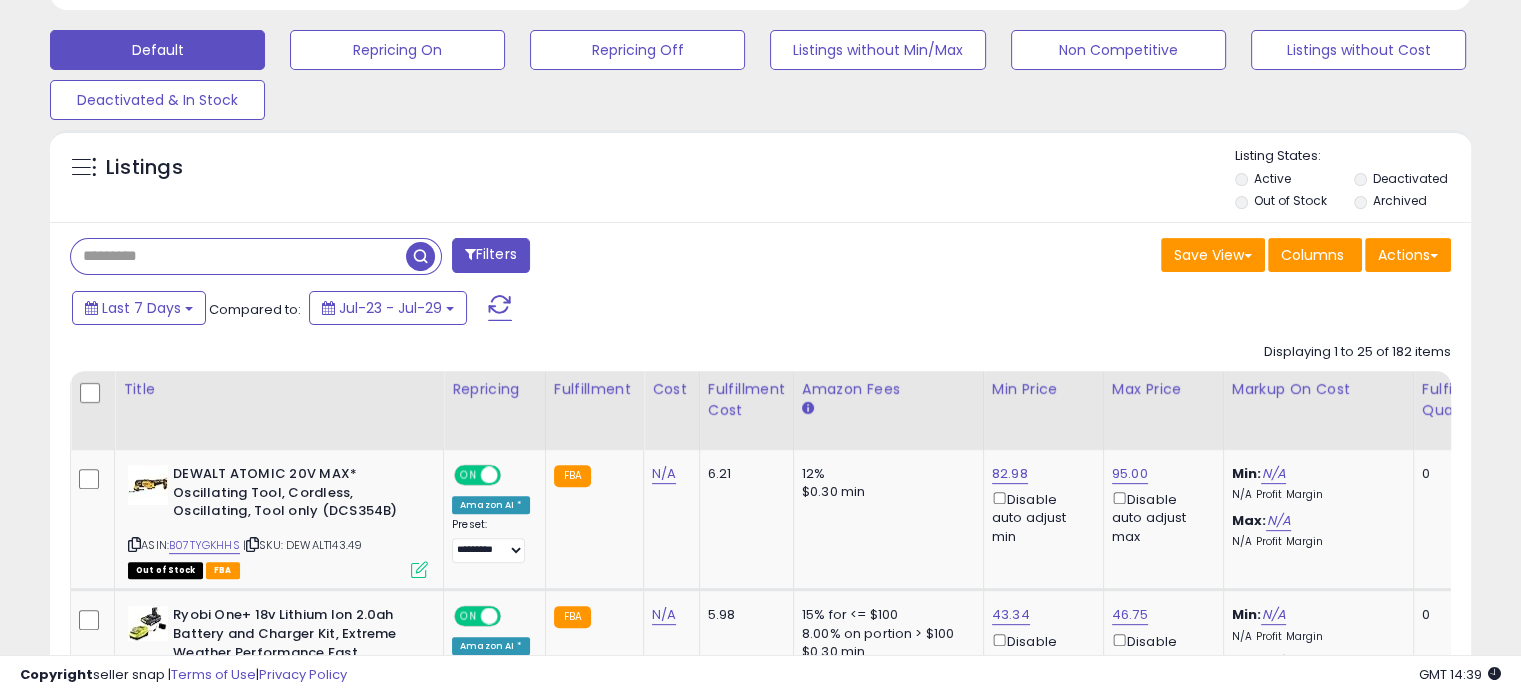 paste on "**********" 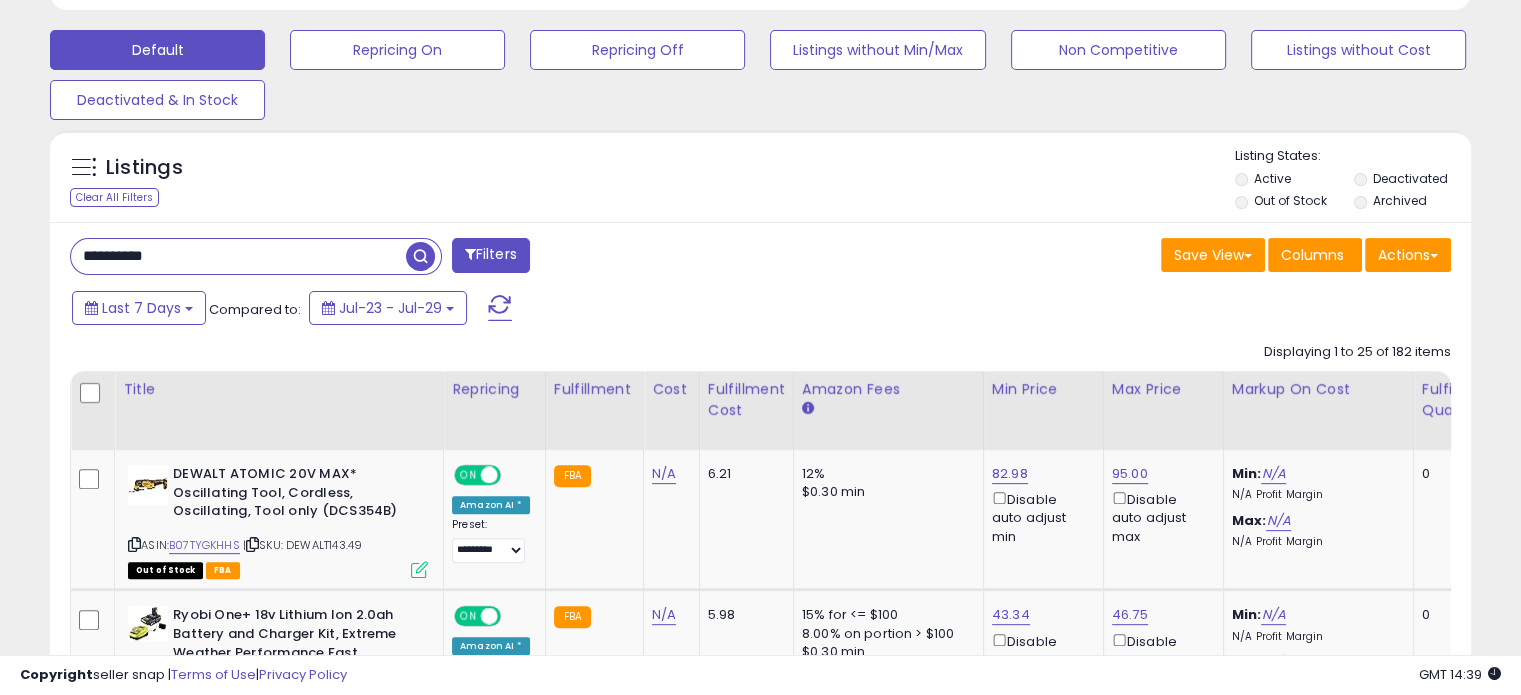 type on "**********" 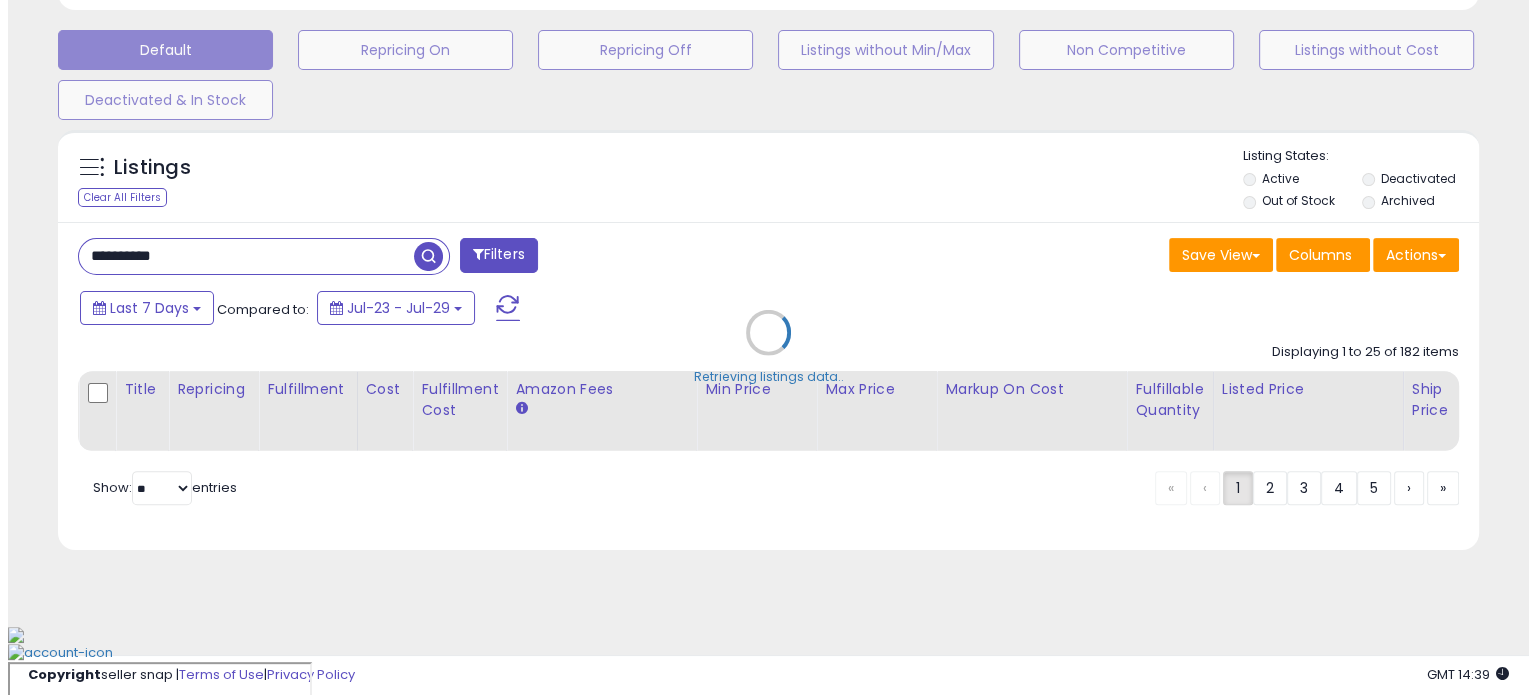 scroll, scrollTop: 544, scrollLeft: 0, axis: vertical 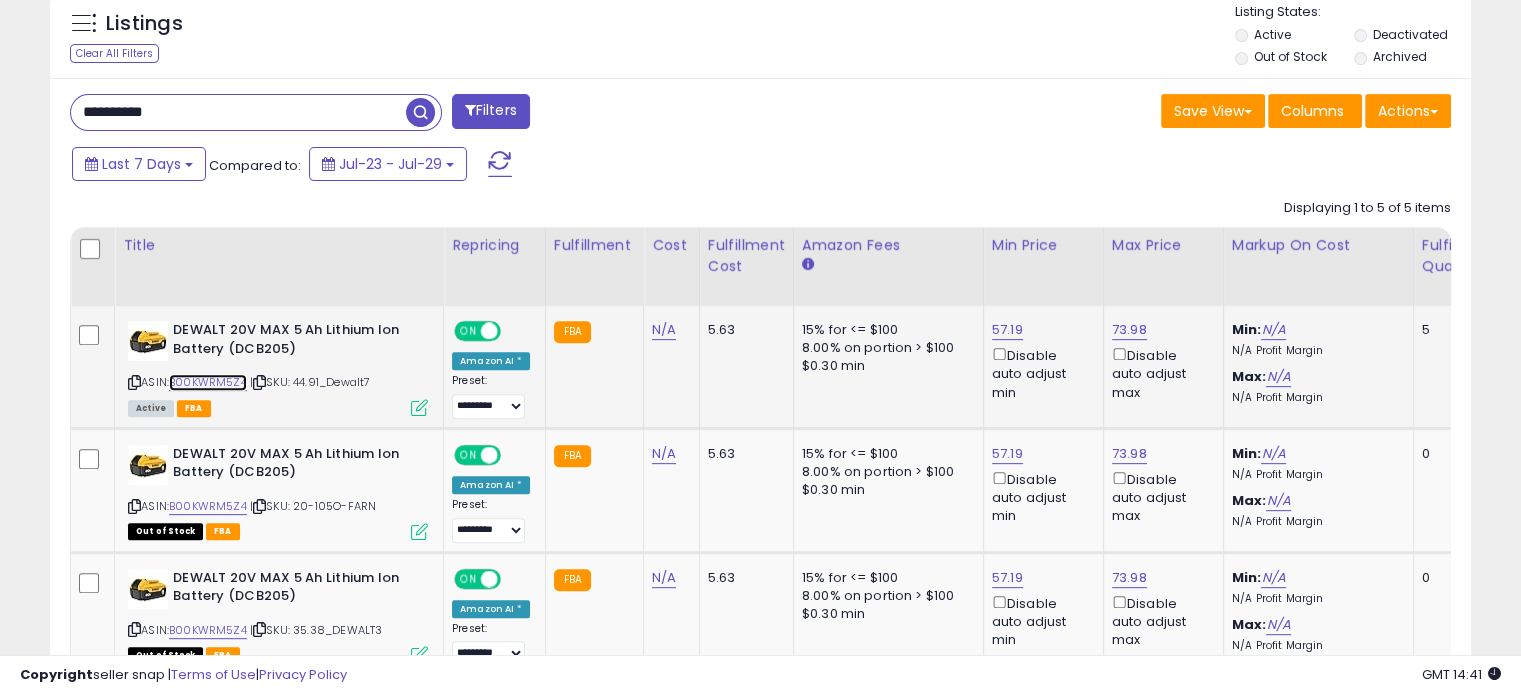 click on "B00KWRM5Z4" at bounding box center [208, 382] 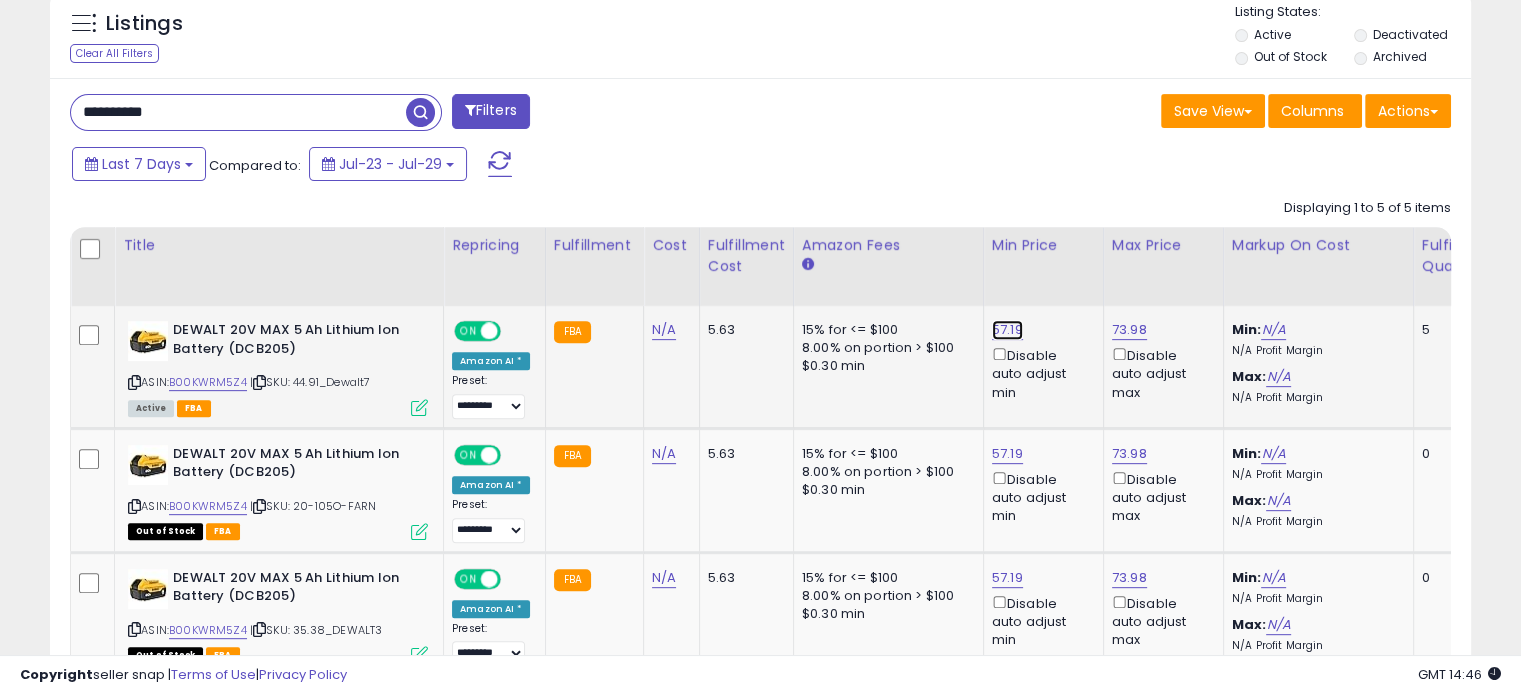 click on "57.19" at bounding box center [1007, 330] 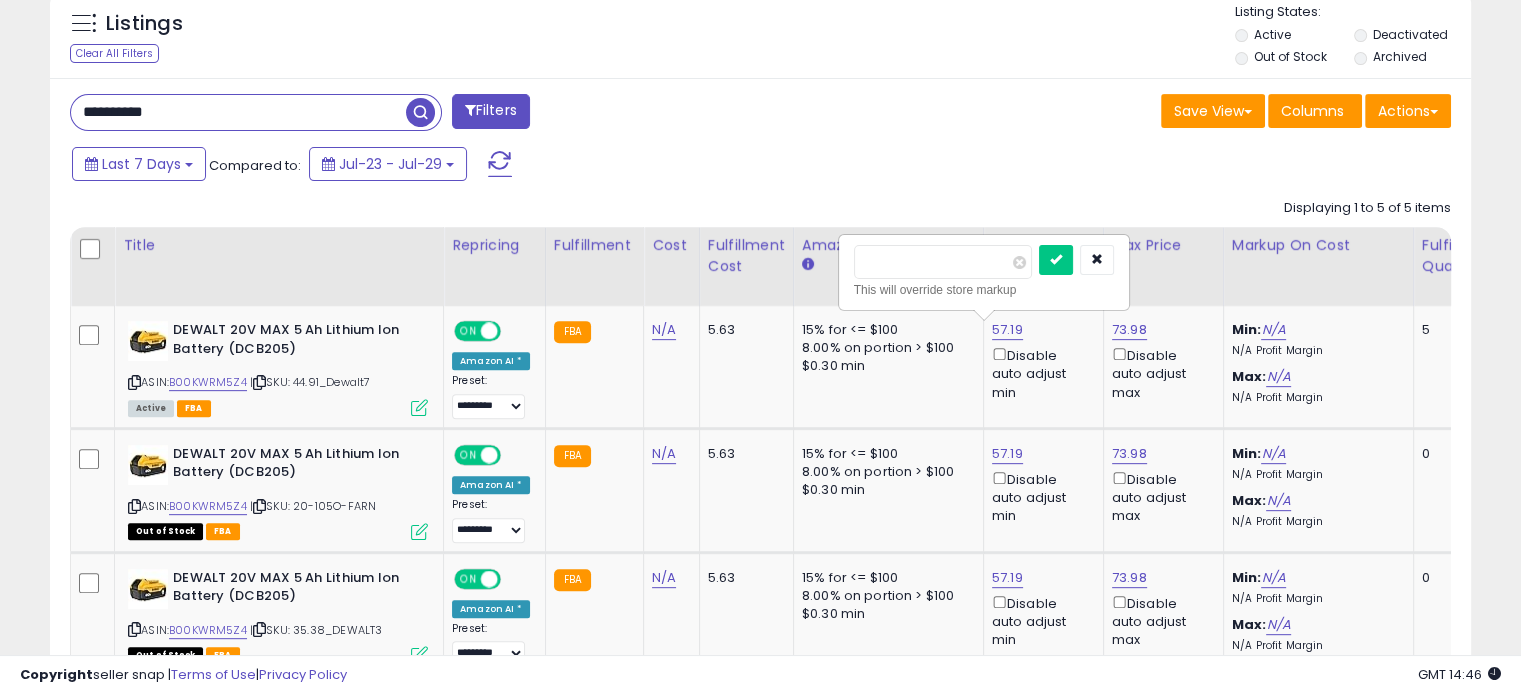 drag, startPoint x: 924, startPoint y: 262, endPoint x: 792, endPoint y: 256, distance: 132.13629 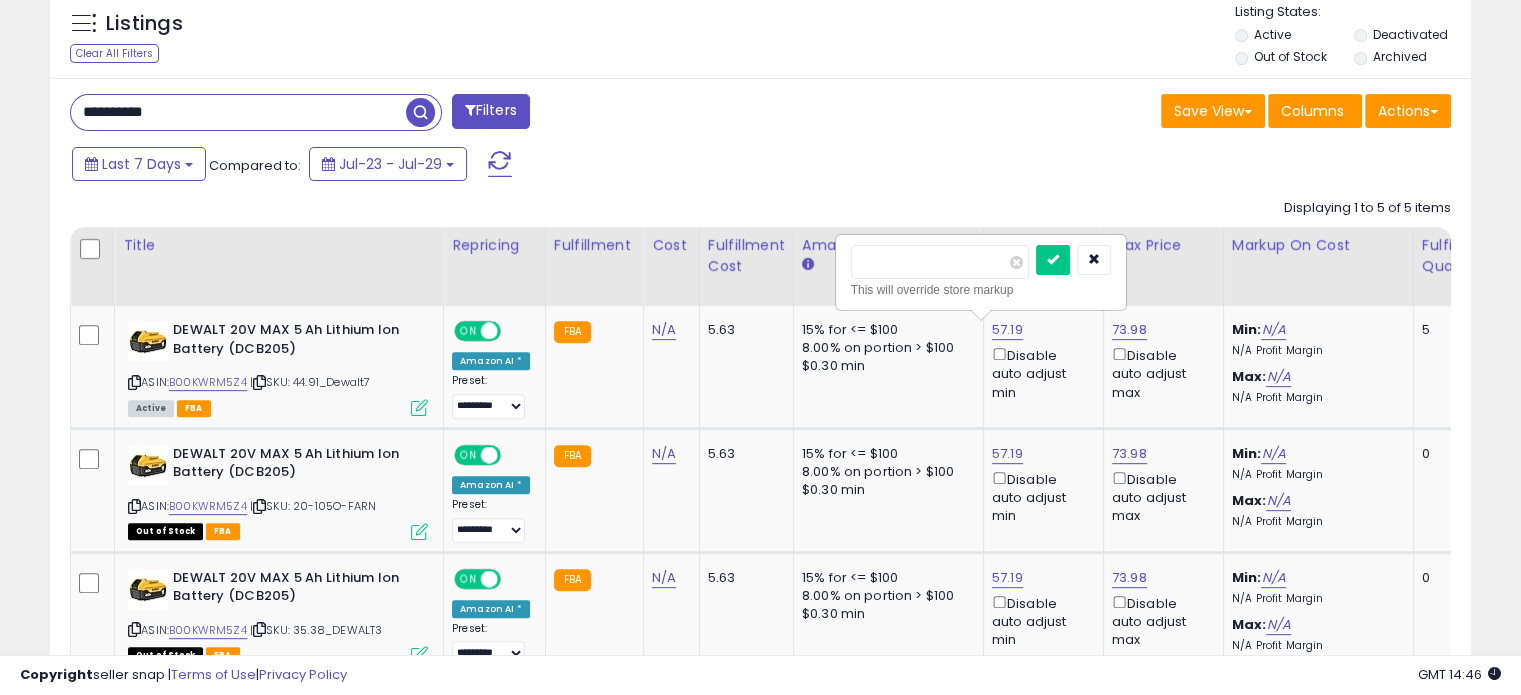 type on "*****" 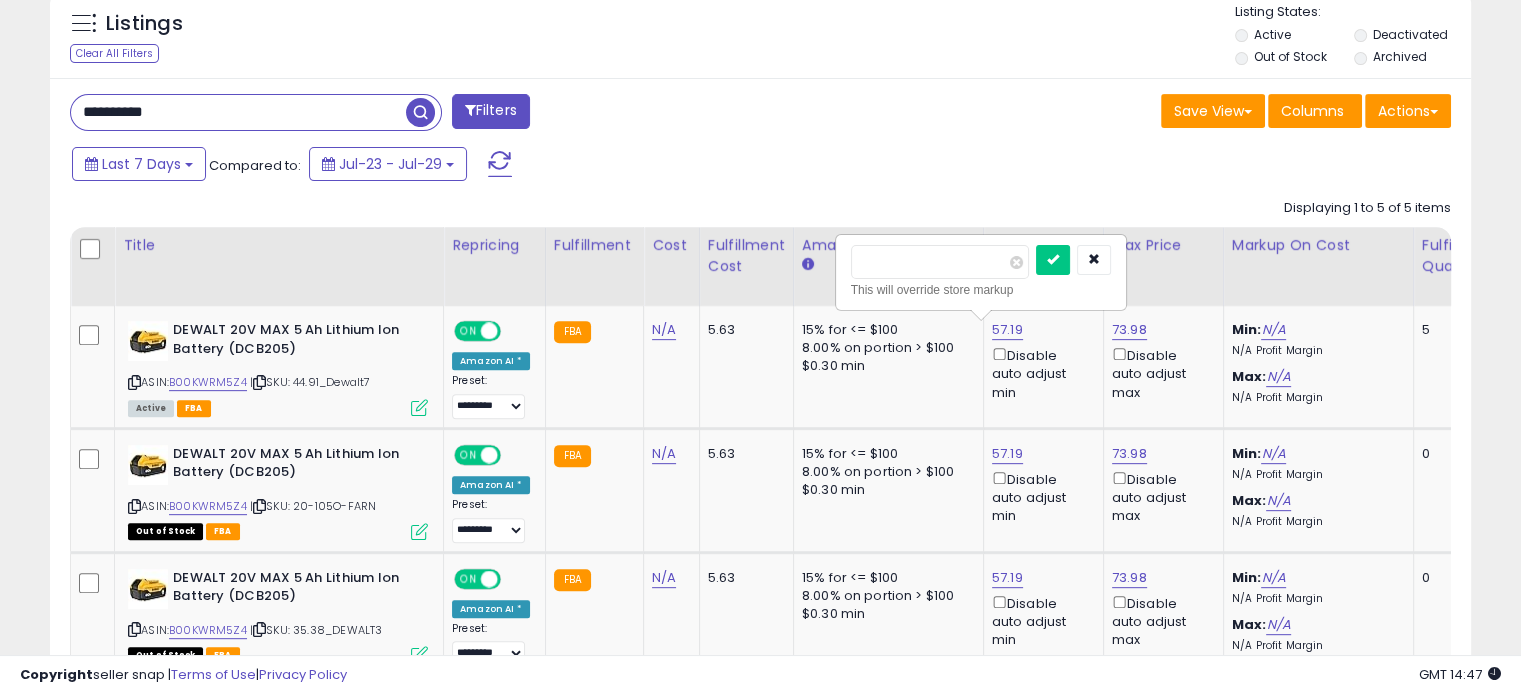 click at bounding box center [1053, 260] 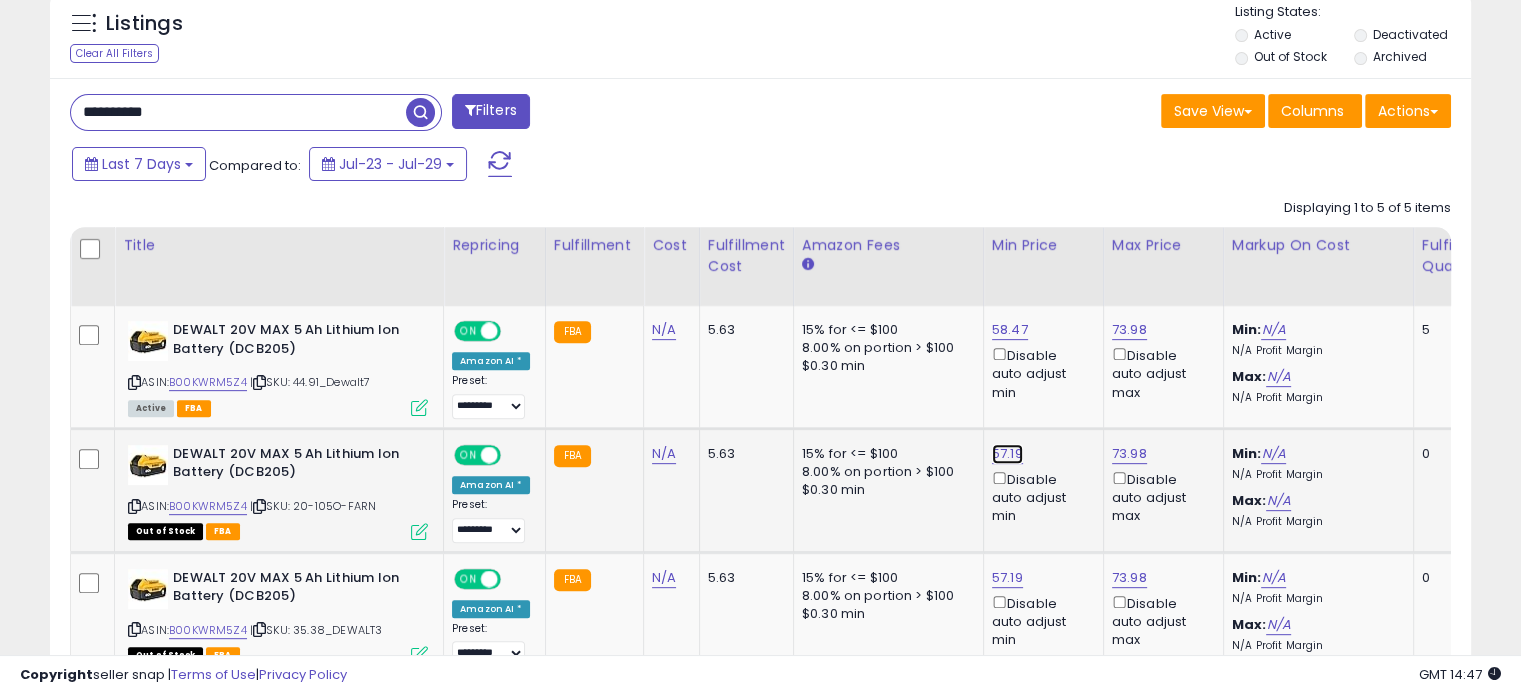 click on "57.19" at bounding box center (1010, 330) 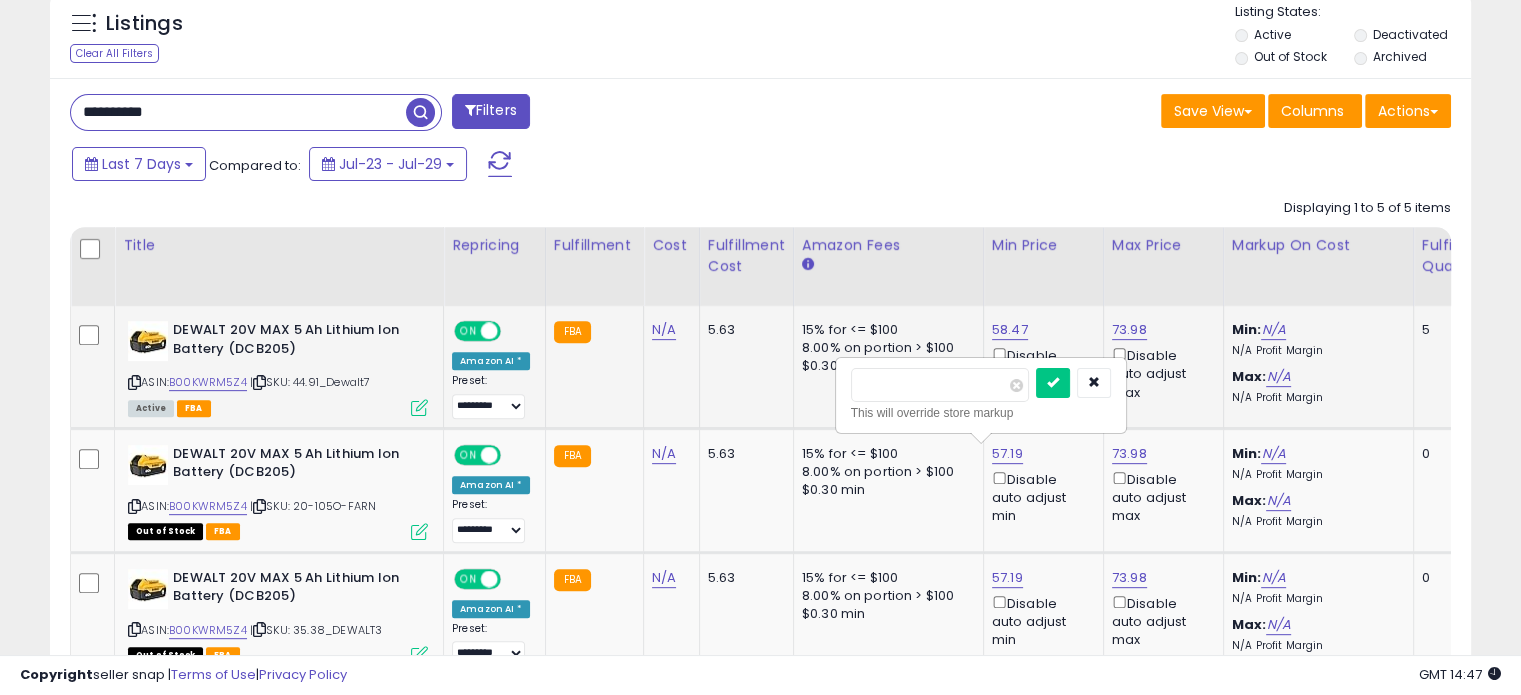 drag, startPoint x: 929, startPoint y: 381, endPoint x: 730, endPoint y: 370, distance: 199.30379 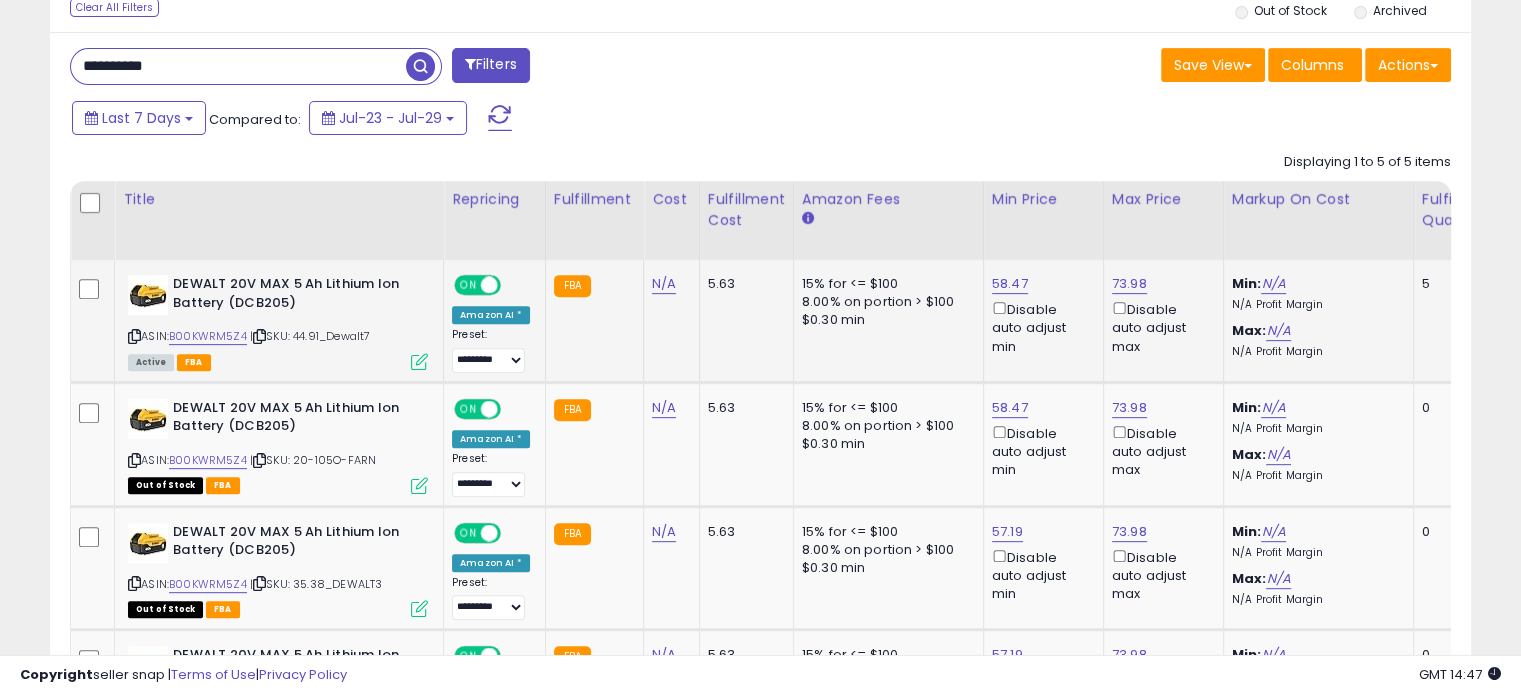 scroll, scrollTop: 944, scrollLeft: 0, axis: vertical 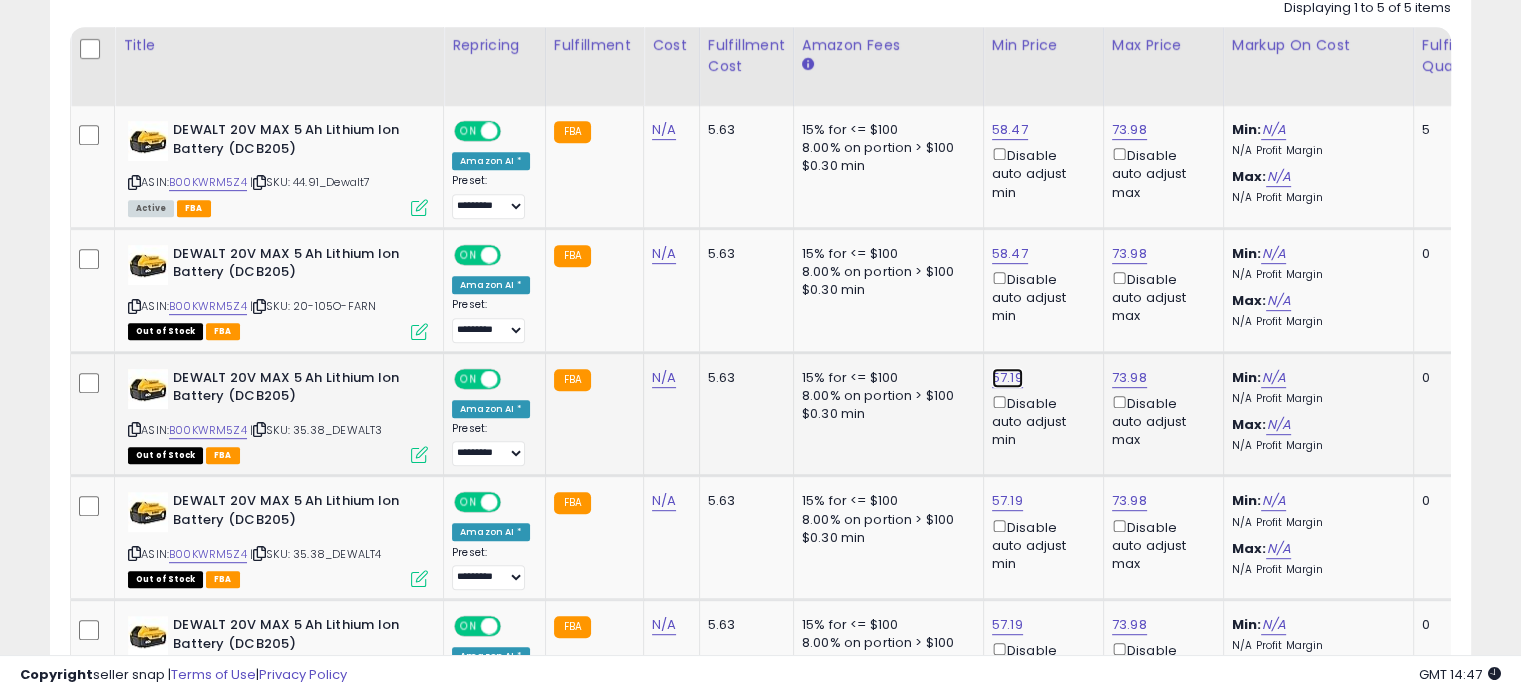 click on "57.19" at bounding box center (1010, 130) 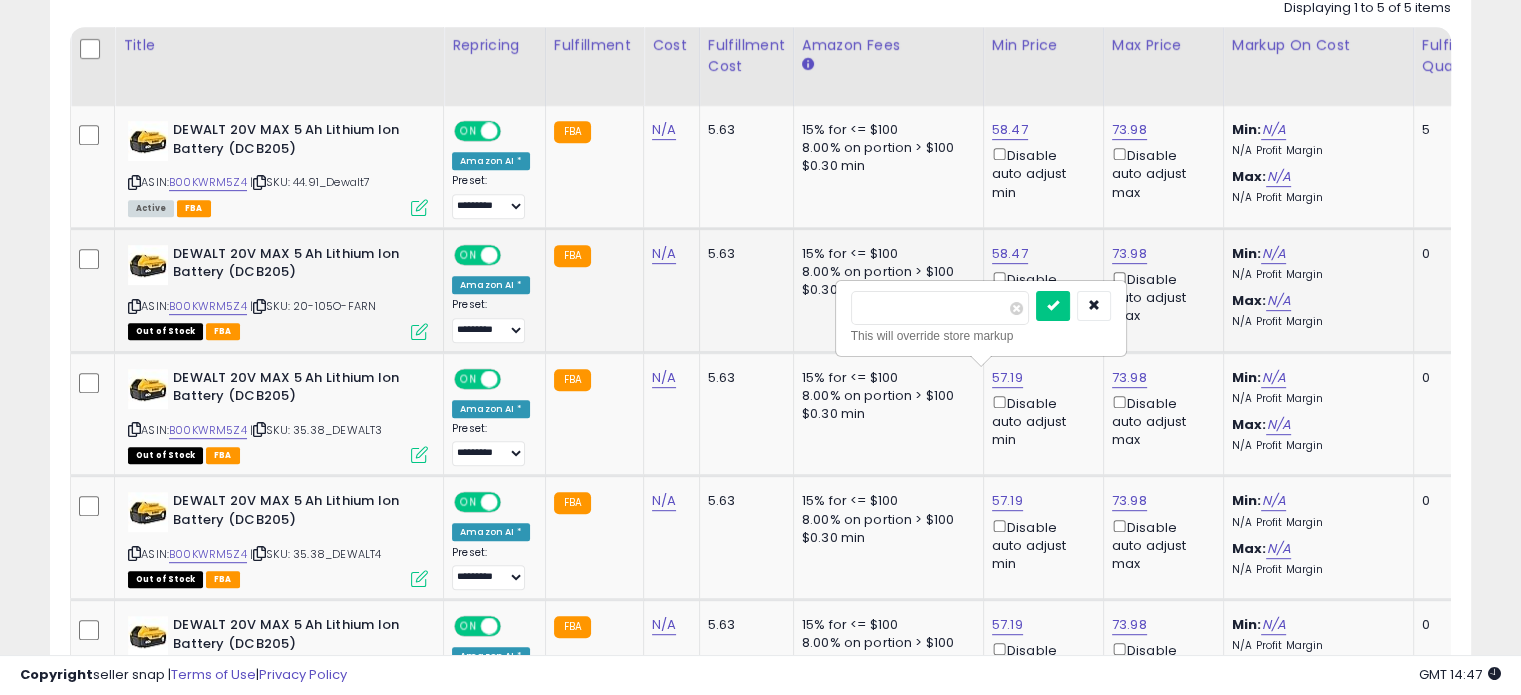 drag, startPoint x: 941, startPoint y: 315, endPoint x: 724, endPoint y: 294, distance: 218.01376 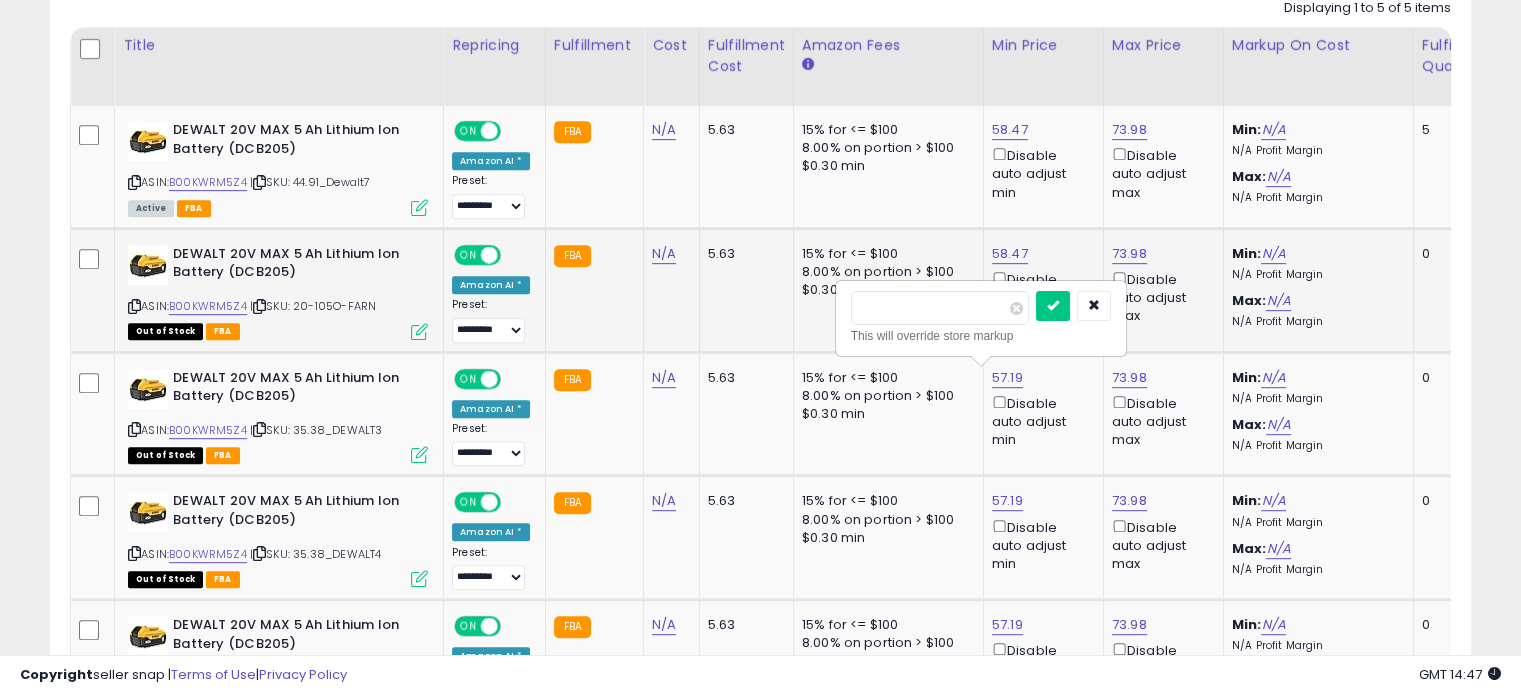 type on "*****" 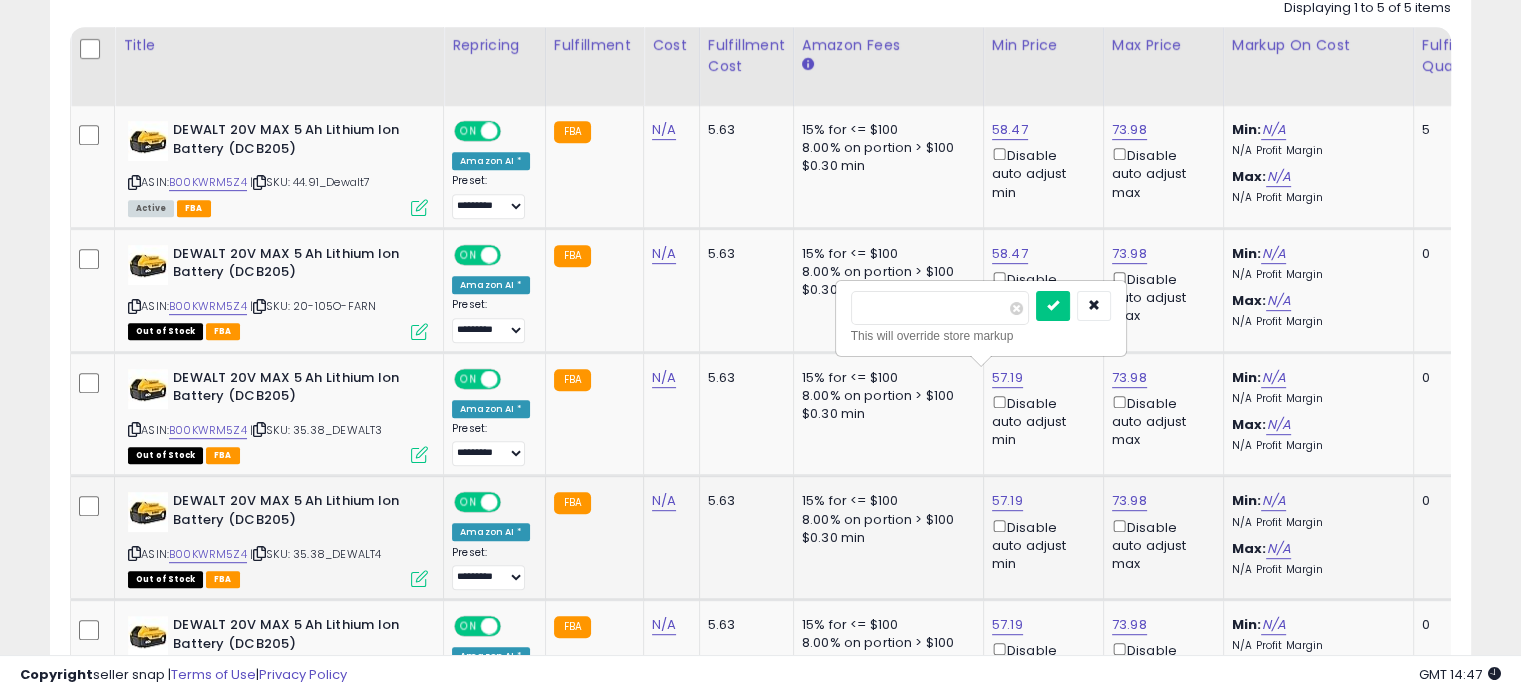 click at bounding box center (1053, 306) 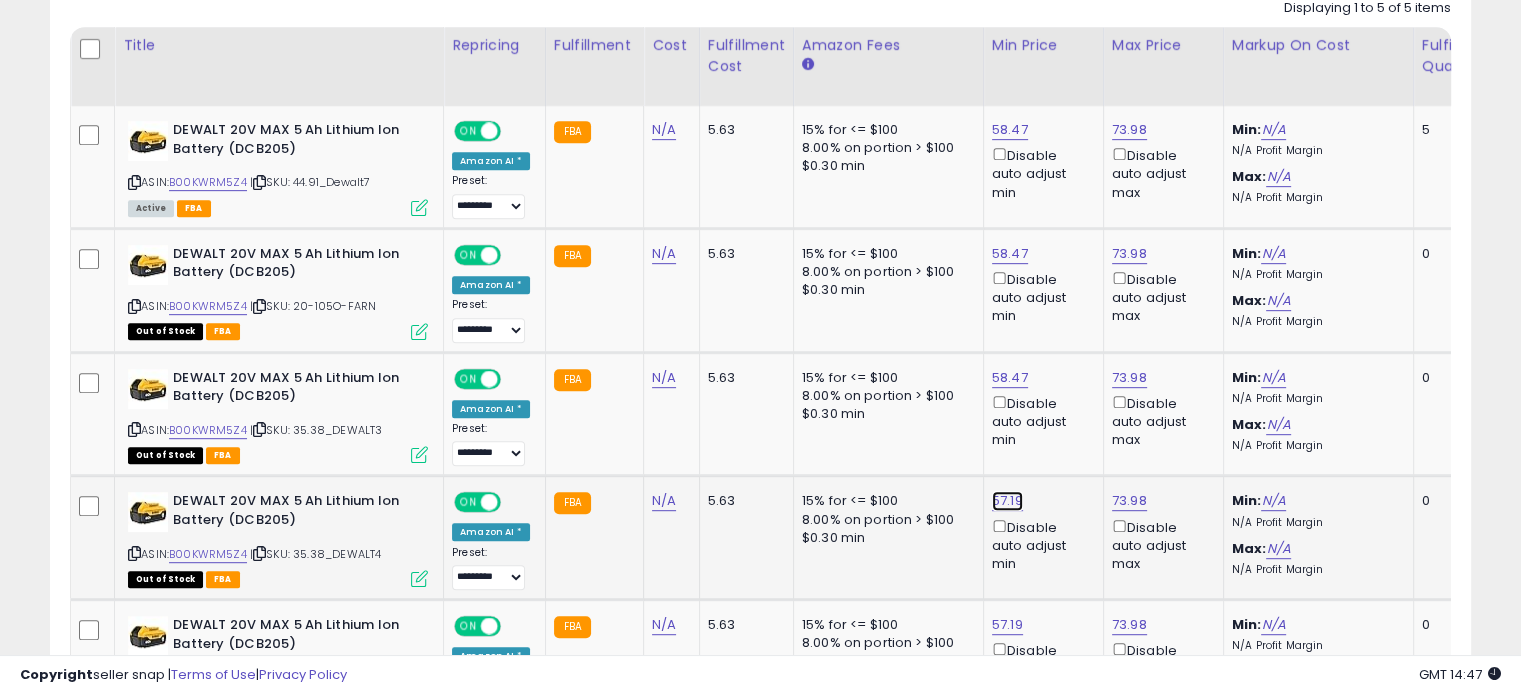 click on "57.19" at bounding box center (1010, 130) 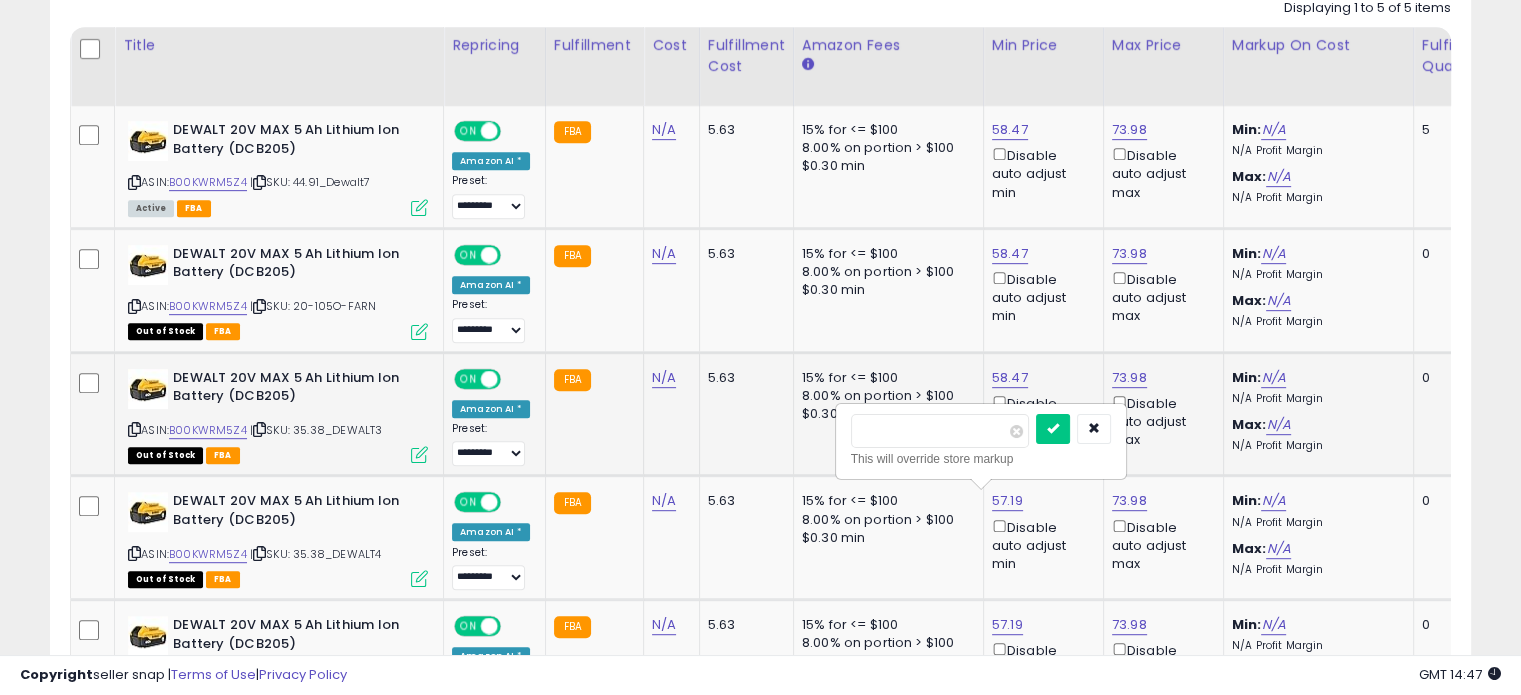 drag, startPoint x: 937, startPoint y: 427, endPoint x: 751, endPoint y: 407, distance: 187.07217 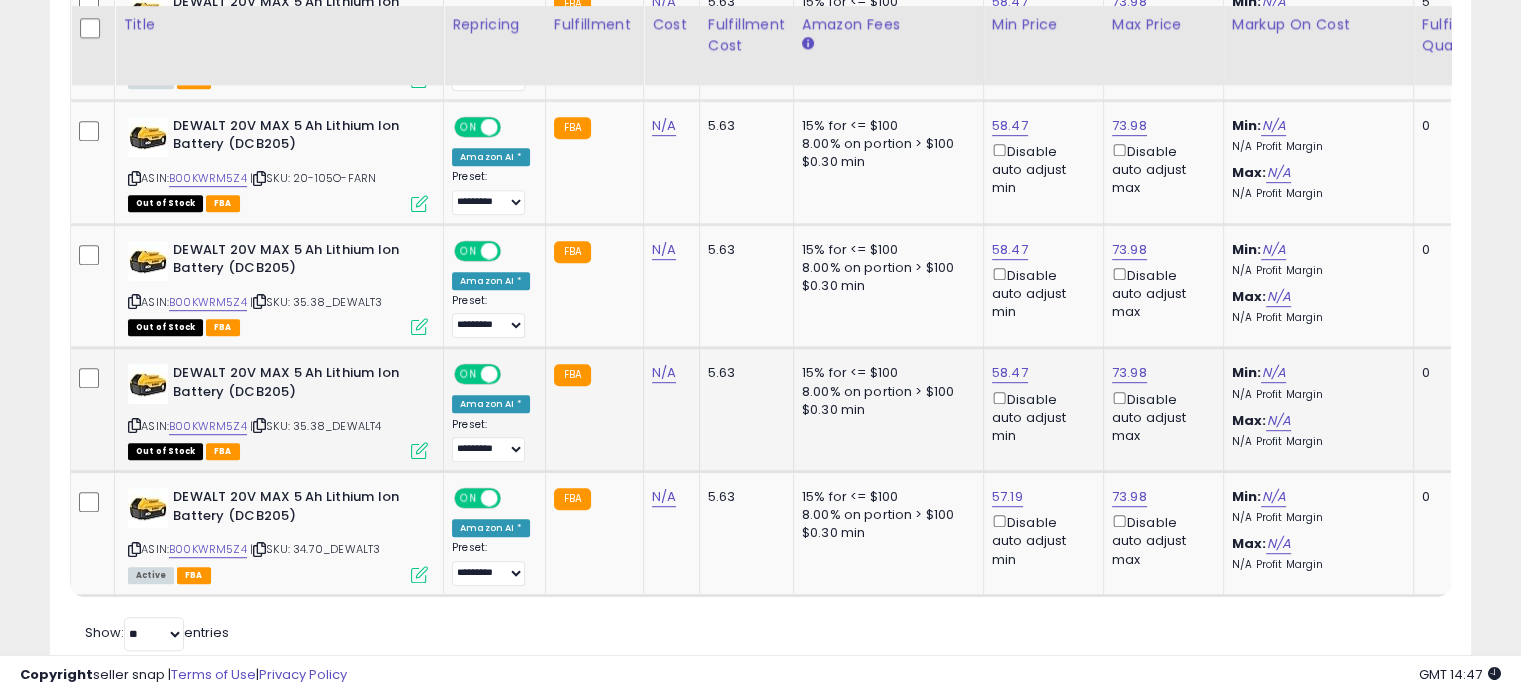 scroll, scrollTop: 1077, scrollLeft: 0, axis: vertical 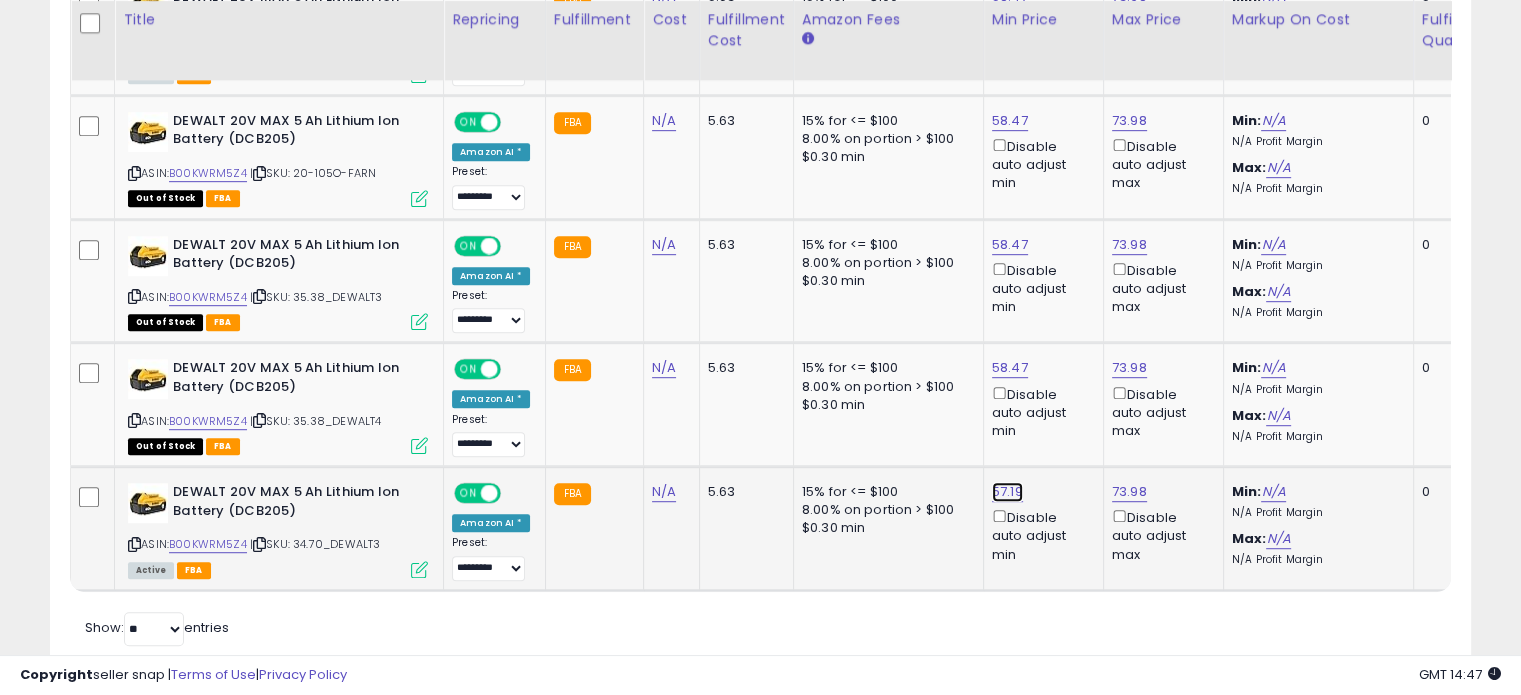 click on "57.19" at bounding box center [1010, -3] 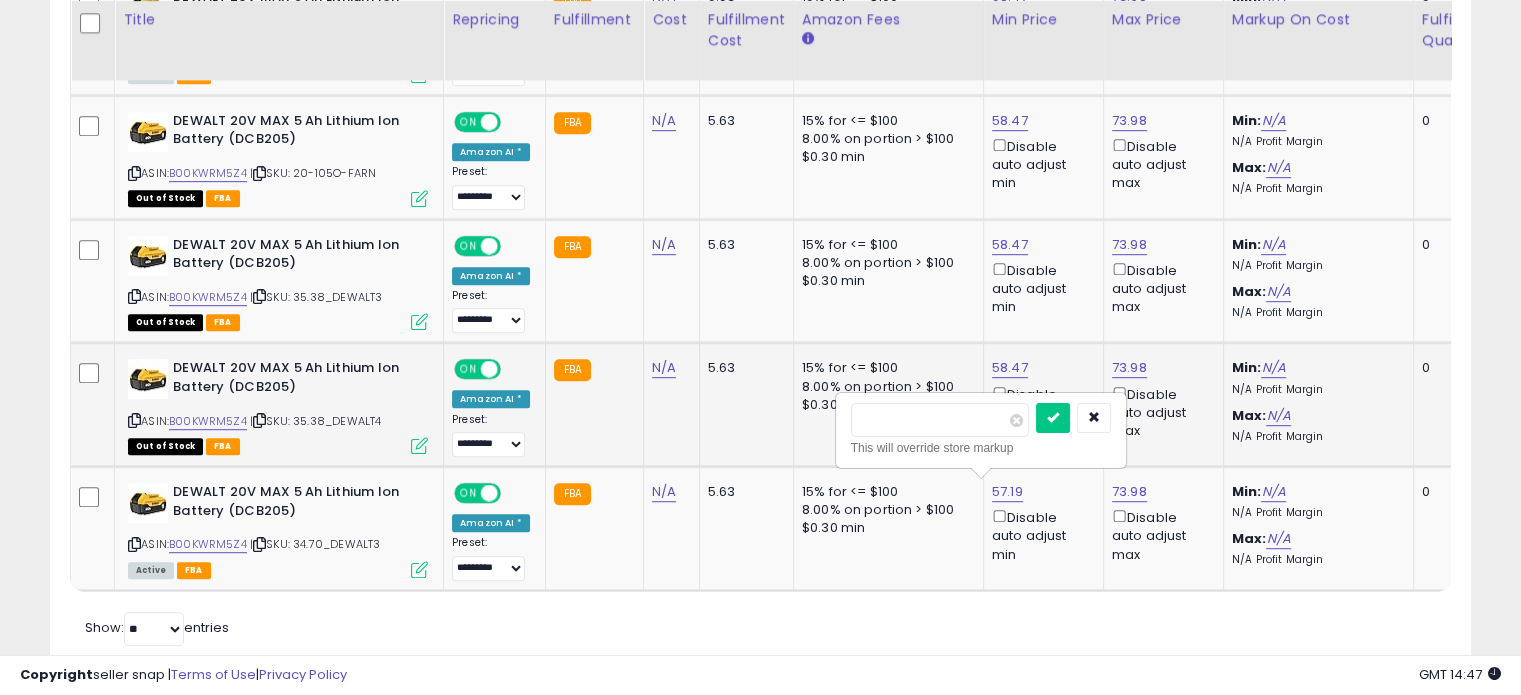 drag, startPoint x: 942, startPoint y: 421, endPoint x: 752, endPoint y: 423, distance: 190.01053 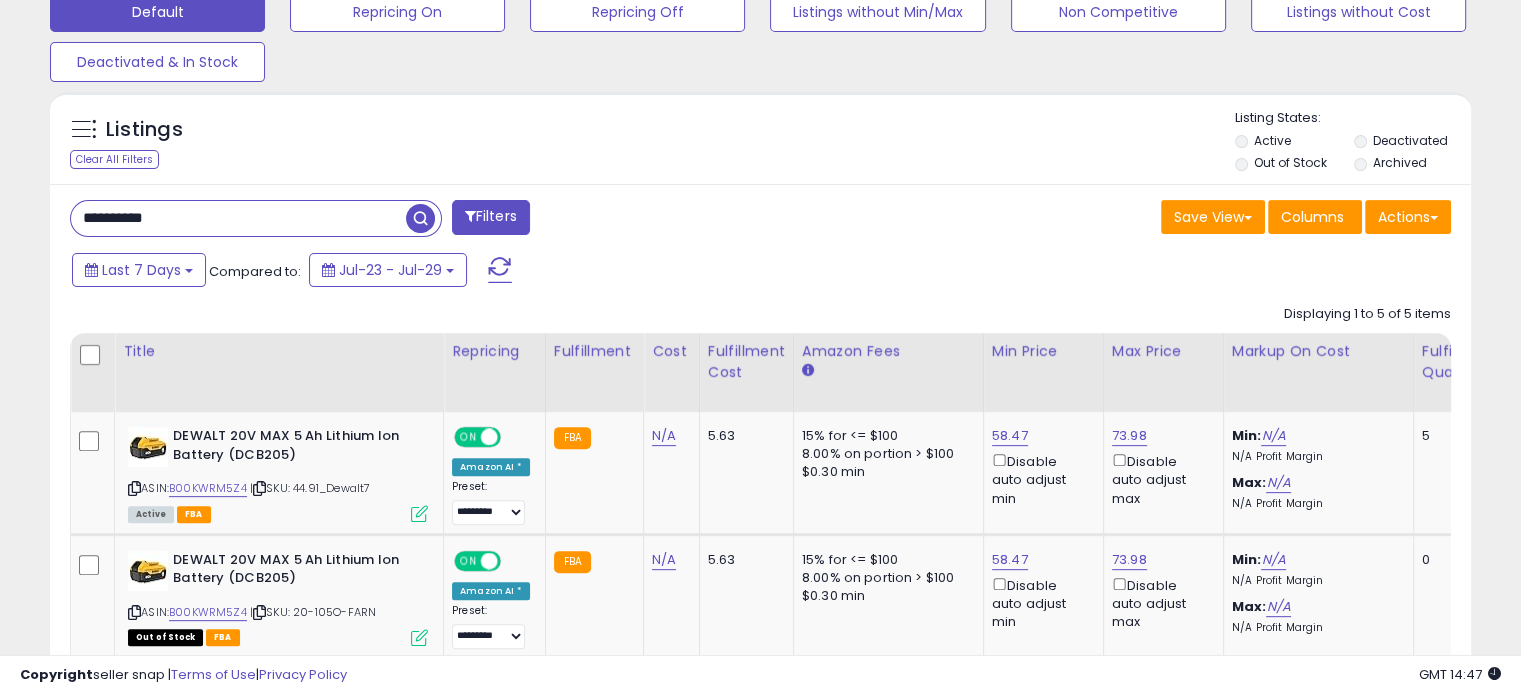 scroll, scrollTop: 610, scrollLeft: 0, axis: vertical 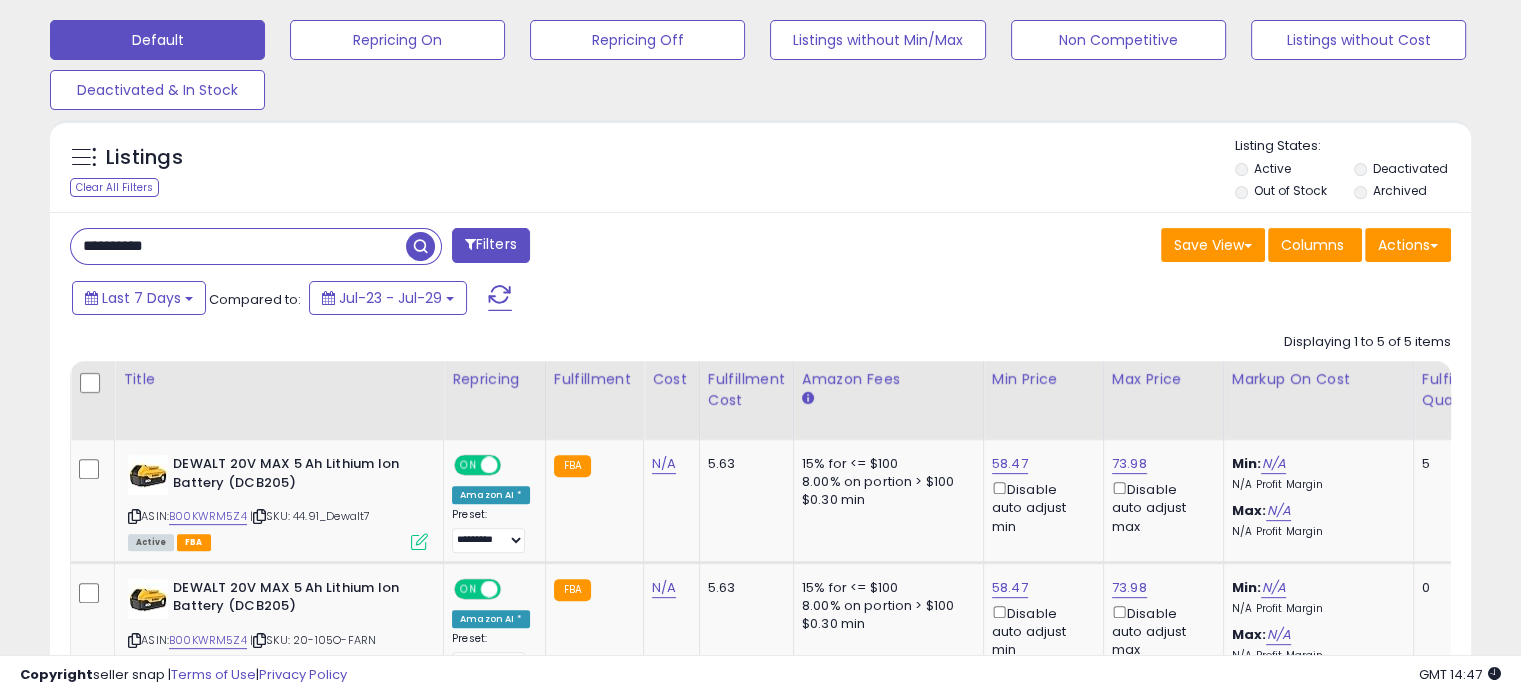 drag, startPoint x: 9, startPoint y: 237, endPoint x: 0, endPoint y: 243, distance: 10.816654 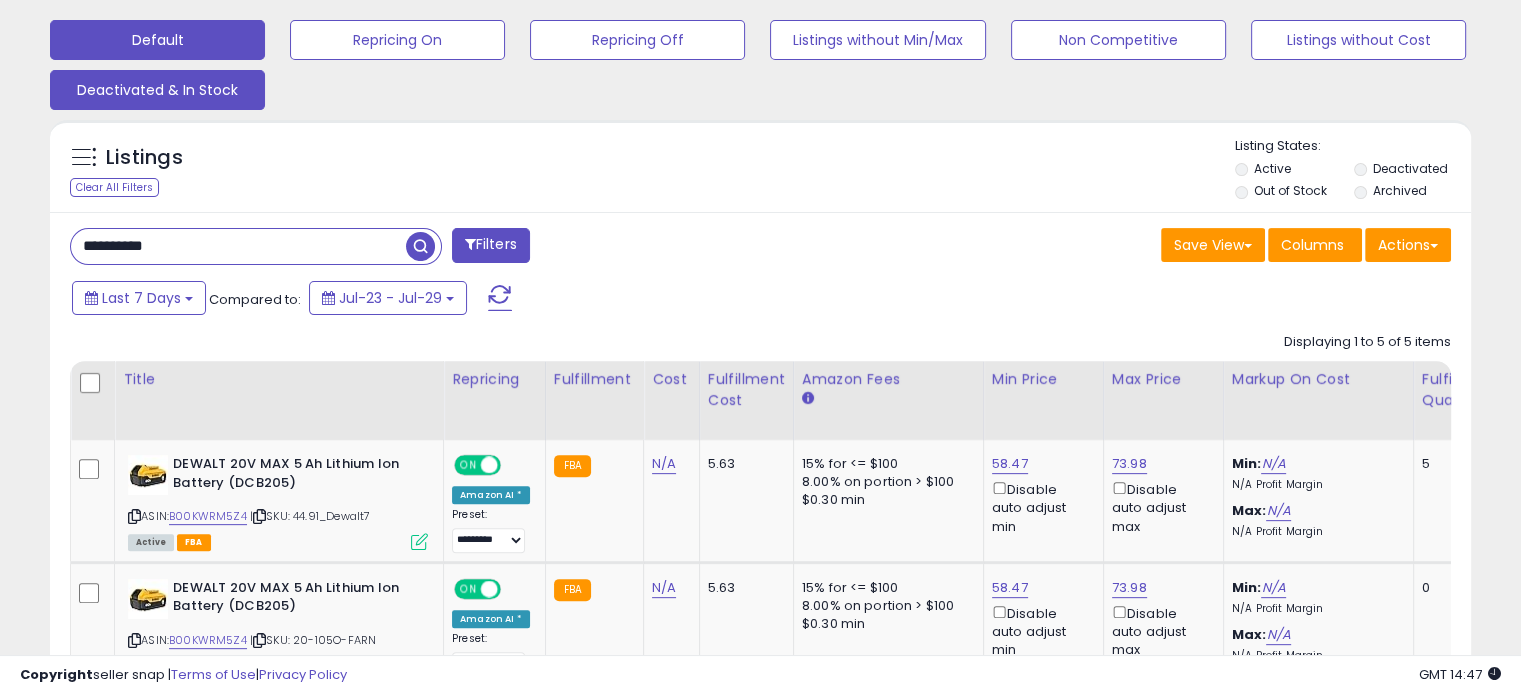 scroll, scrollTop: 999589, scrollLeft: 999168, axis: both 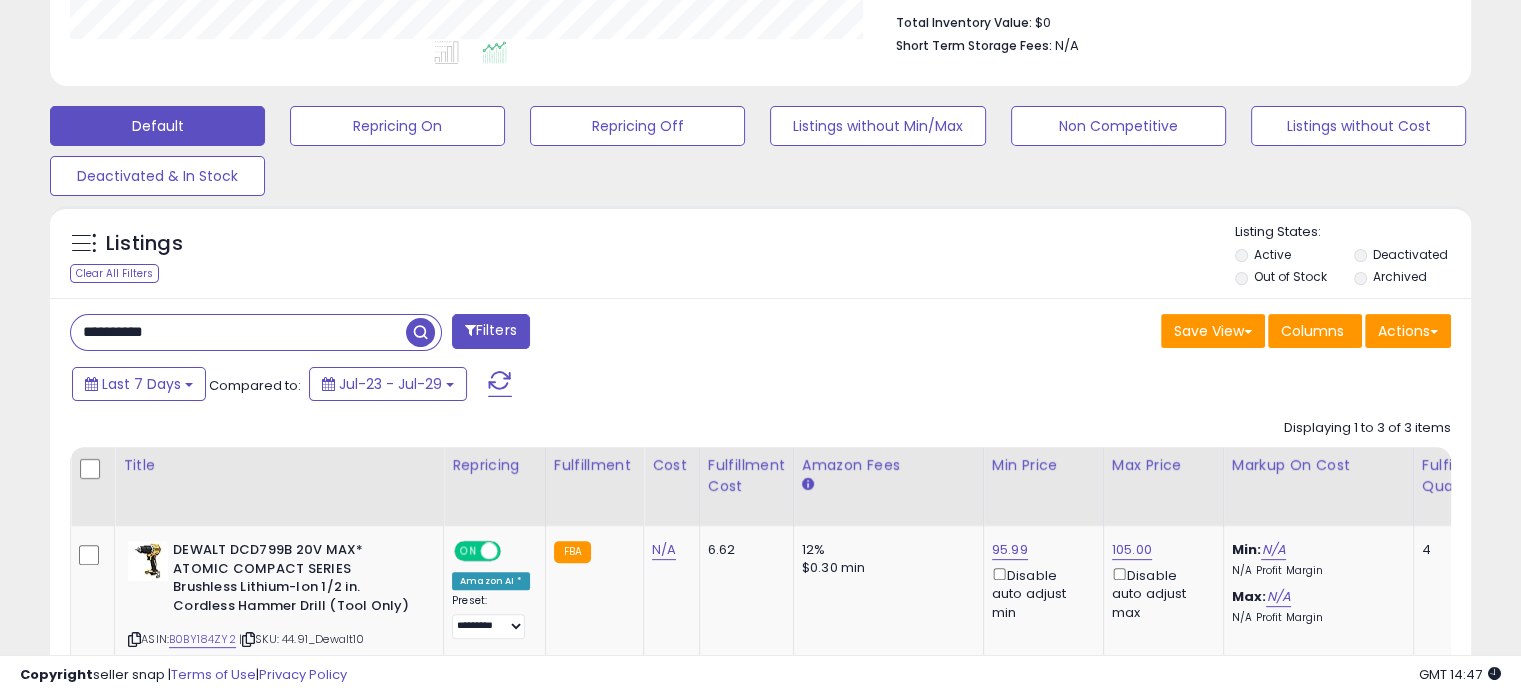 click on "Listings
Clear All Filters
Listing States:" at bounding box center (760, 257) 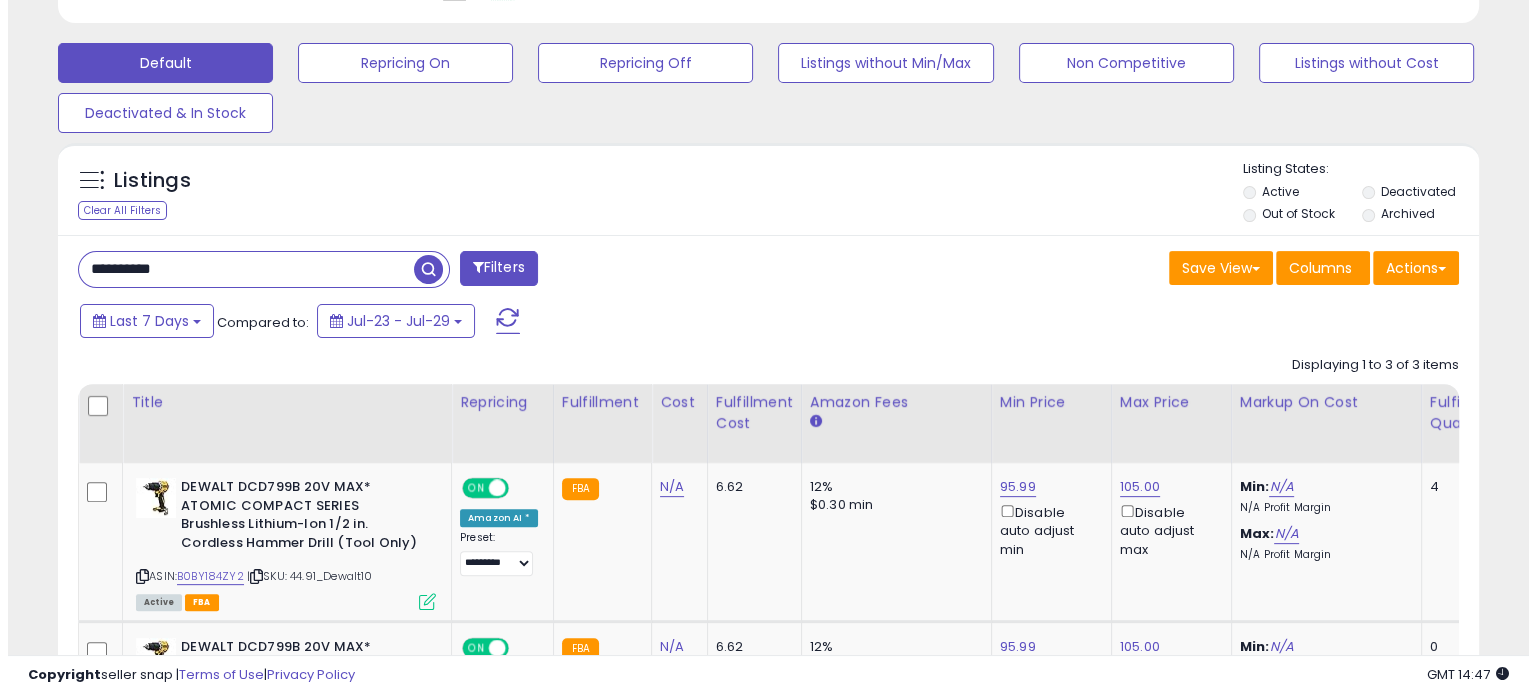 scroll, scrollTop: 457, scrollLeft: 0, axis: vertical 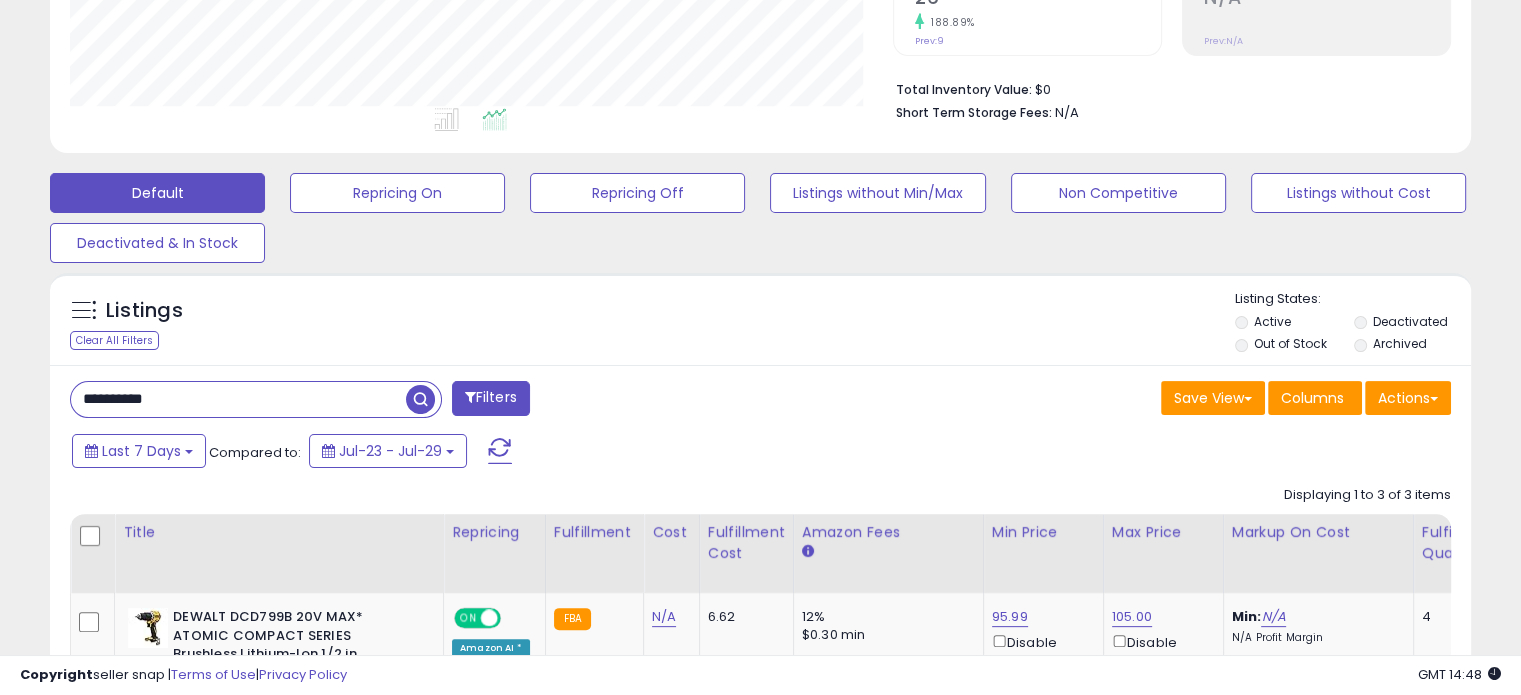 drag, startPoint x: 218, startPoint y: 393, endPoint x: 4, endPoint y: 412, distance: 214.8418 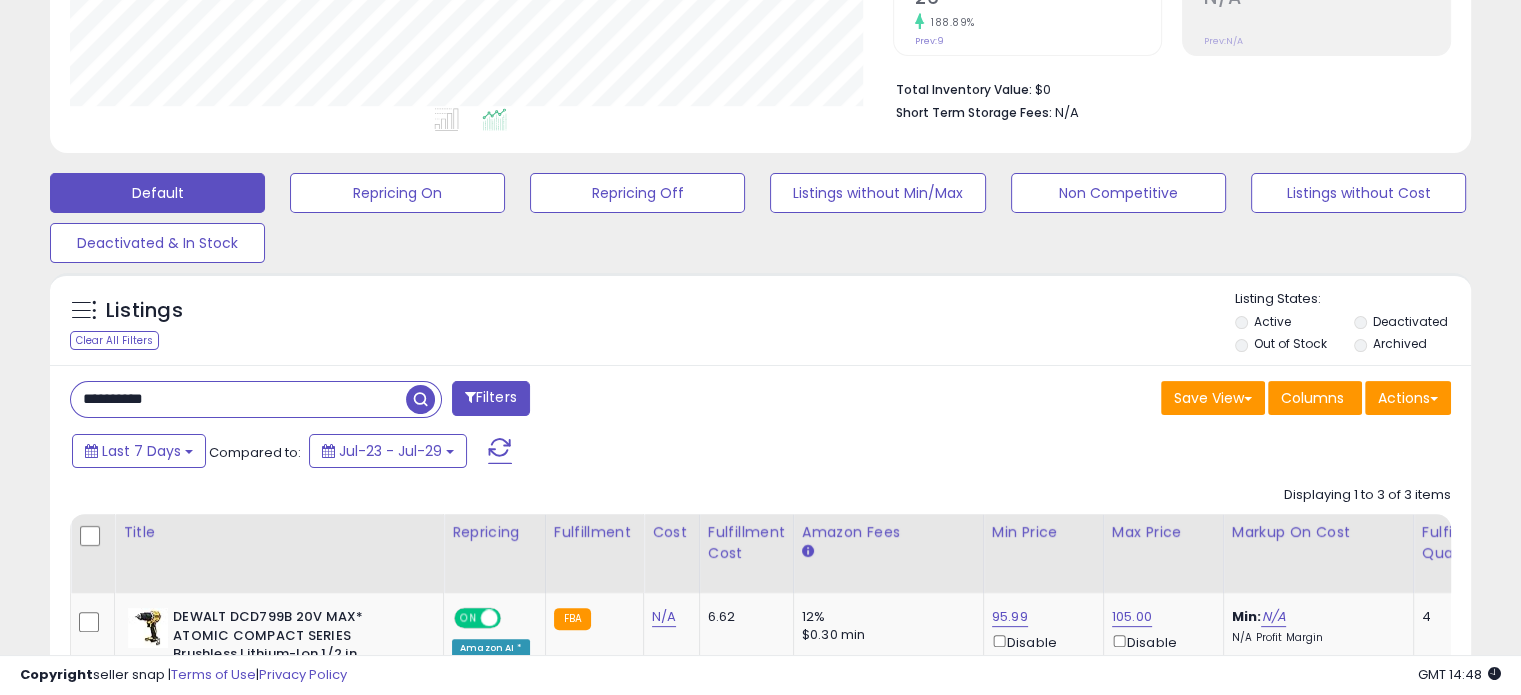 paste 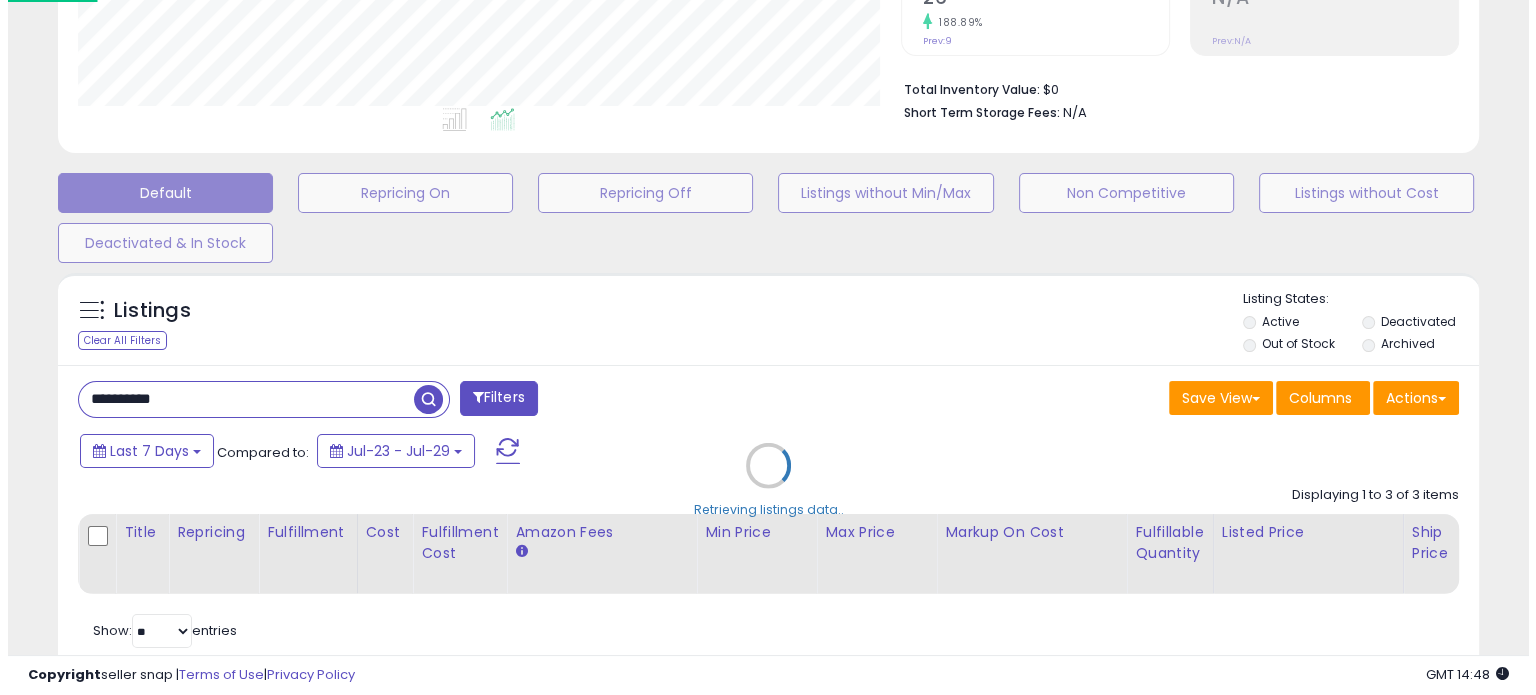 scroll, scrollTop: 999589, scrollLeft: 999168, axis: both 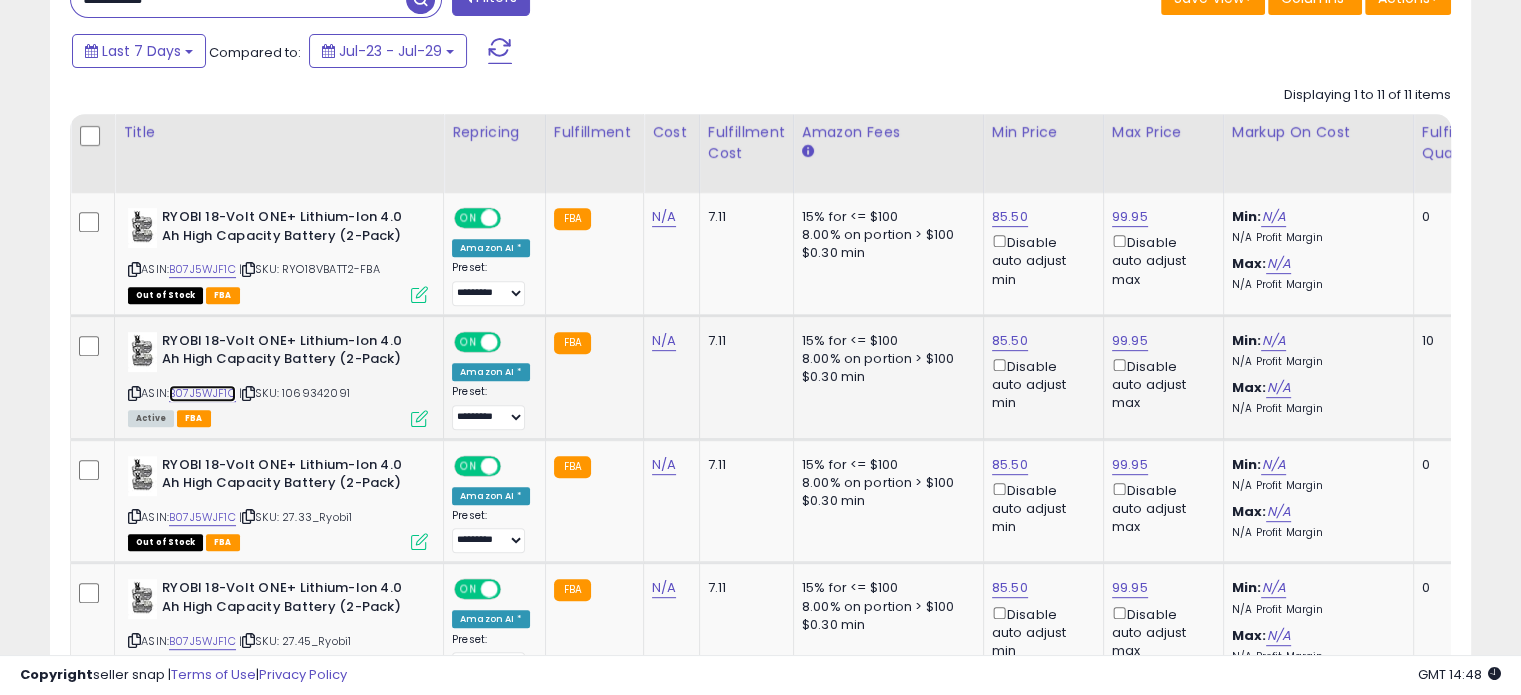 click on "B07J5WJF1C" at bounding box center [202, 393] 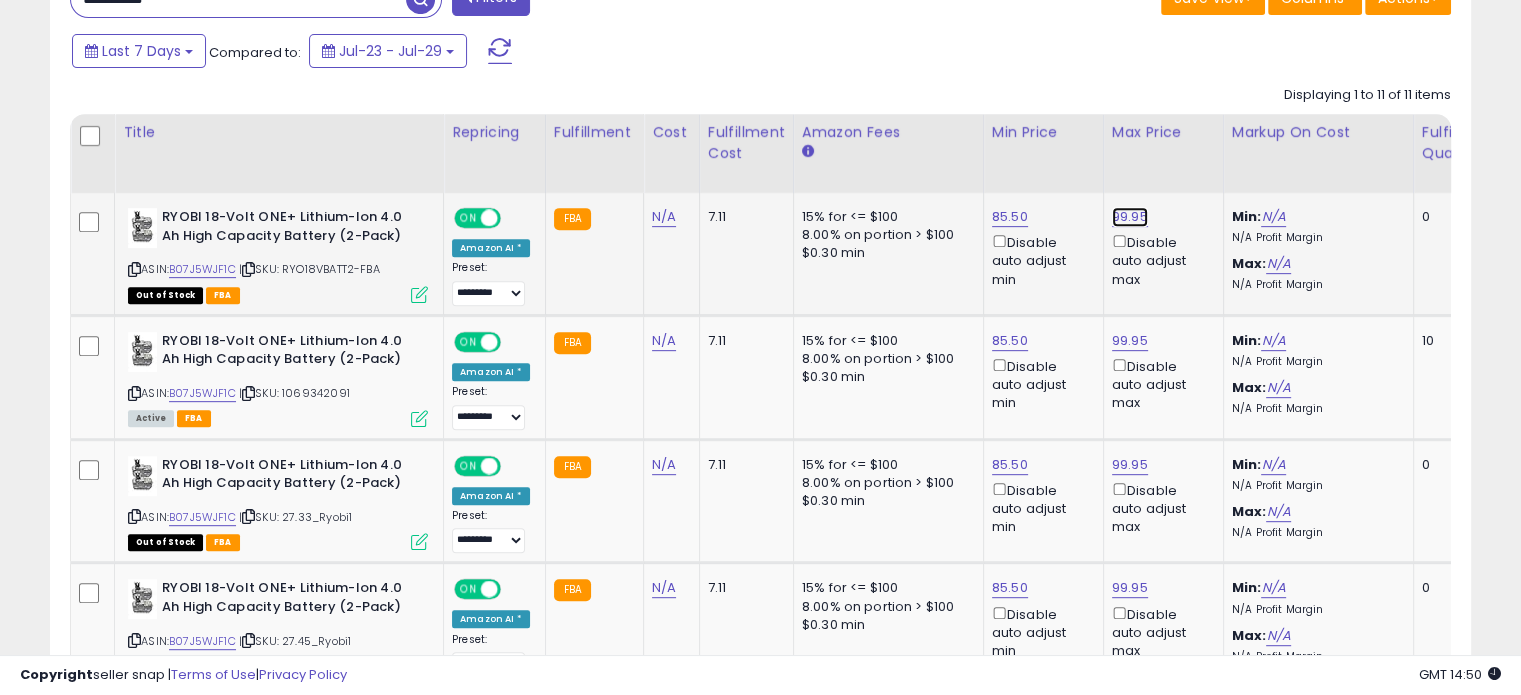 click on "99.95" at bounding box center [1130, 217] 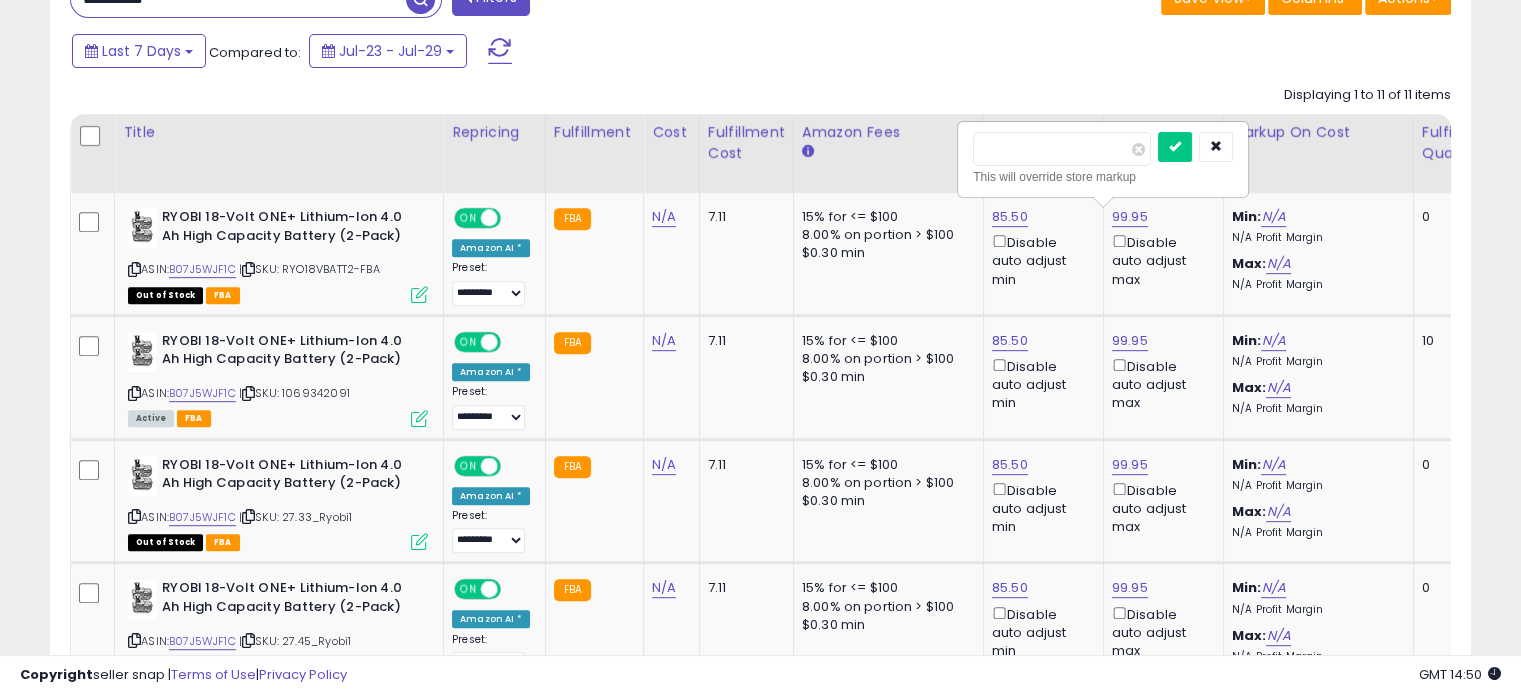 drag, startPoint x: 1057, startPoint y: 160, endPoint x: 922, endPoint y: 159, distance: 135.00371 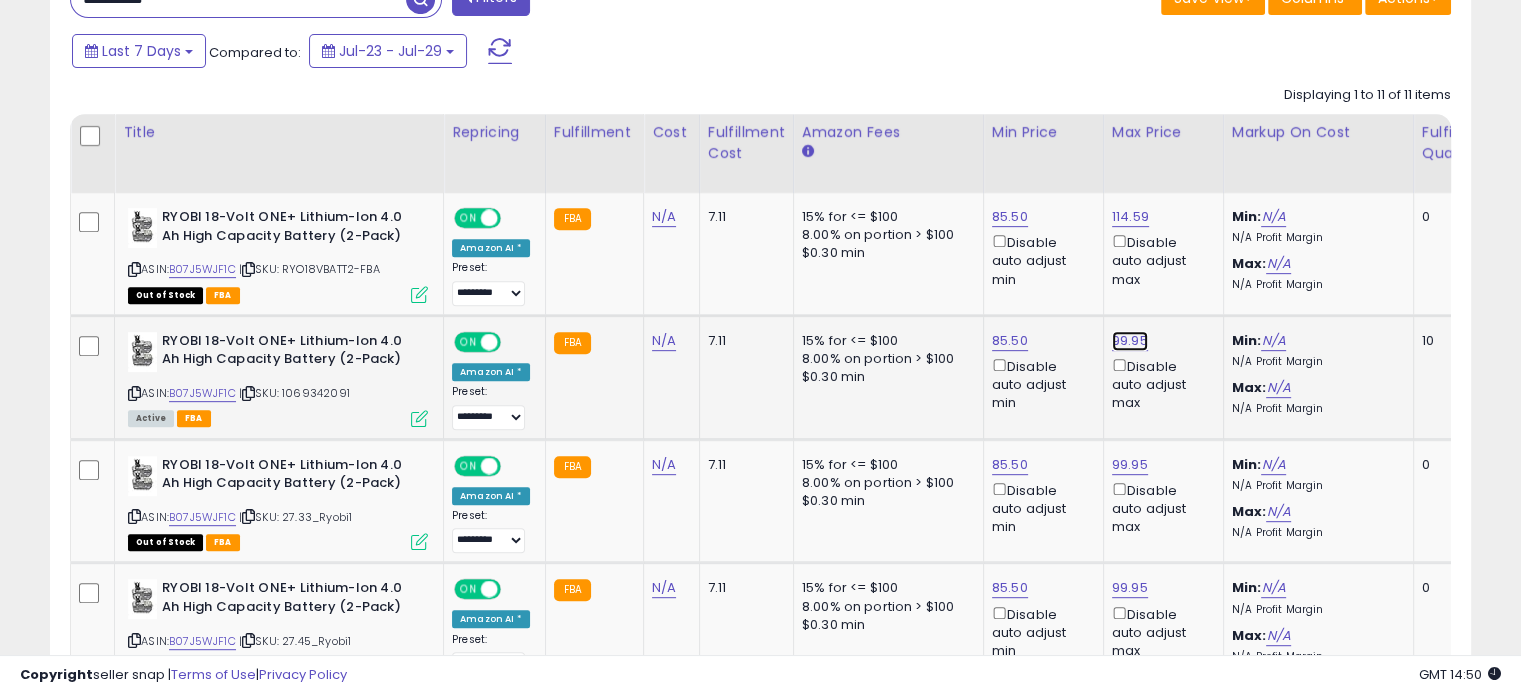 click on "99.95" at bounding box center [1130, 341] 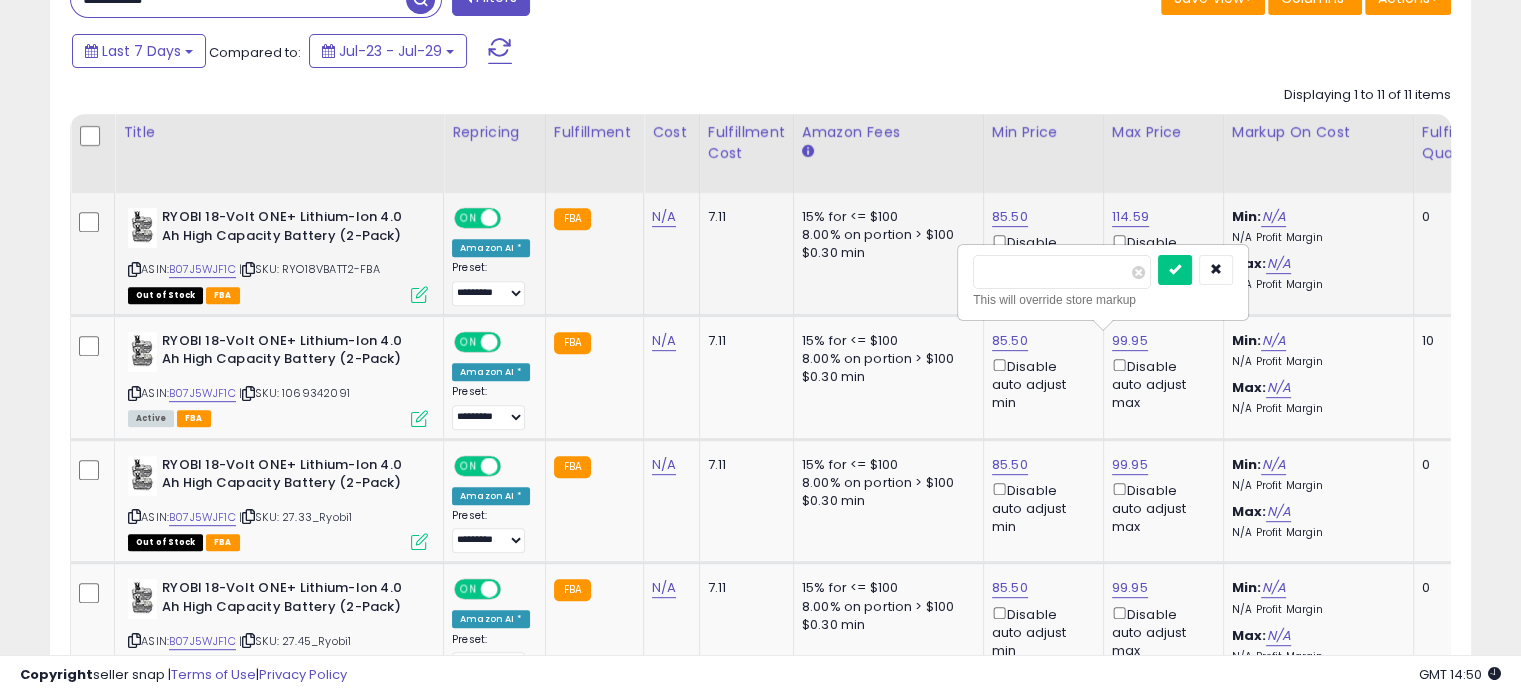drag, startPoint x: 1058, startPoint y: 277, endPoint x: 910, endPoint y: 280, distance: 148.0304 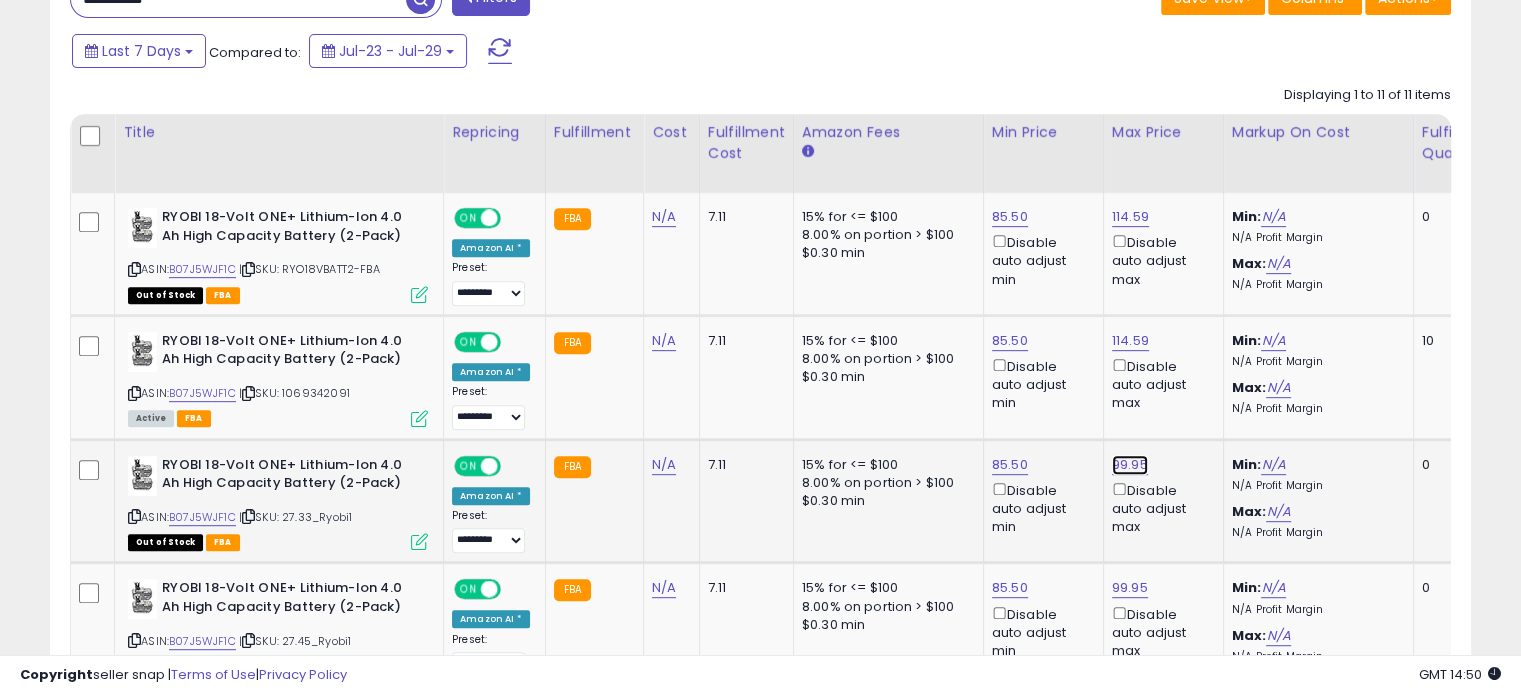 click on "99.95" at bounding box center [1130, 217] 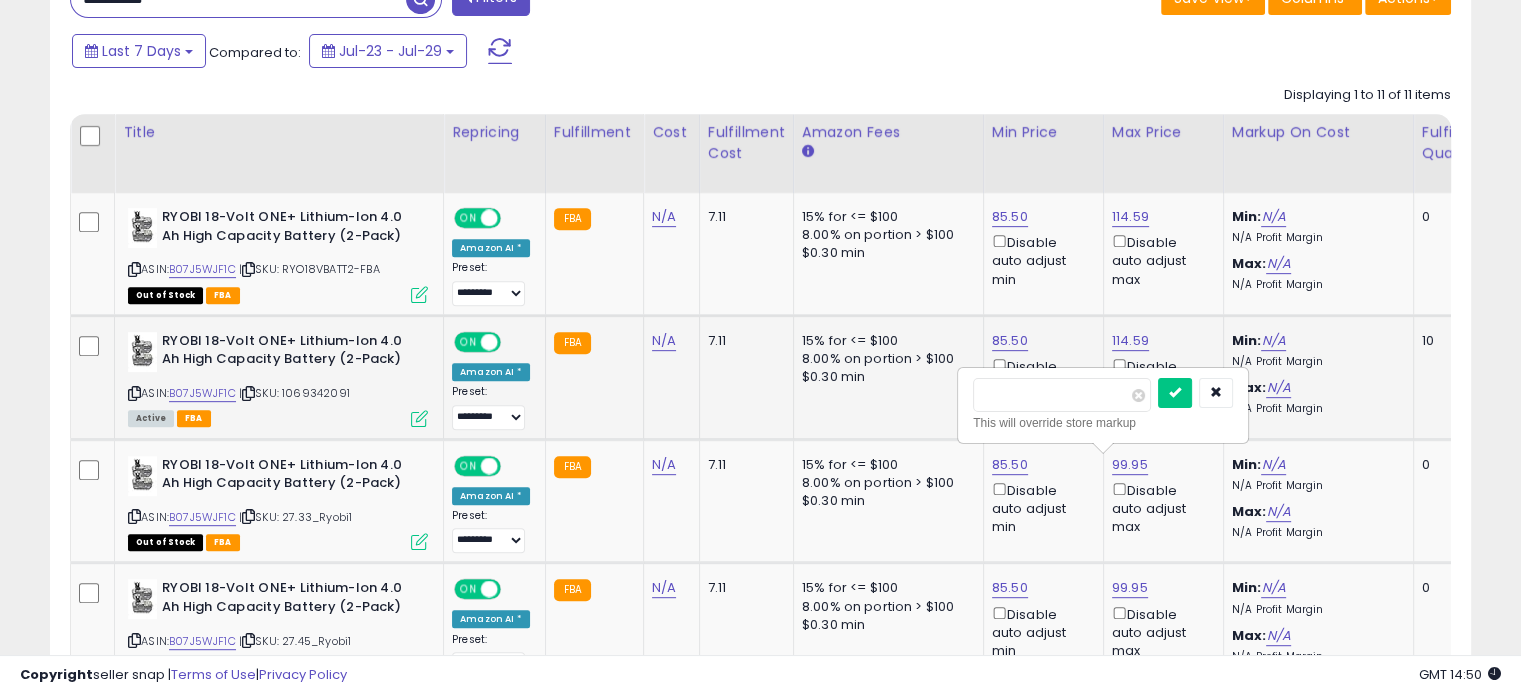 drag, startPoint x: 1062, startPoint y: 391, endPoint x: 880, endPoint y: 395, distance: 182.04395 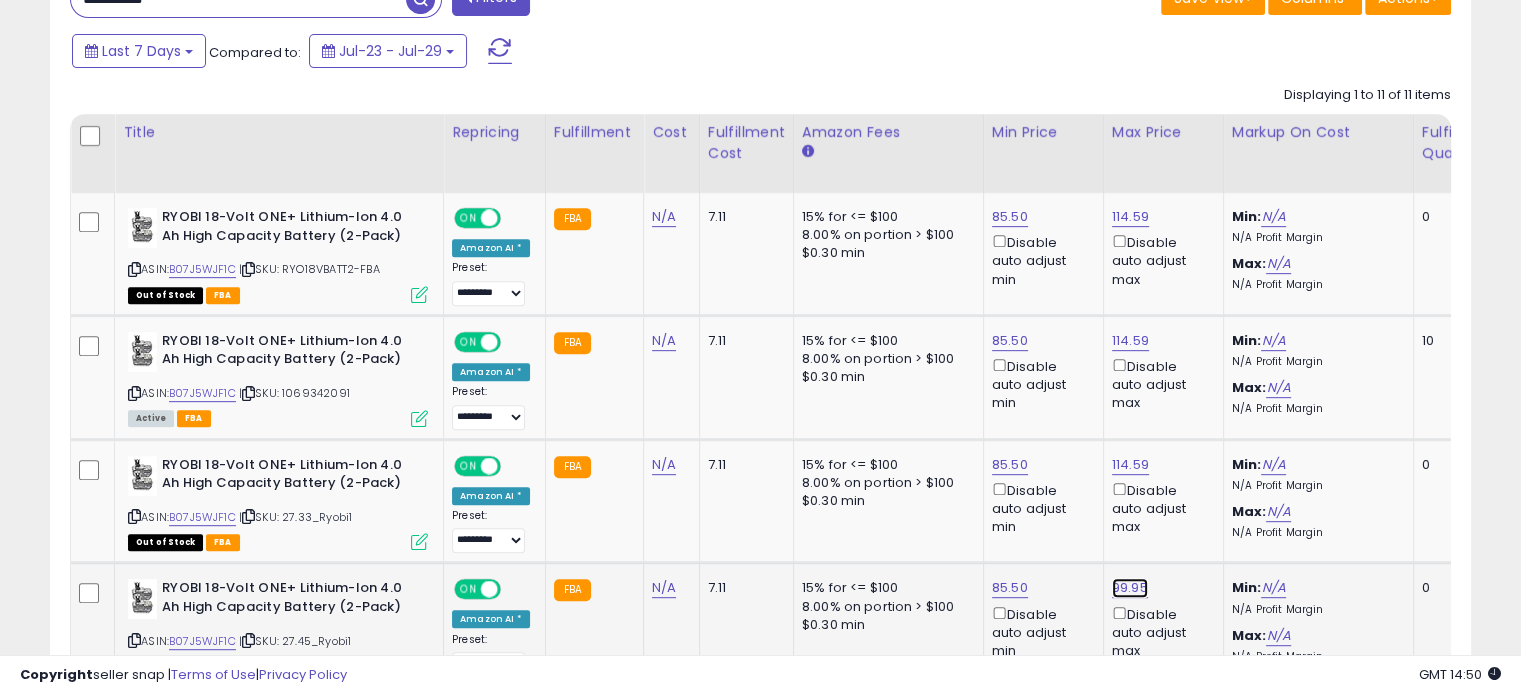 click on "99.95" at bounding box center [1130, 217] 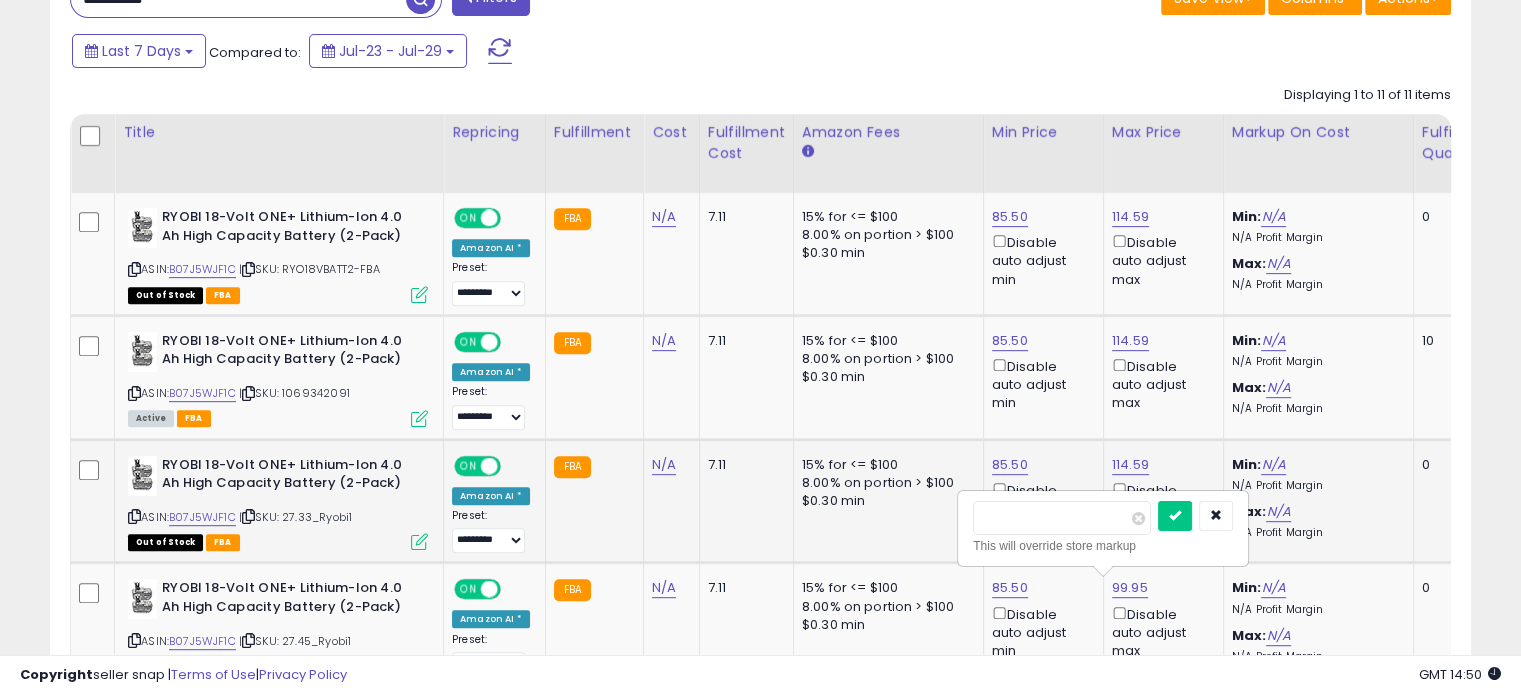 drag, startPoint x: 1054, startPoint y: 521, endPoint x: 896, endPoint y: 521, distance: 158 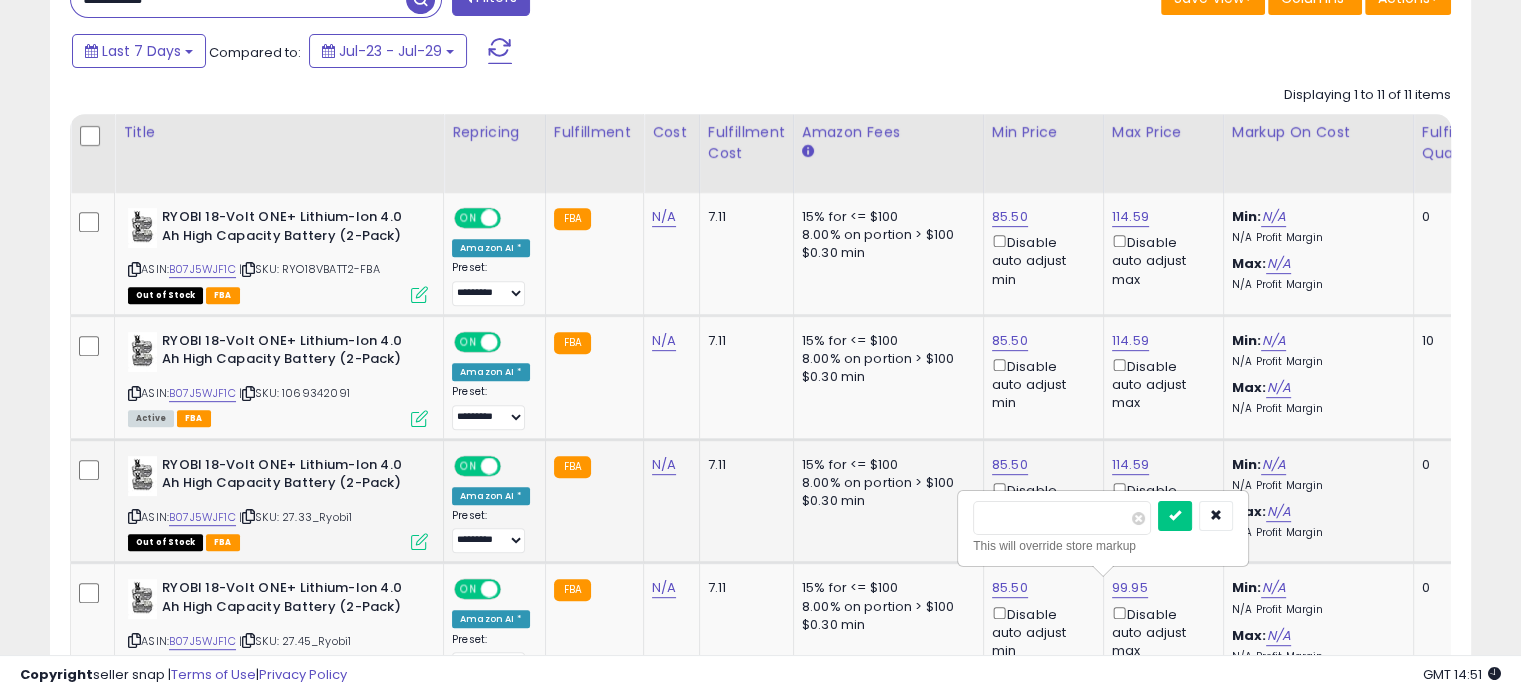 click at bounding box center [1175, 516] 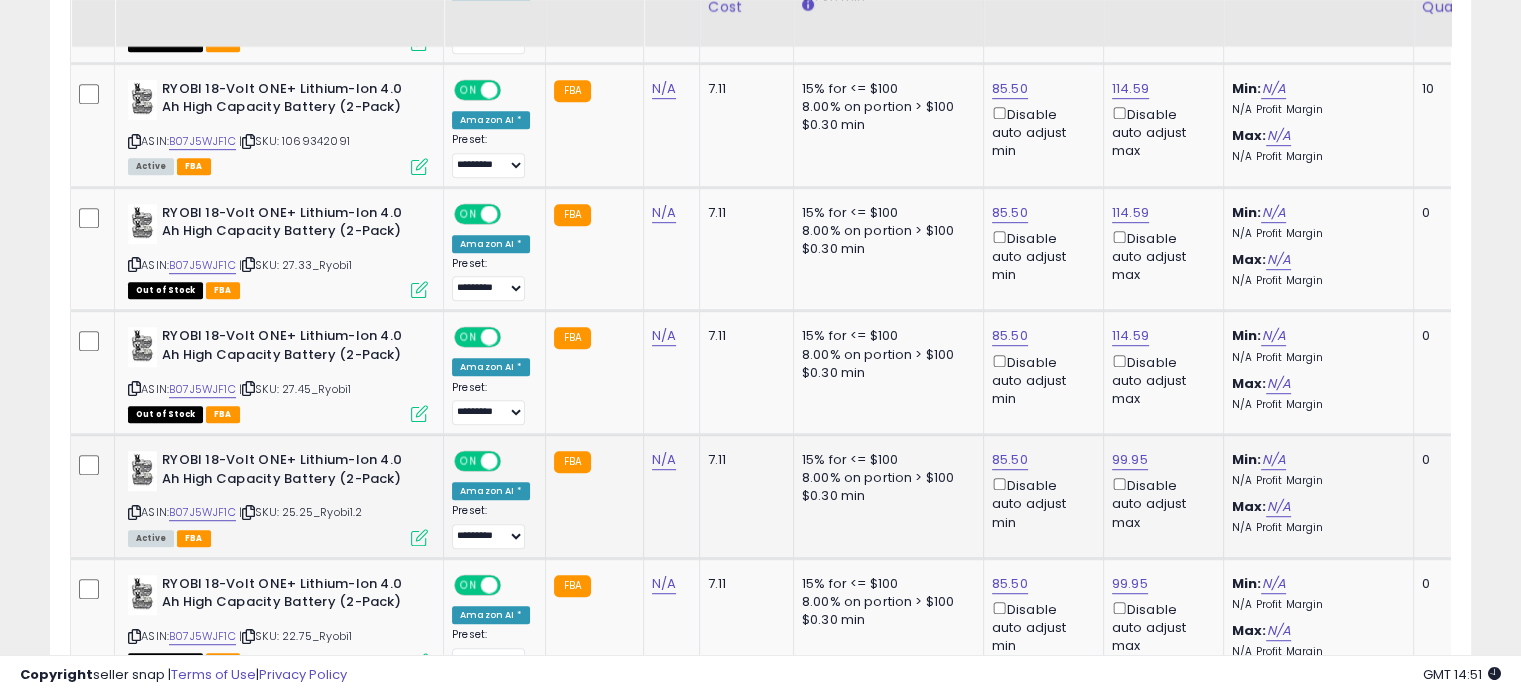 scroll, scrollTop: 1124, scrollLeft: 0, axis: vertical 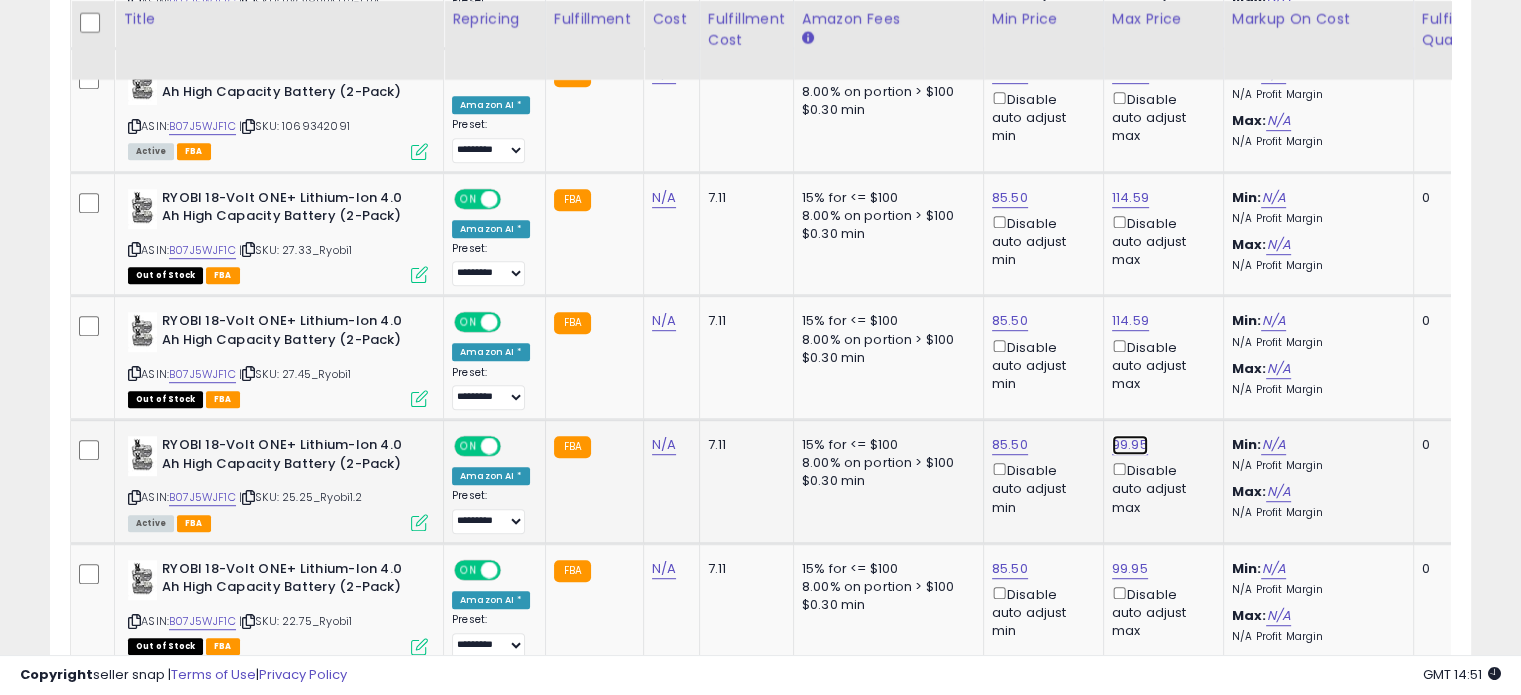 click on "99.95" at bounding box center [1130, -50] 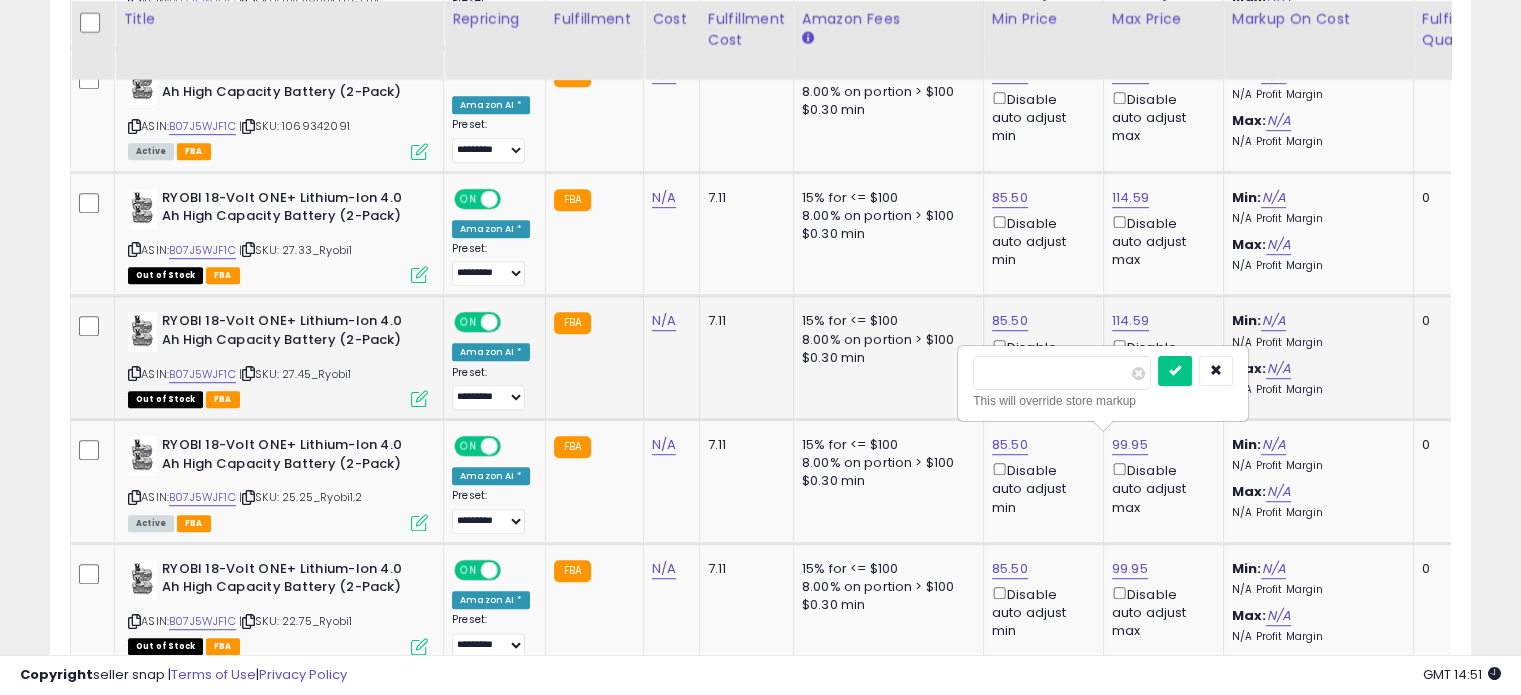 drag, startPoint x: 1026, startPoint y: 379, endPoint x: 913, endPoint y: 376, distance: 113.03982 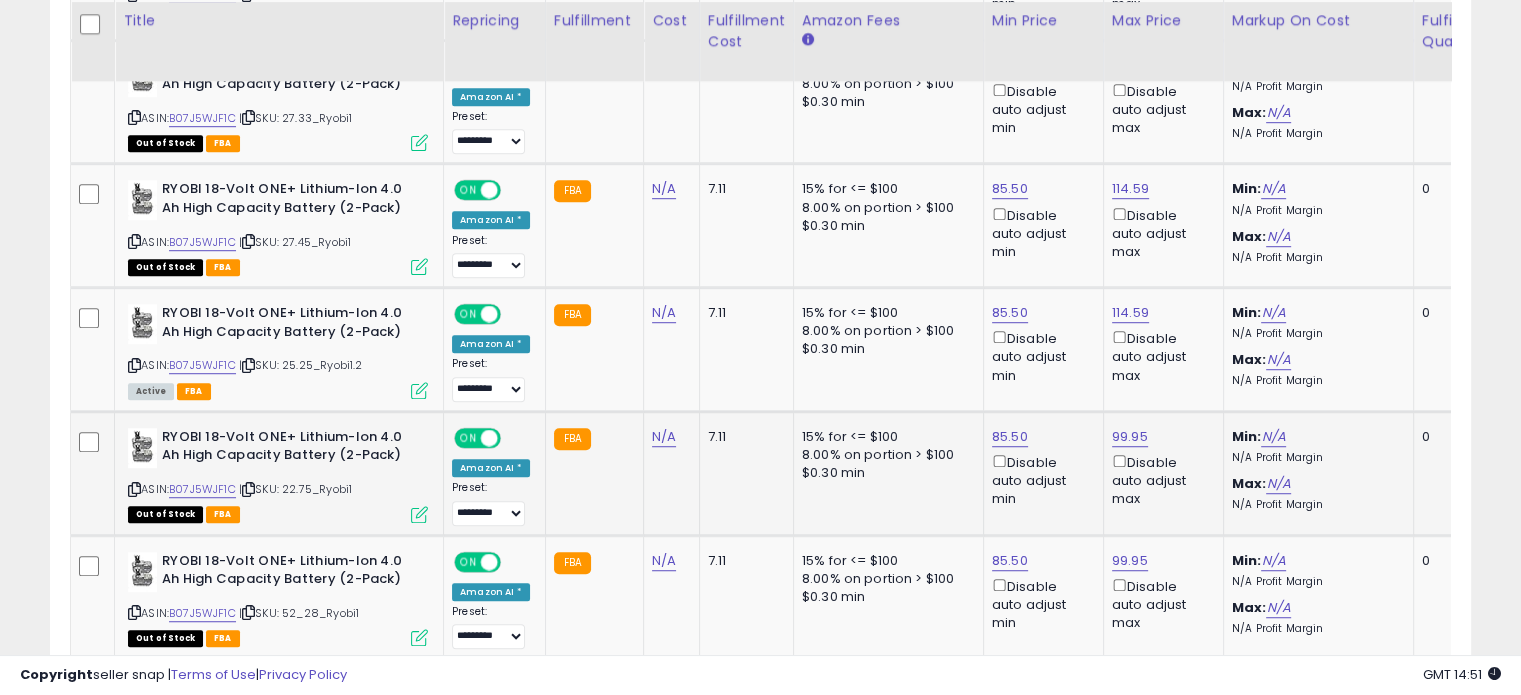 scroll, scrollTop: 1257, scrollLeft: 0, axis: vertical 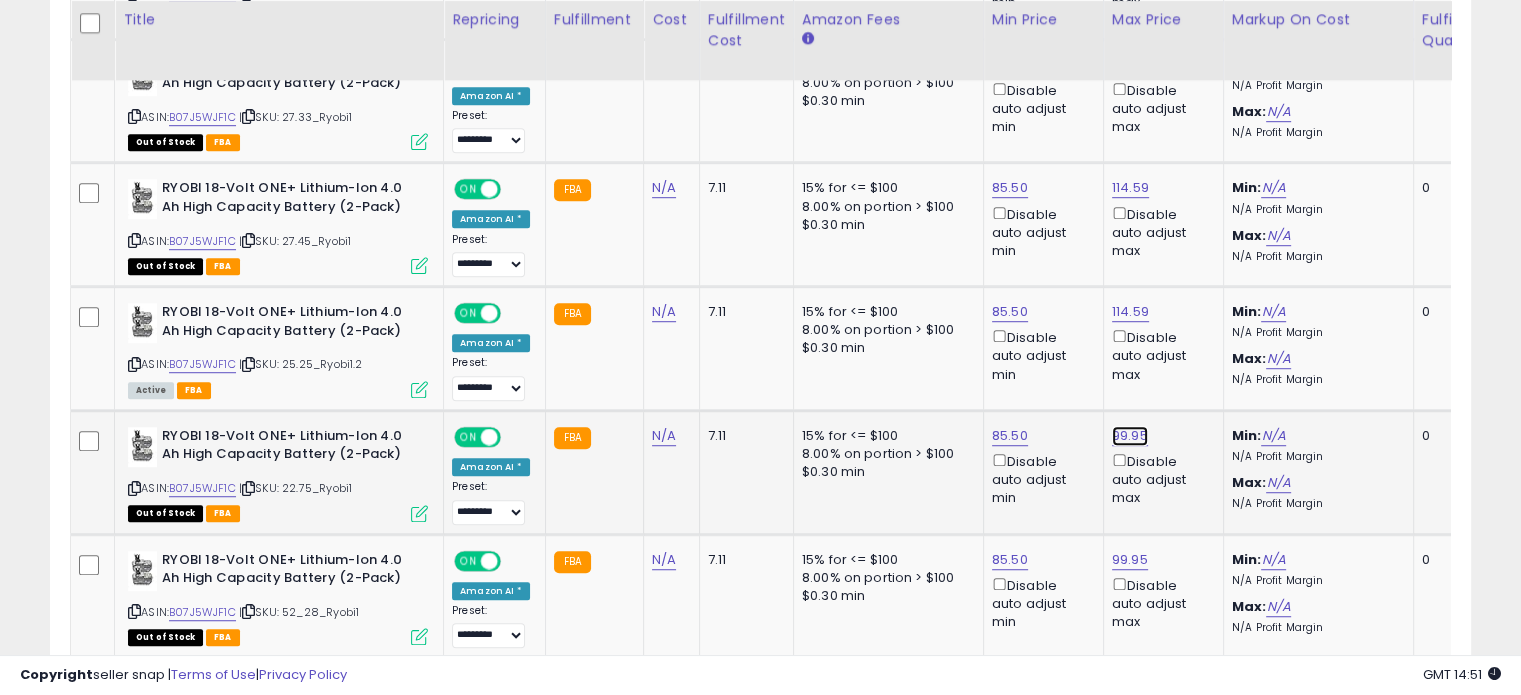 click on "99.95" at bounding box center (1130, -183) 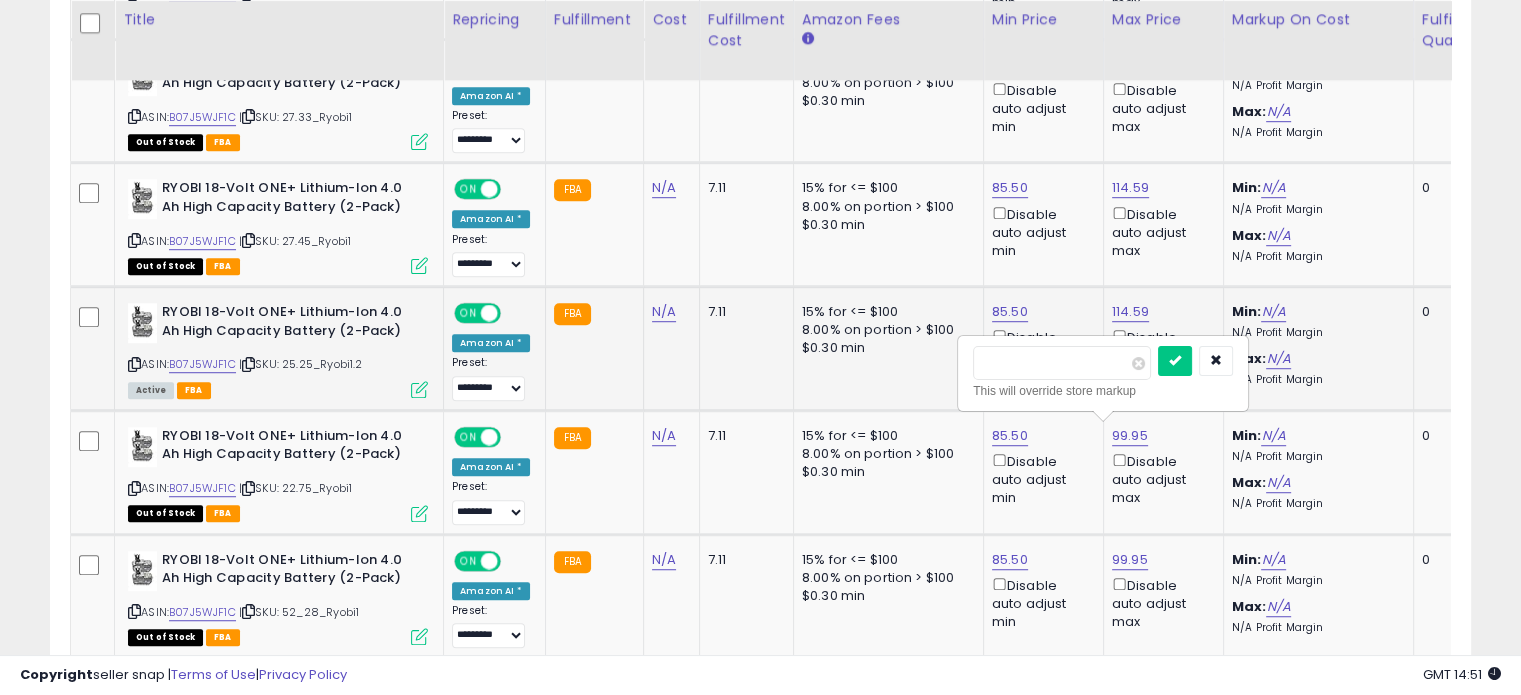 drag, startPoint x: 1040, startPoint y: 363, endPoint x: 921, endPoint y: 361, distance: 119.01681 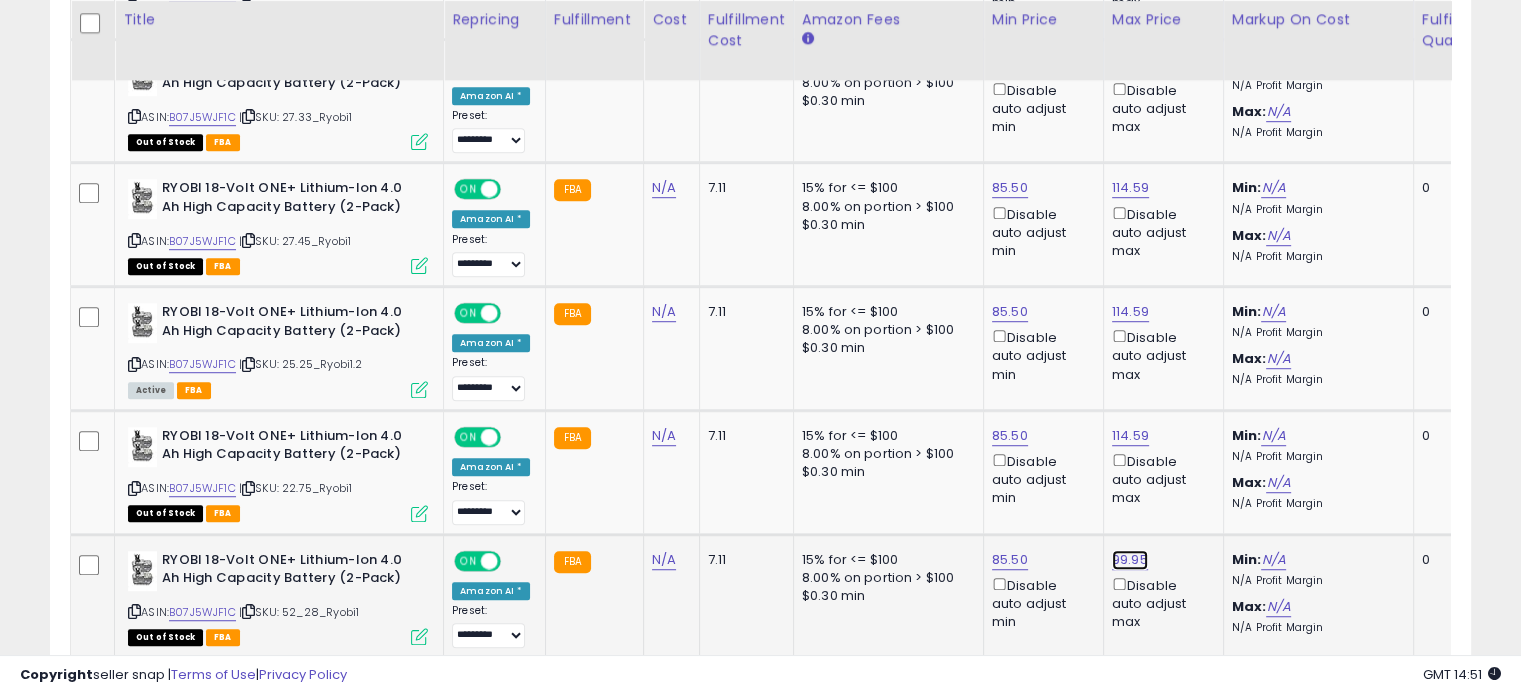 click on "99.95" at bounding box center [1130, -183] 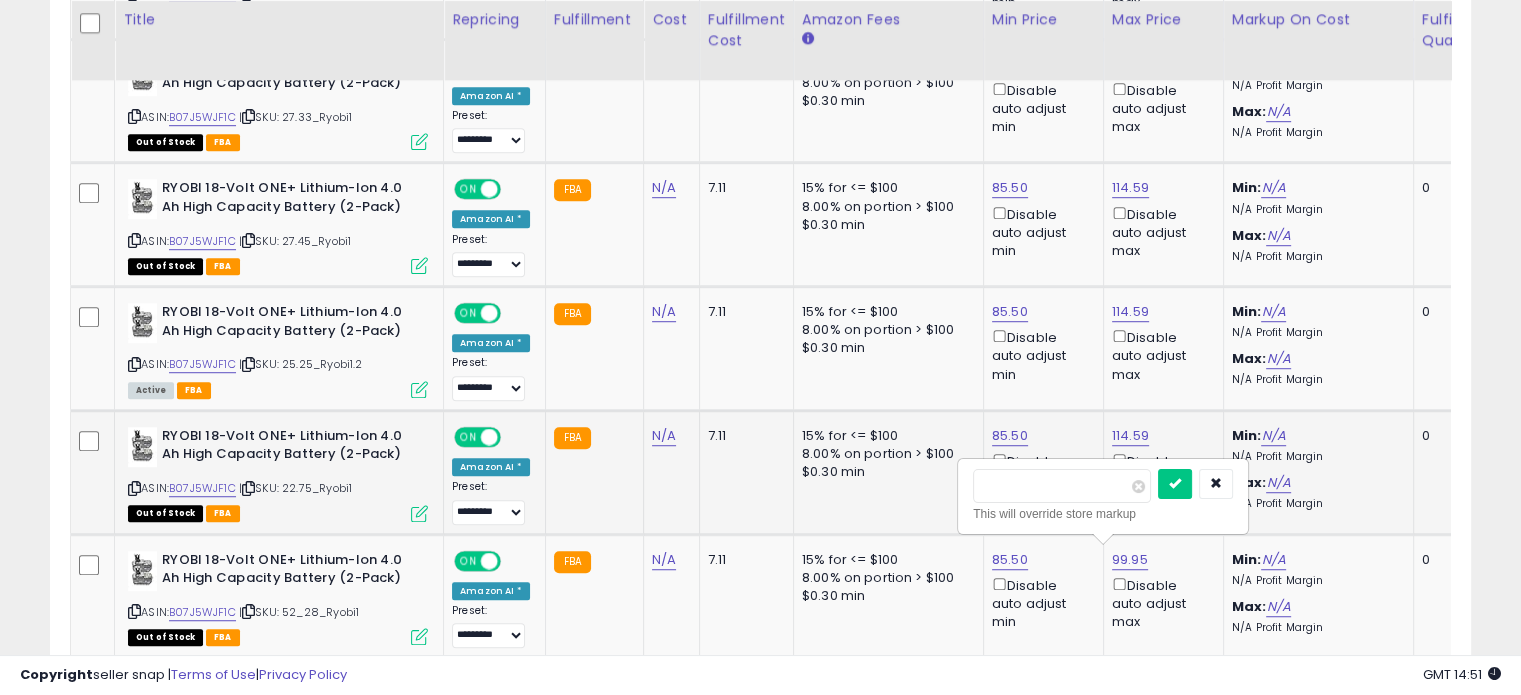 drag, startPoint x: 1044, startPoint y: 484, endPoint x: 916, endPoint y: 487, distance: 128.03516 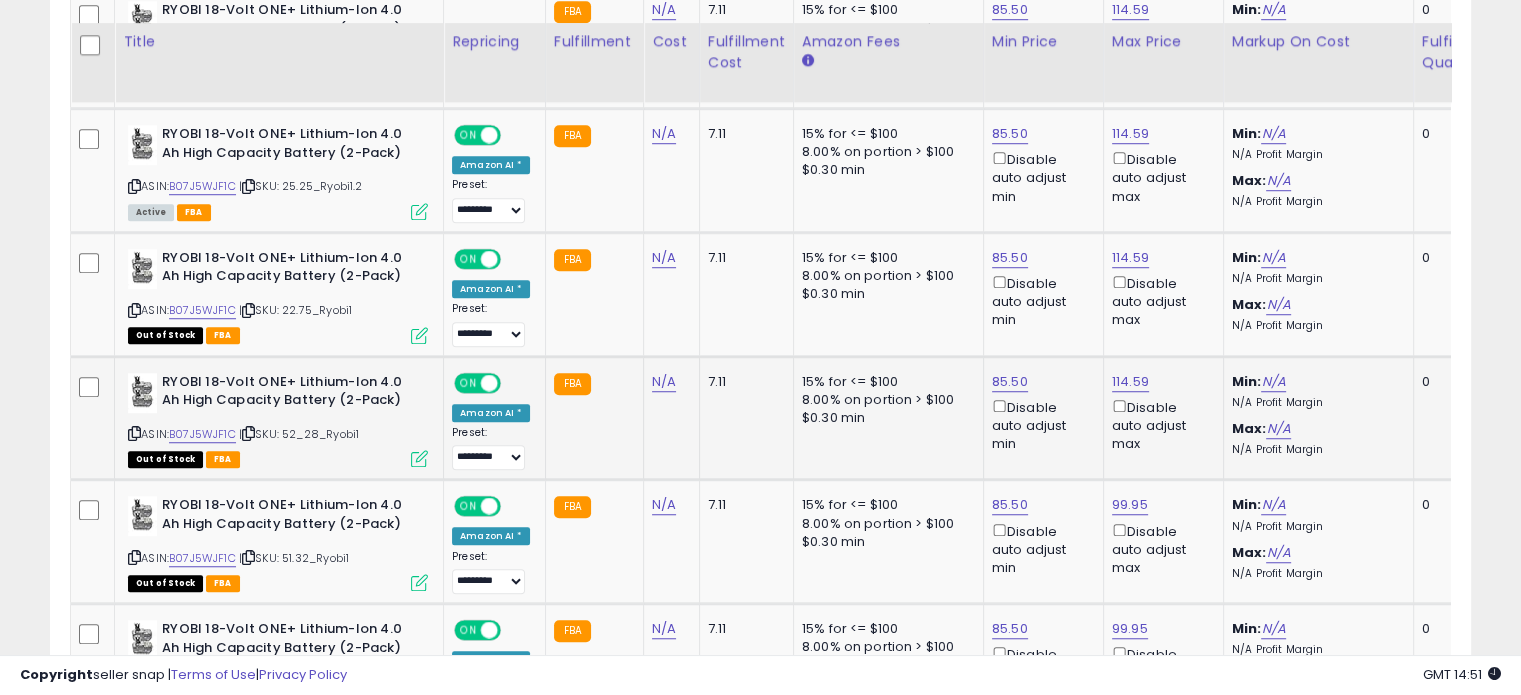 scroll, scrollTop: 1457, scrollLeft: 0, axis: vertical 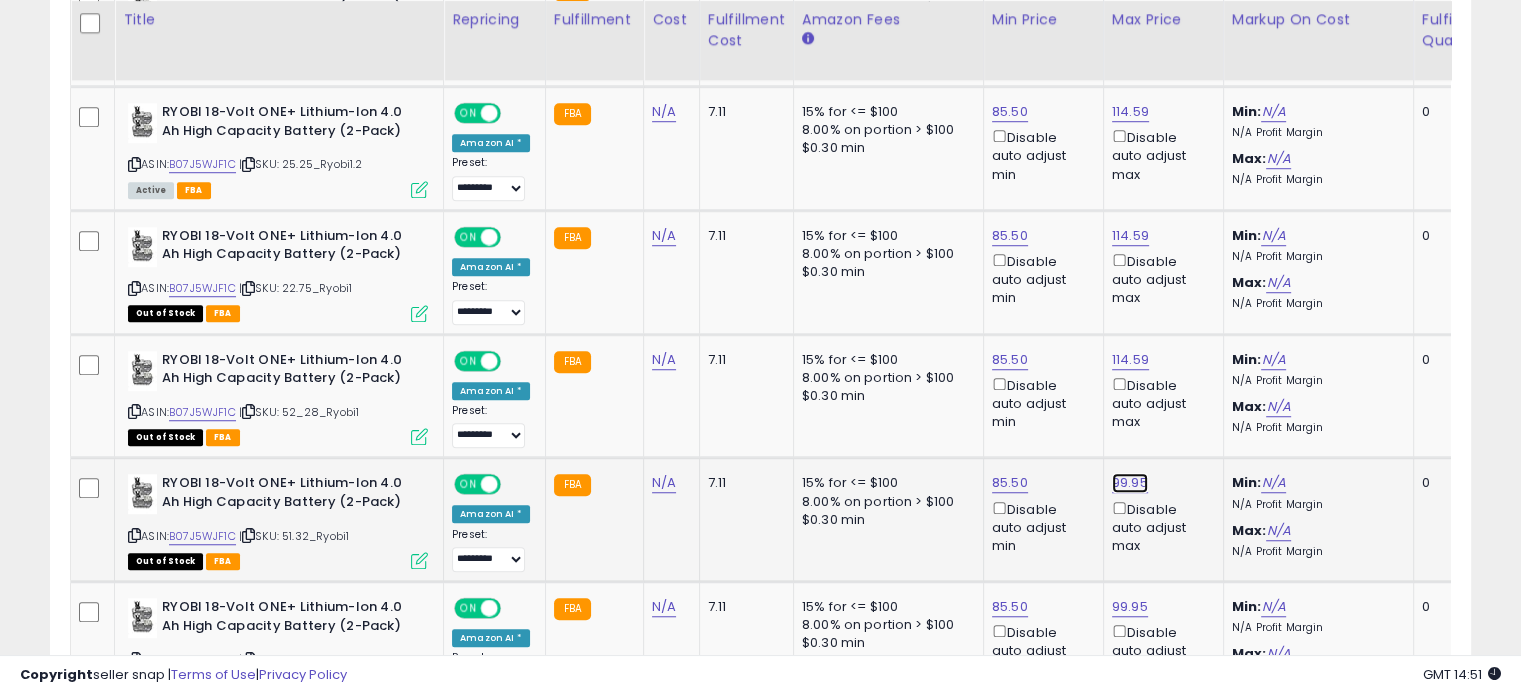 click on "99.95" at bounding box center [1130, -383] 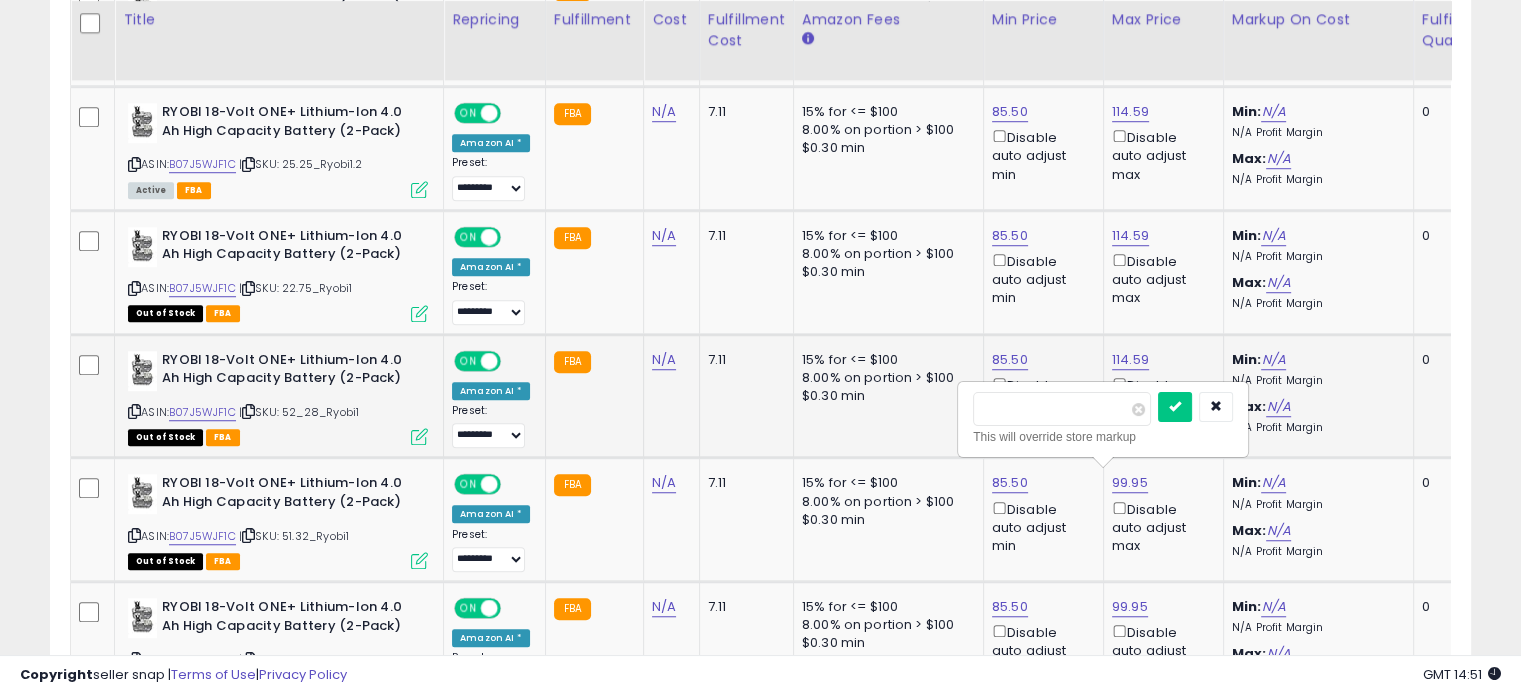 drag, startPoint x: 1049, startPoint y: 408, endPoint x: 835, endPoint y: 409, distance: 214.00233 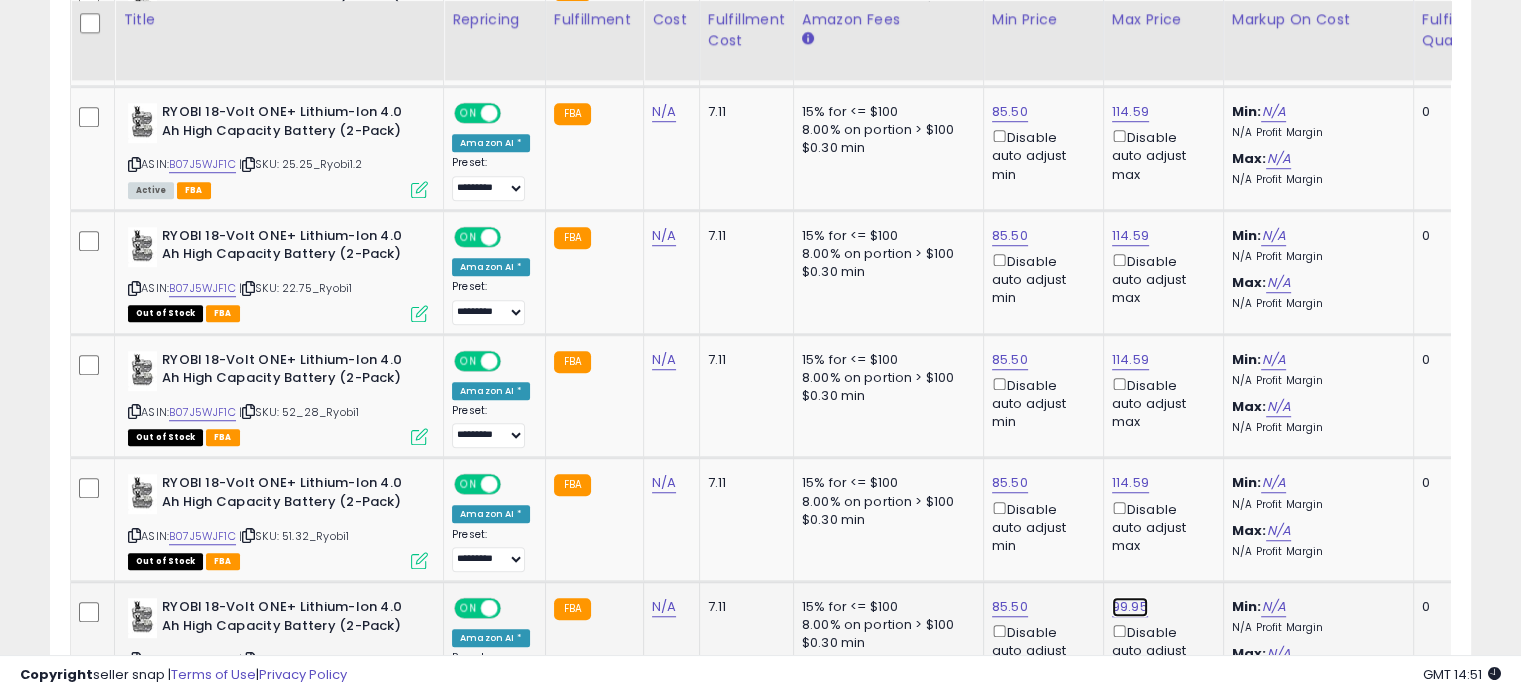 click on "99.95" at bounding box center [1130, -383] 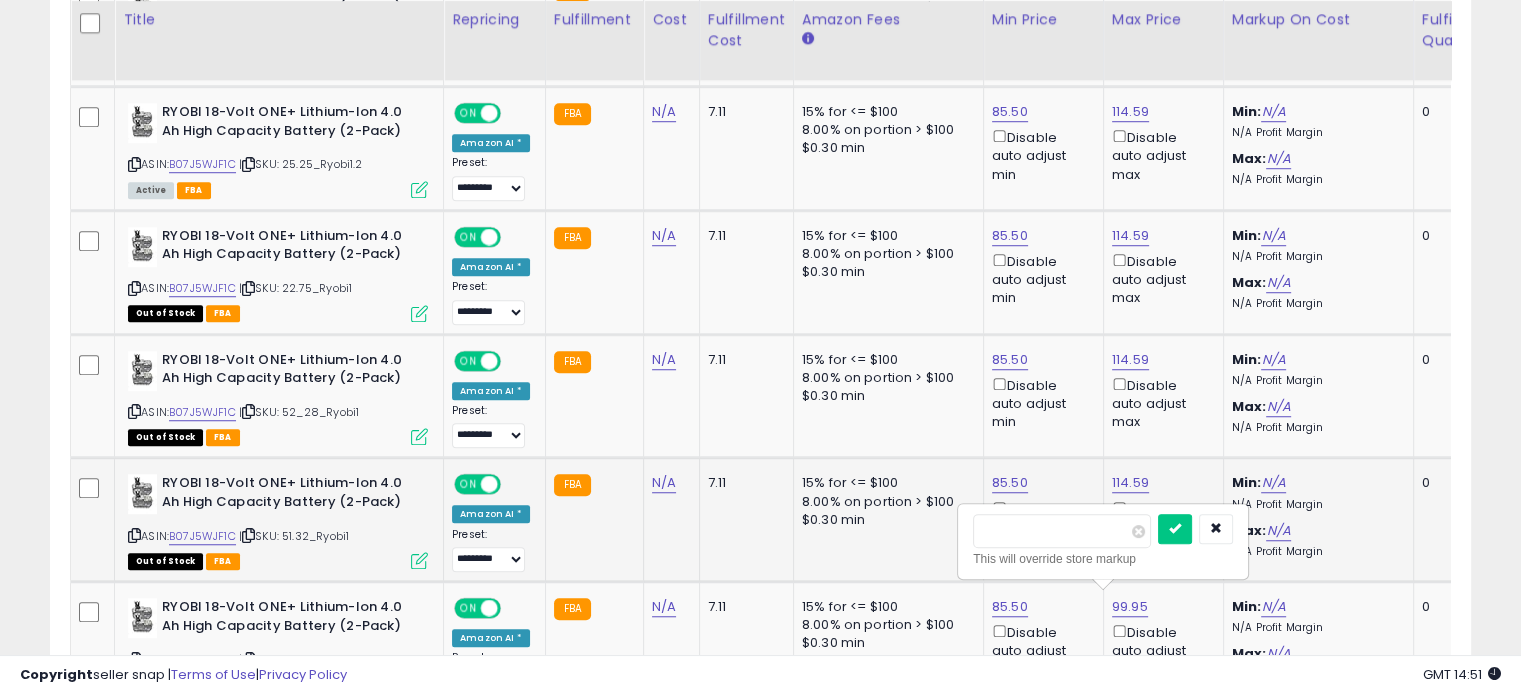 drag, startPoint x: 1037, startPoint y: 527, endPoint x: 933, endPoint y: 527, distance: 104 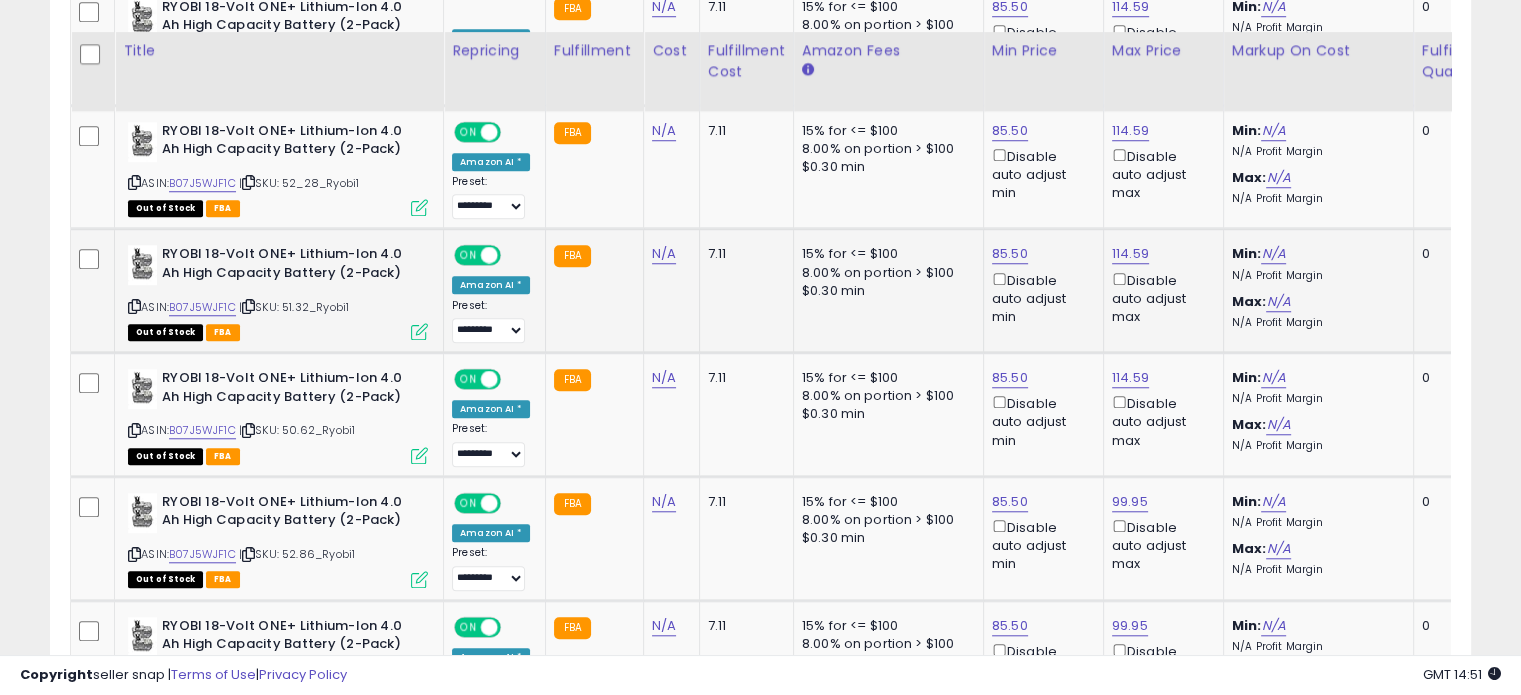 scroll, scrollTop: 1724, scrollLeft: 0, axis: vertical 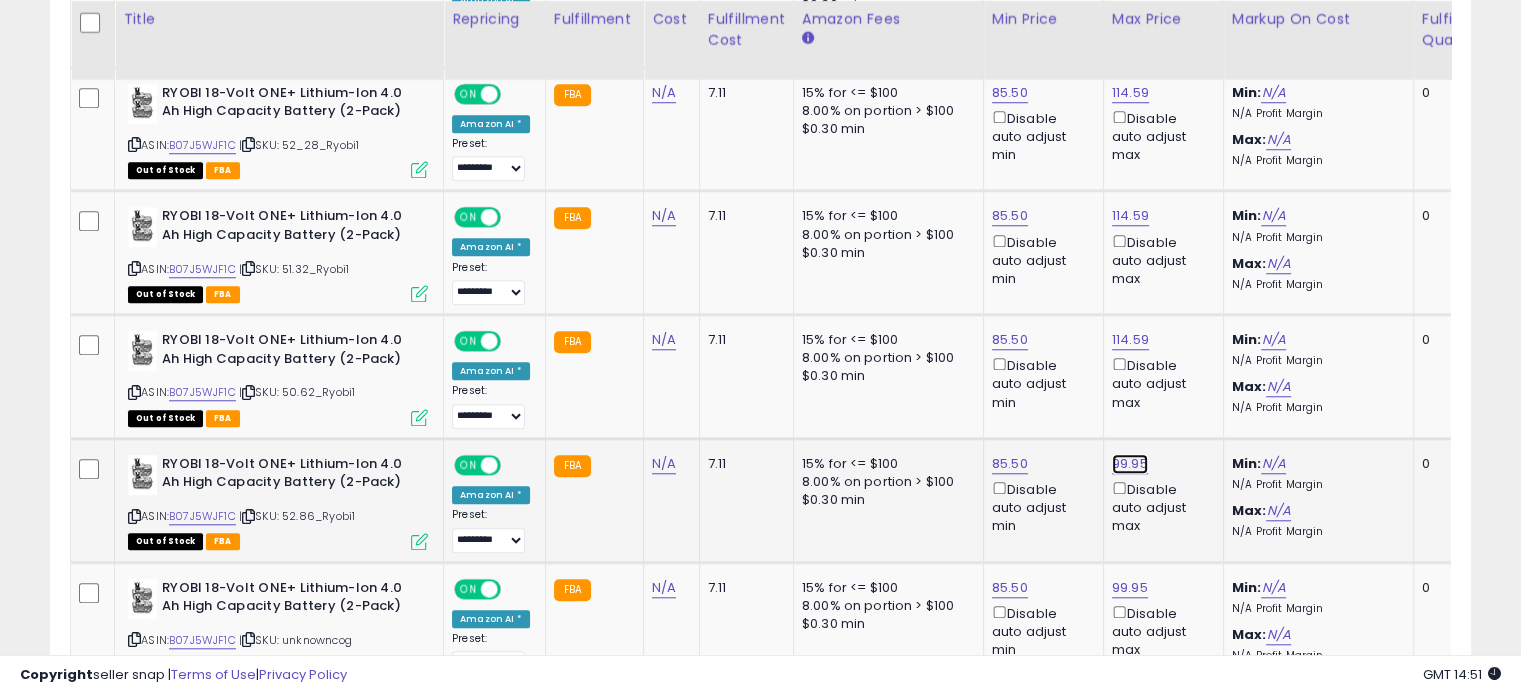 click on "99.95" at bounding box center [1130, -650] 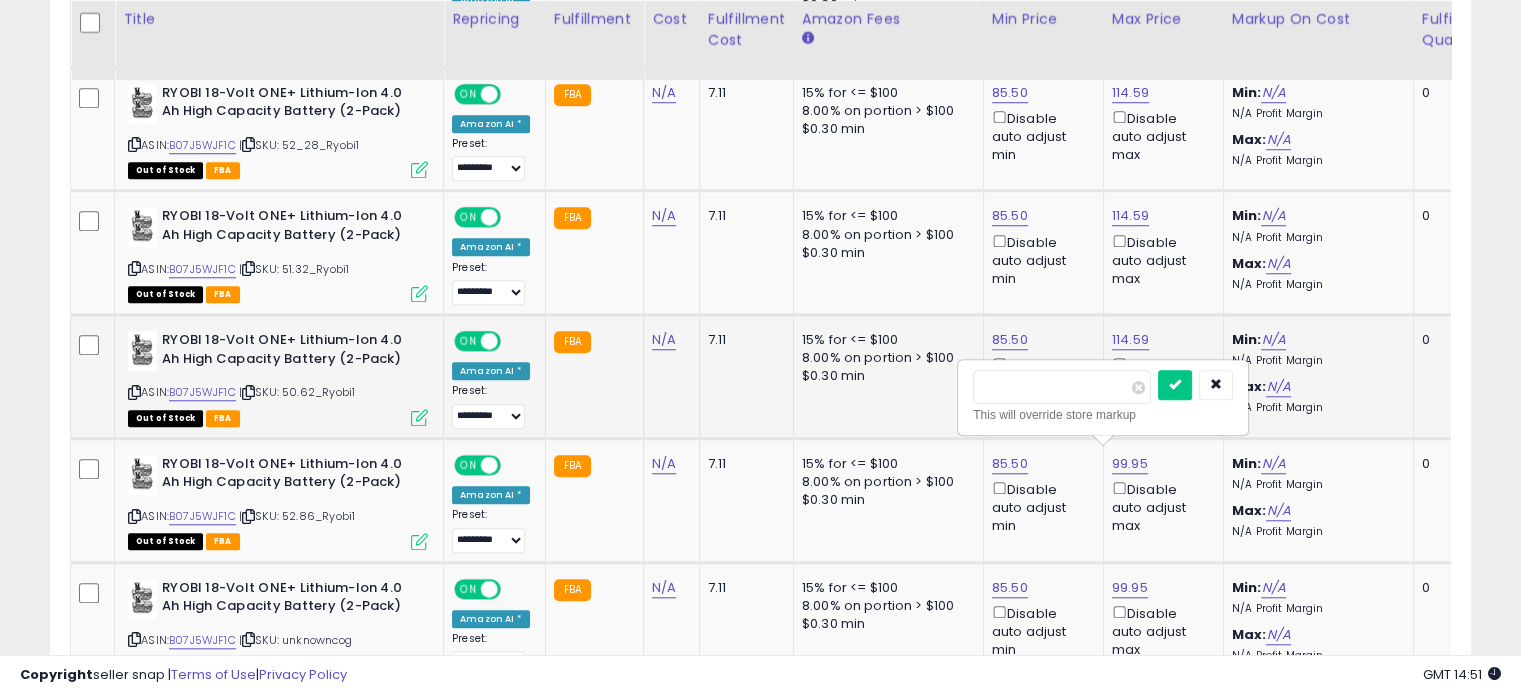 drag, startPoint x: 1068, startPoint y: 380, endPoint x: 864, endPoint y: 379, distance: 204.00246 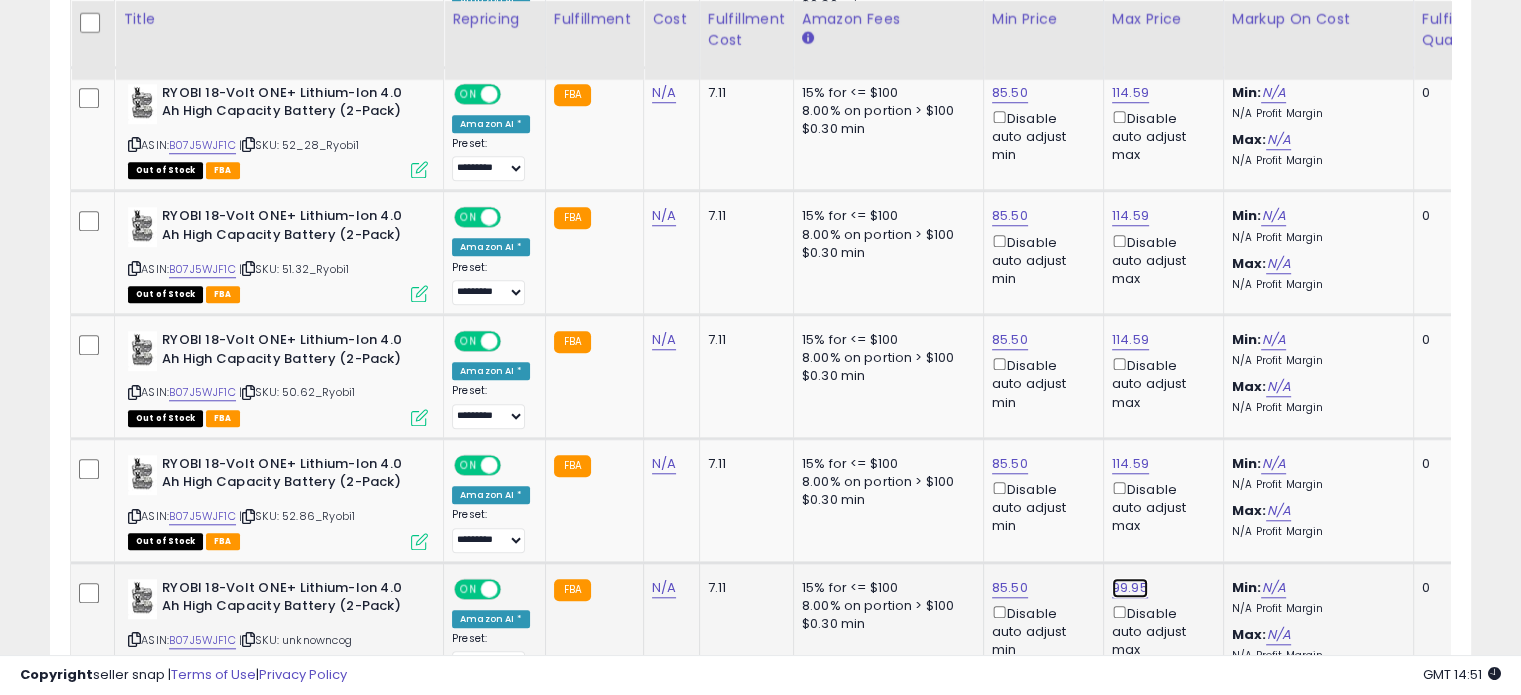 click on "99.95" at bounding box center [1130, -650] 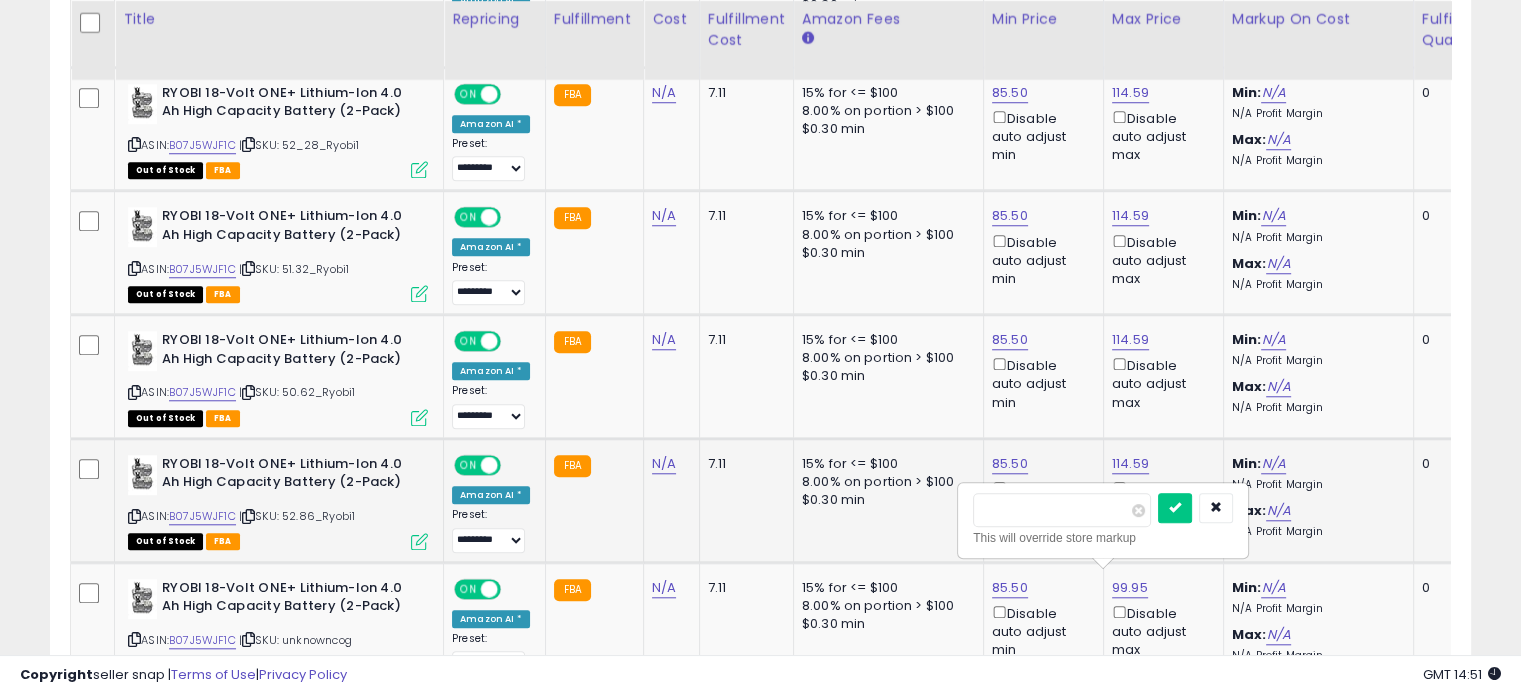 drag, startPoint x: 1037, startPoint y: 510, endPoint x: 870, endPoint y: 504, distance: 167.10774 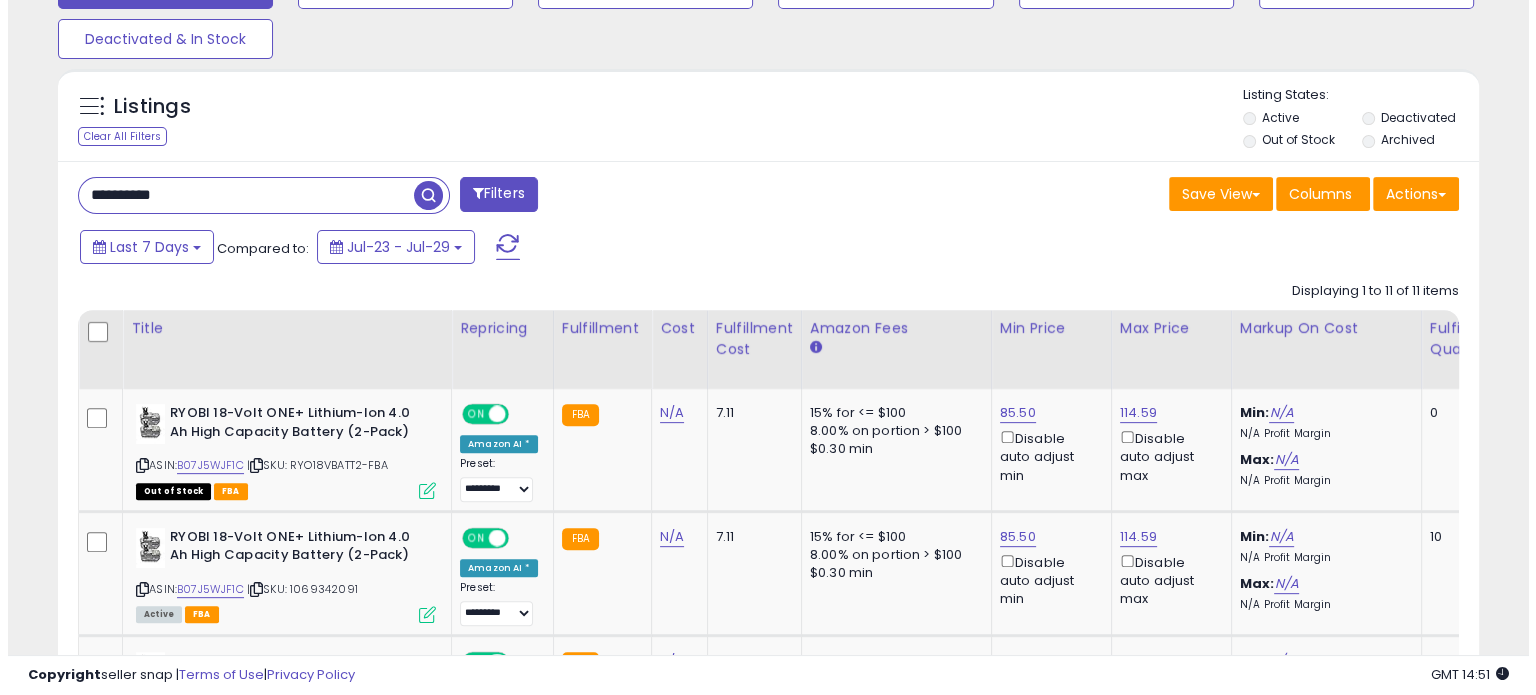 scroll, scrollTop: 407, scrollLeft: 0, axis: vertical 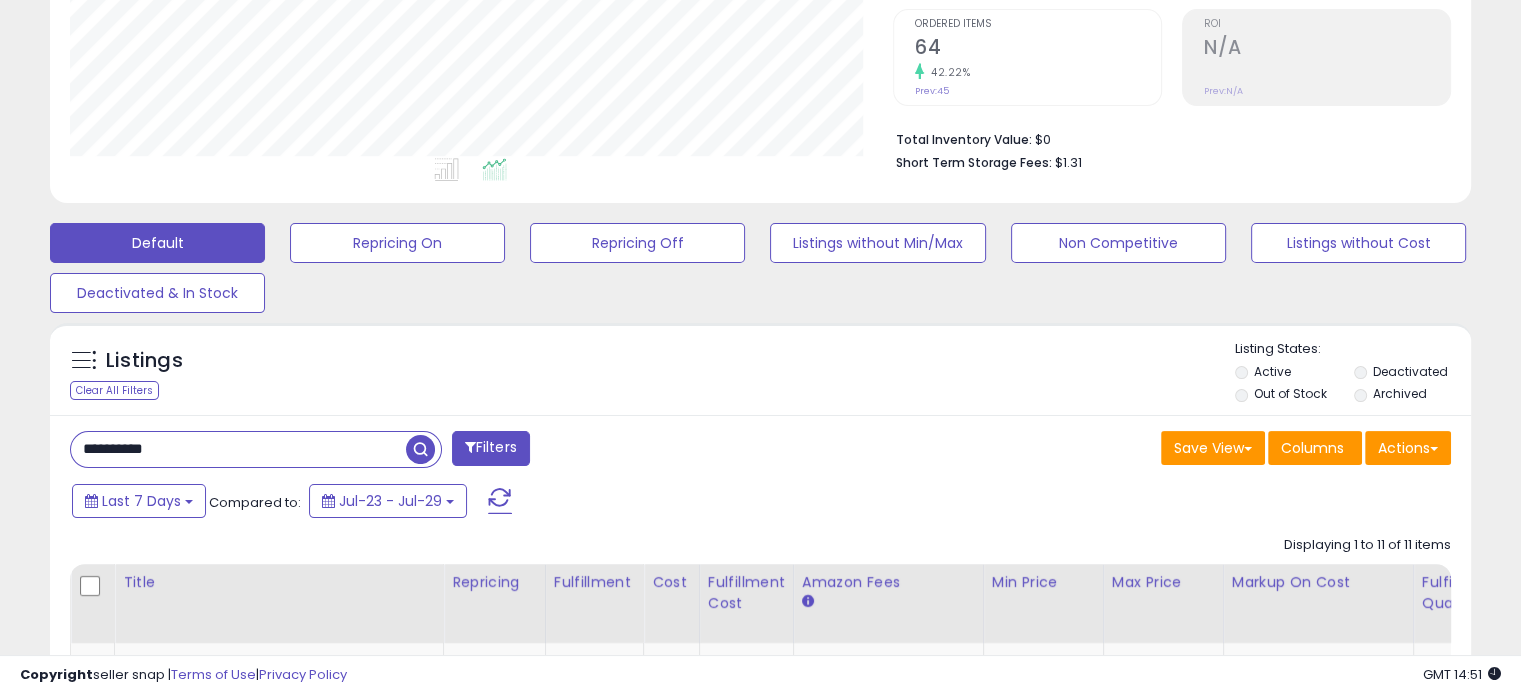 drag, startPoint x: 176, startPoint y: 451, endPoint x: 0, endPoint y: 451, distance: 176 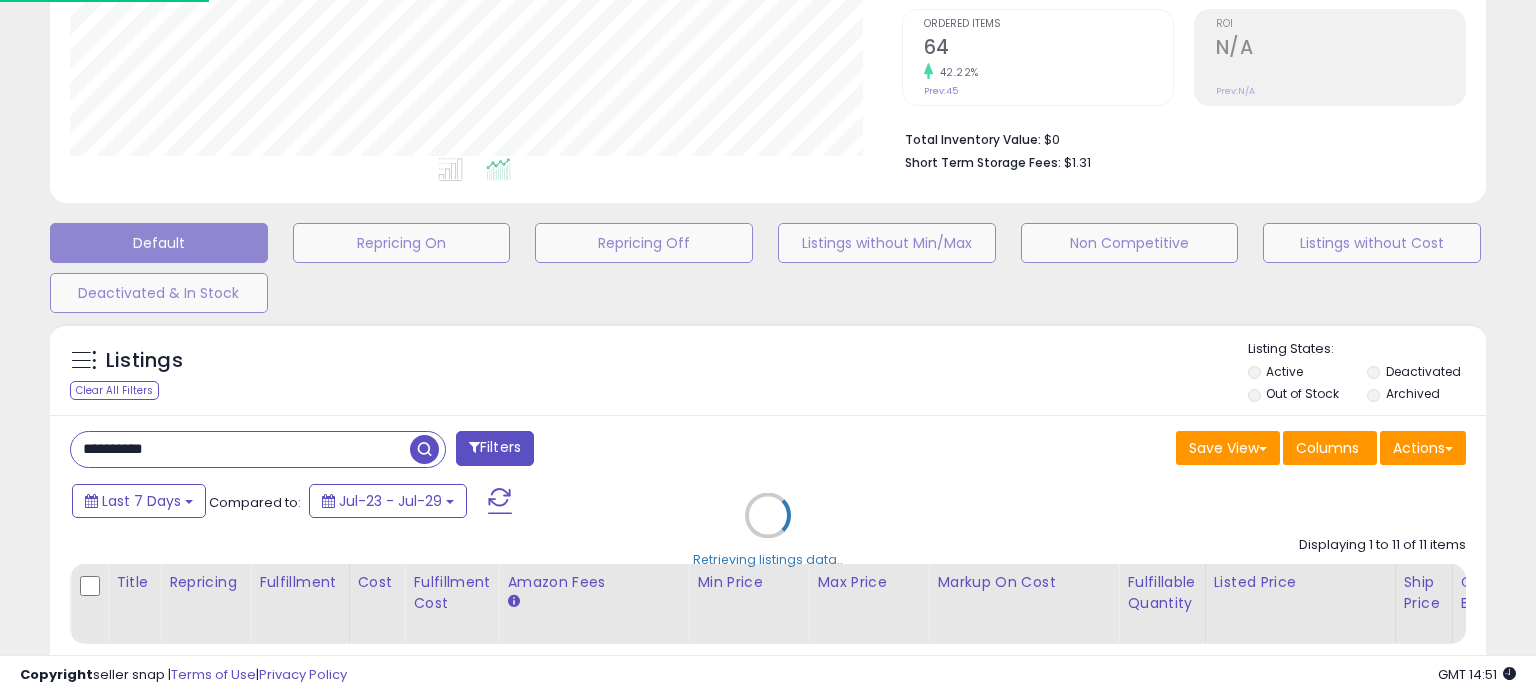 scroll, scrollTop: 999589, scrollLeft: 999168, axis: both 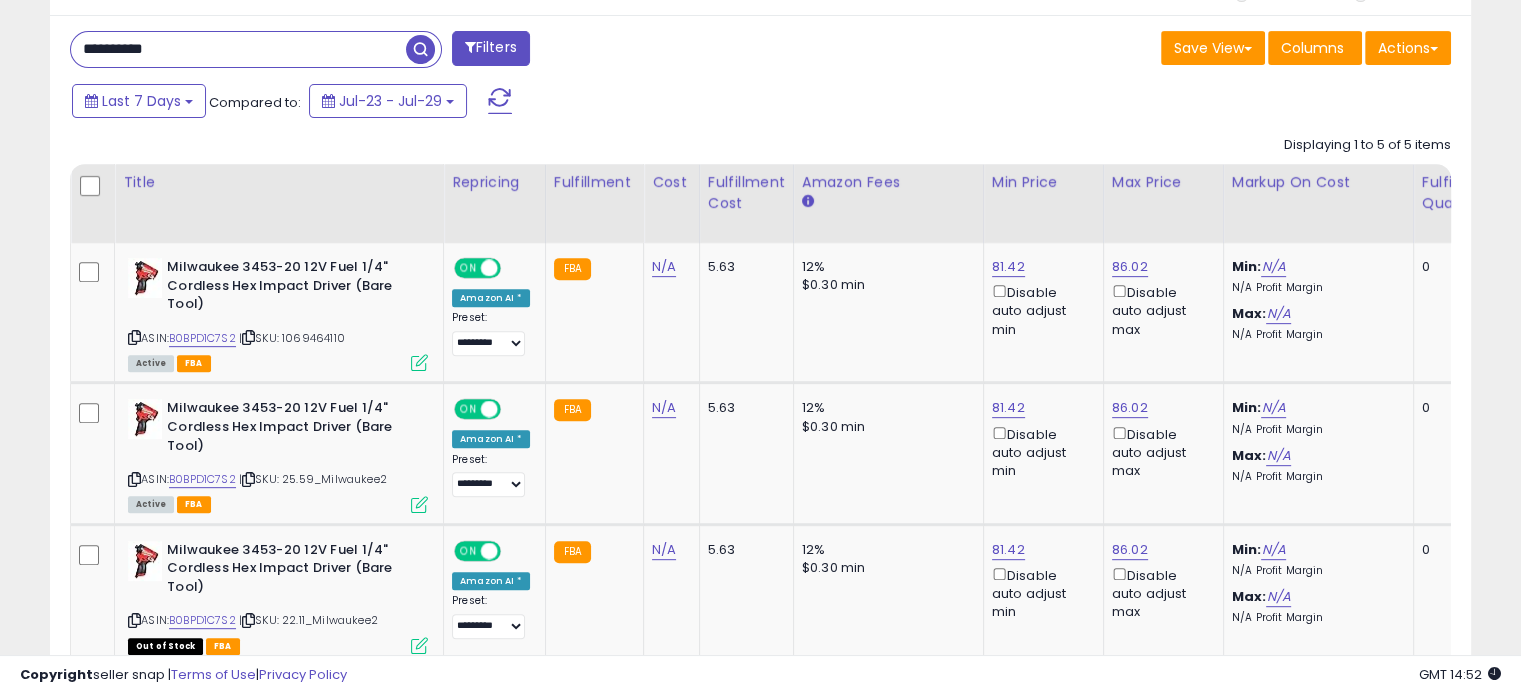 drag, startPoint x: 216, startPoint y: 61, endPoint x: 0, endPoint y: 50, distance: 216.2799 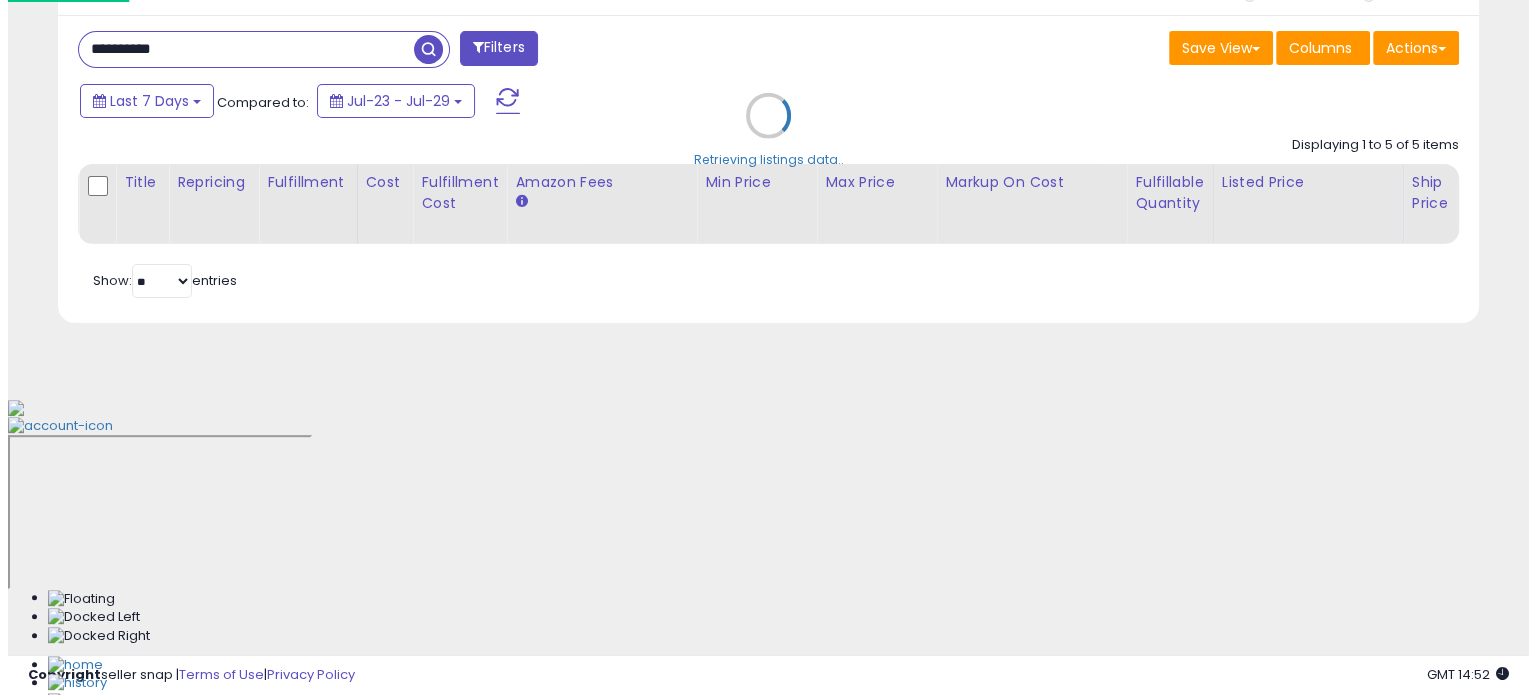 scroll, scrollTop: 524, scrollLeft: 0, axis: vertical 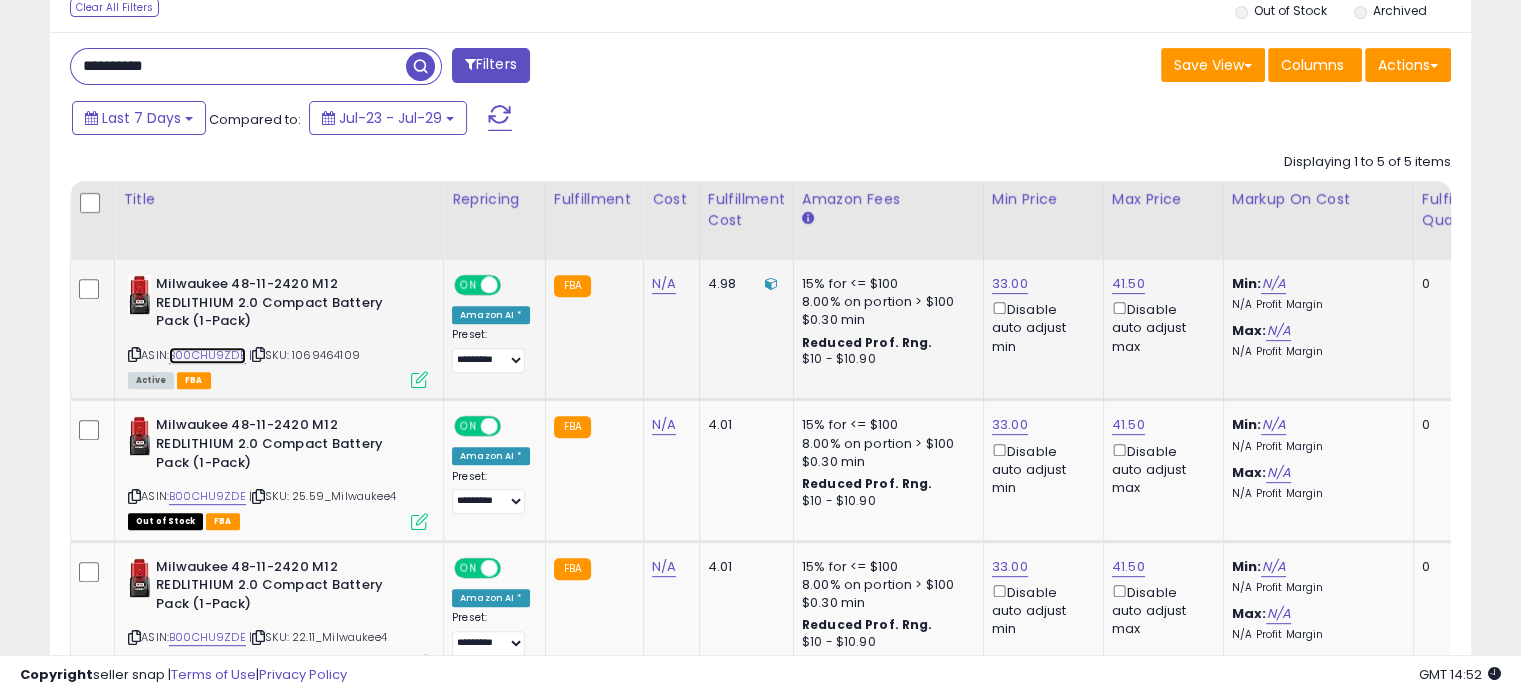 click on "B00CHU9ZDE" at bounding box center (207, 355) 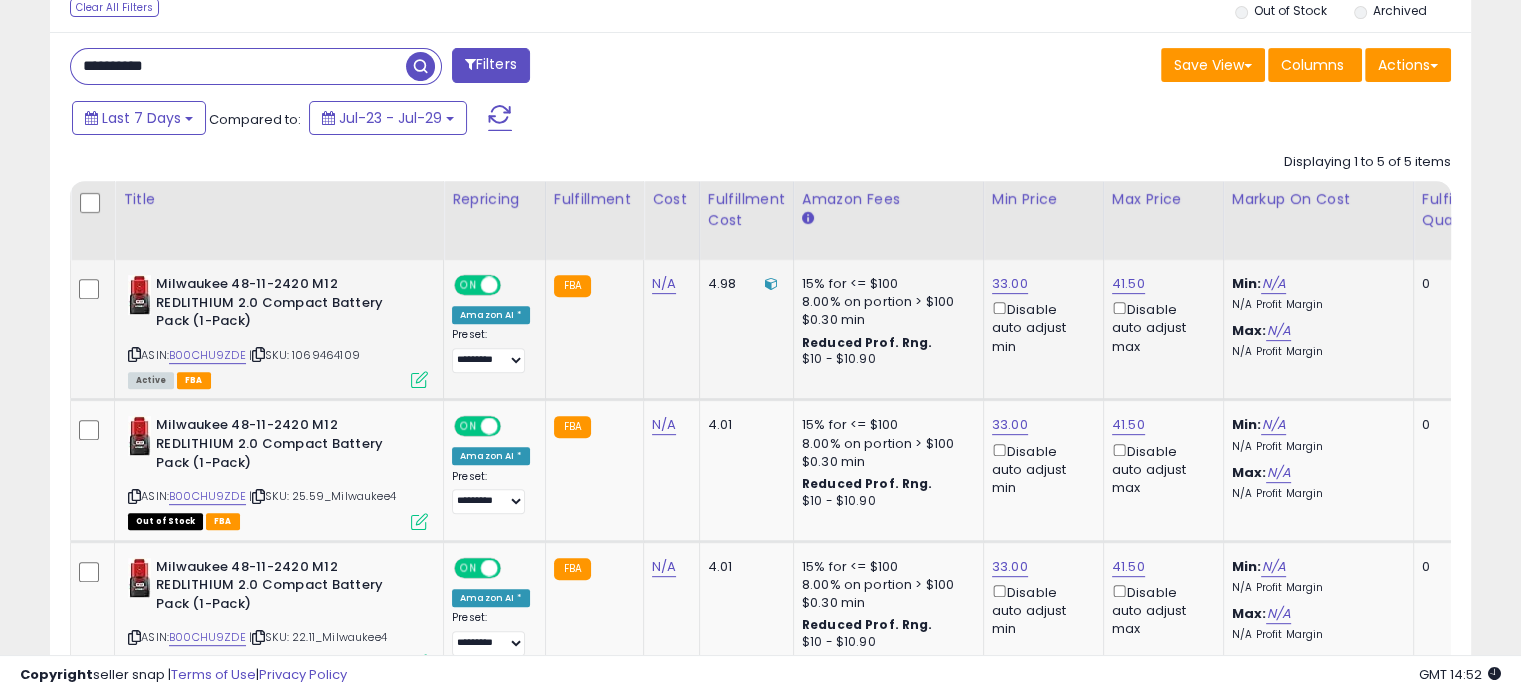 scroll, scrollTop: 999589, scrollLeft: 999176, axis: both 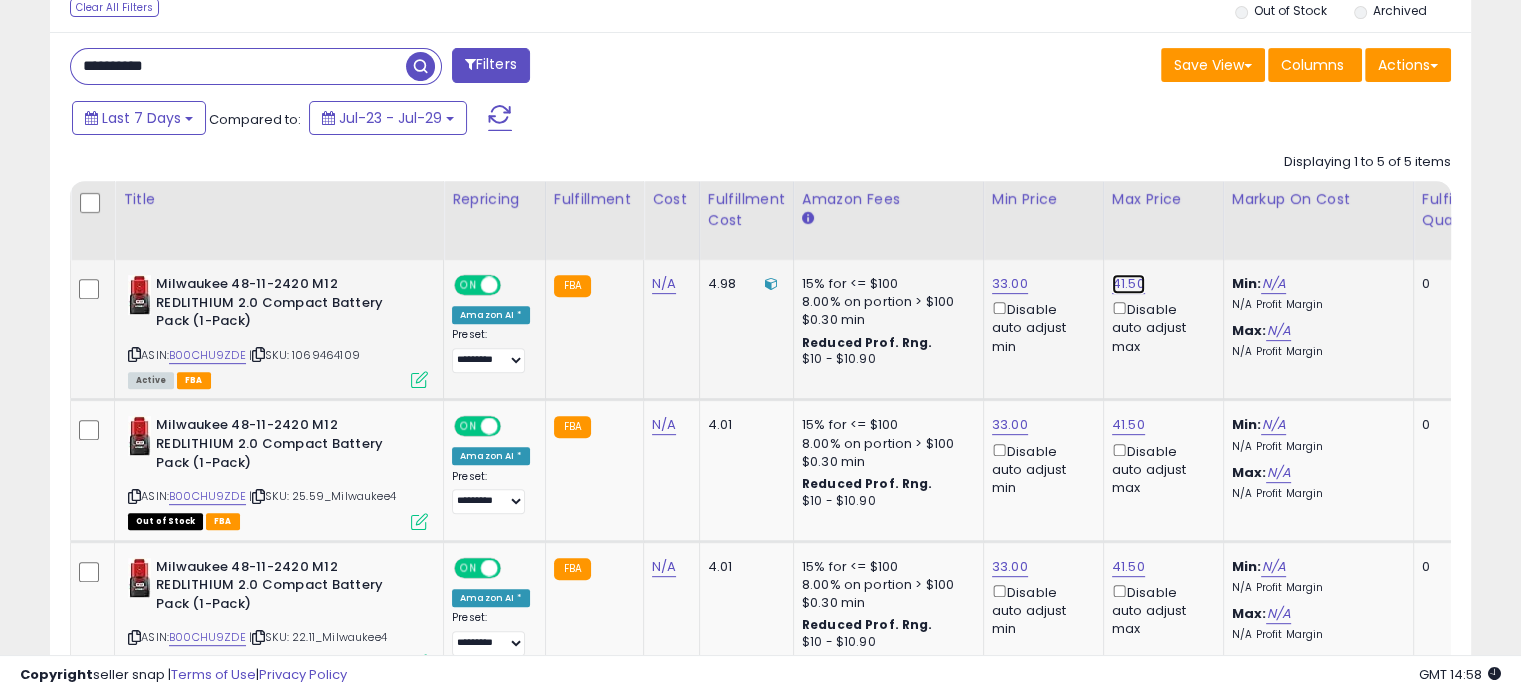 click on "41.50" at bounding box center (1128, 284) 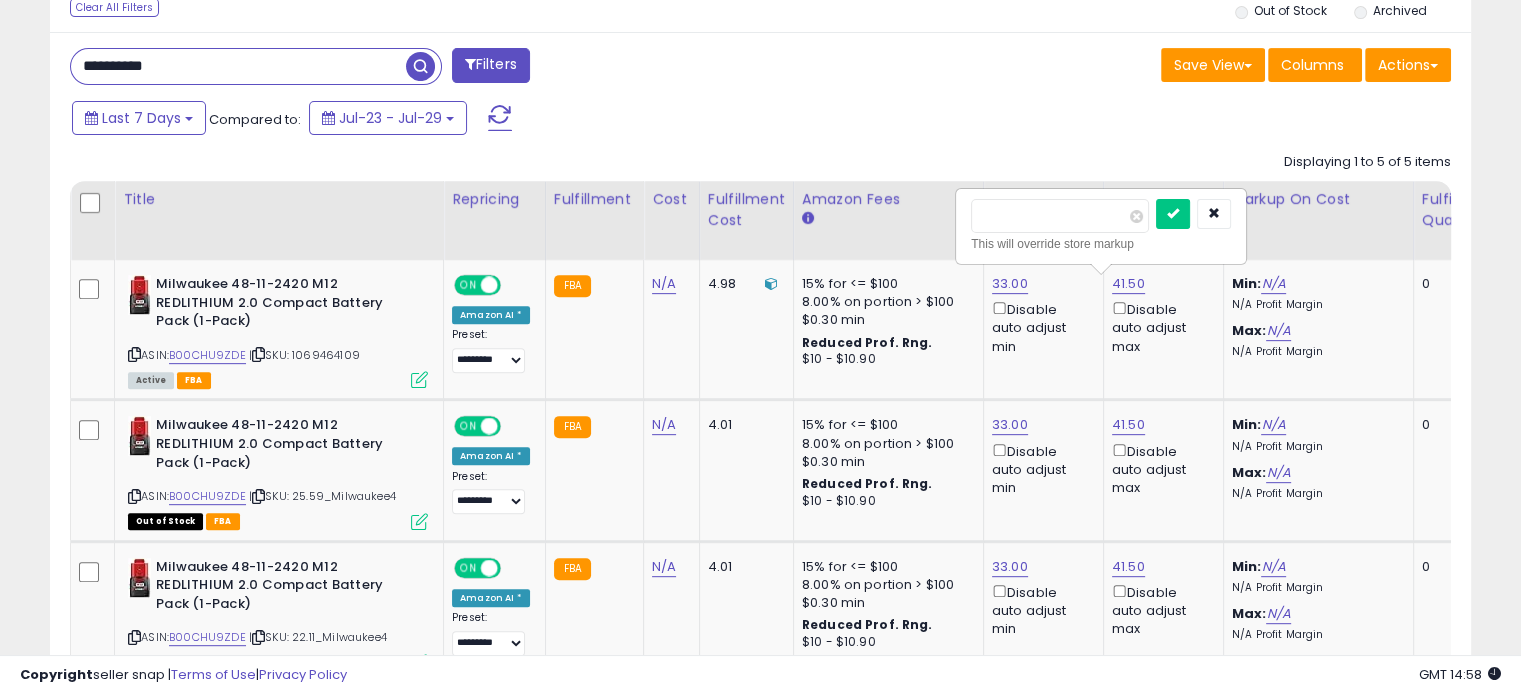 drag, startPoint x: 991, startPoint y: 219, endPoint x: 886, endPoint y: 215, distance: 105.076164 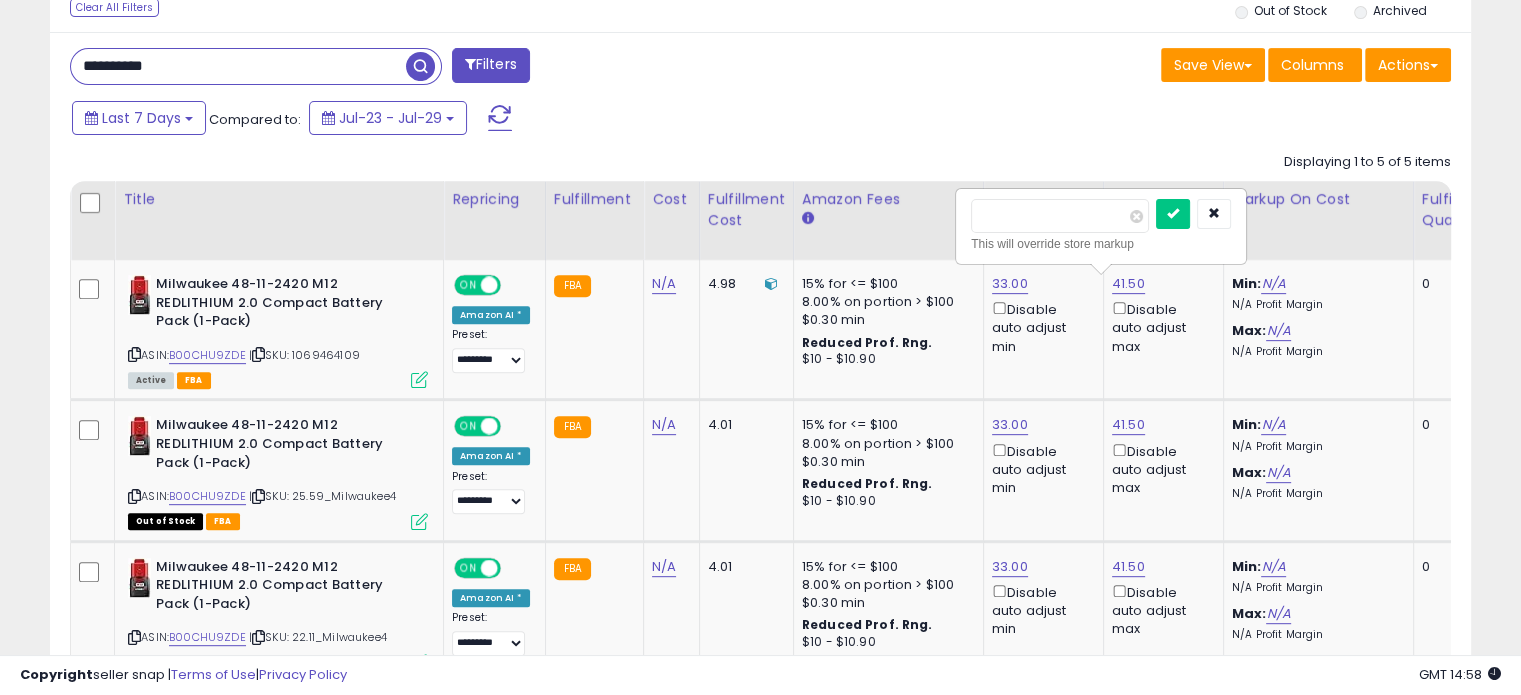 type on "*****" 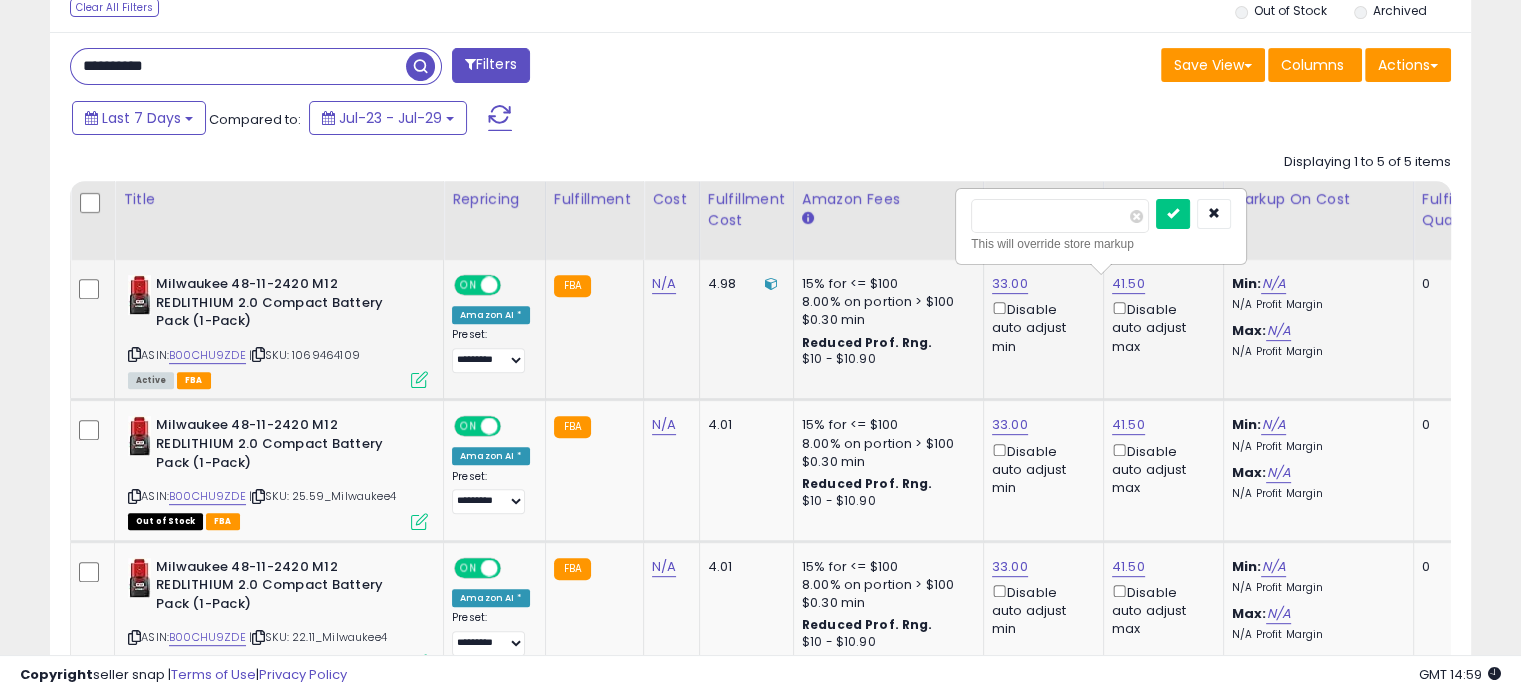click on "***** This will override store markup" at bounding box center [1101, 226] 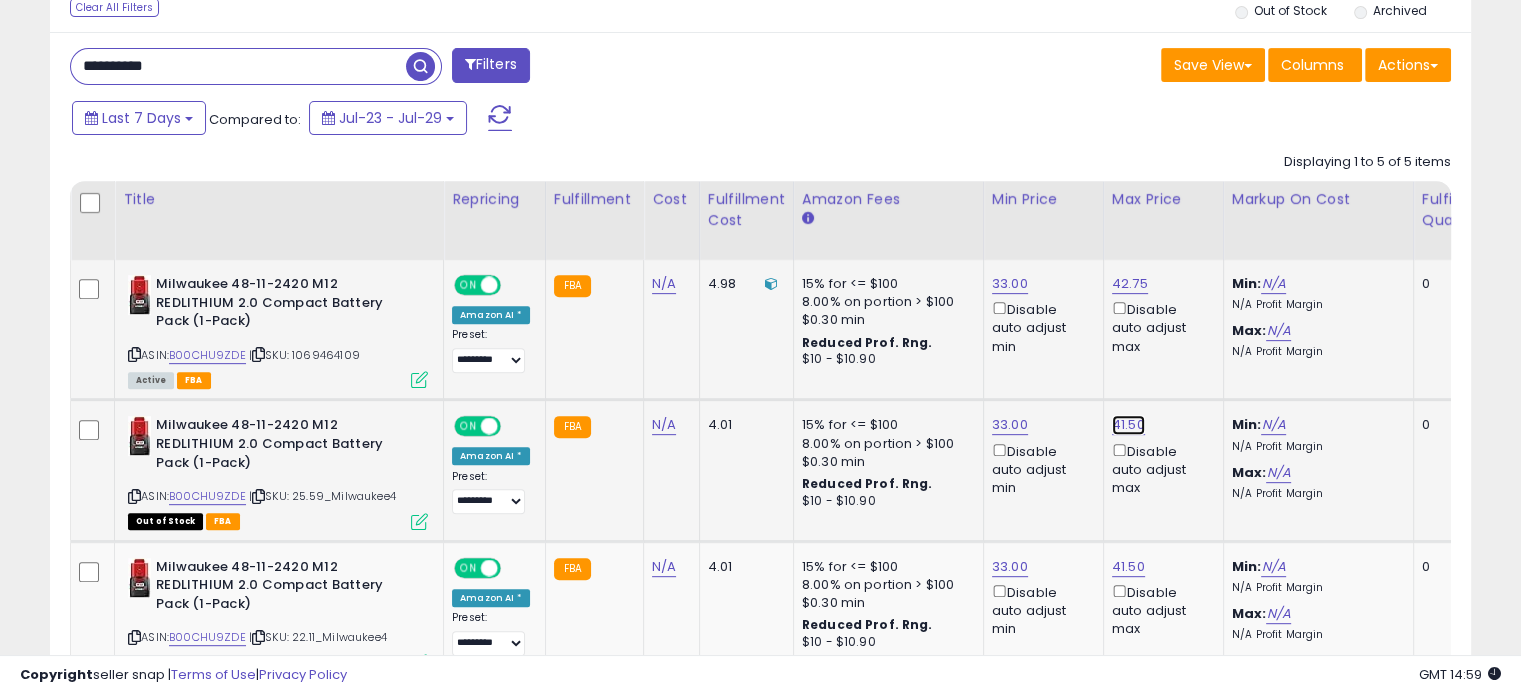click on "41.50" at bounding box center [1130, 284] 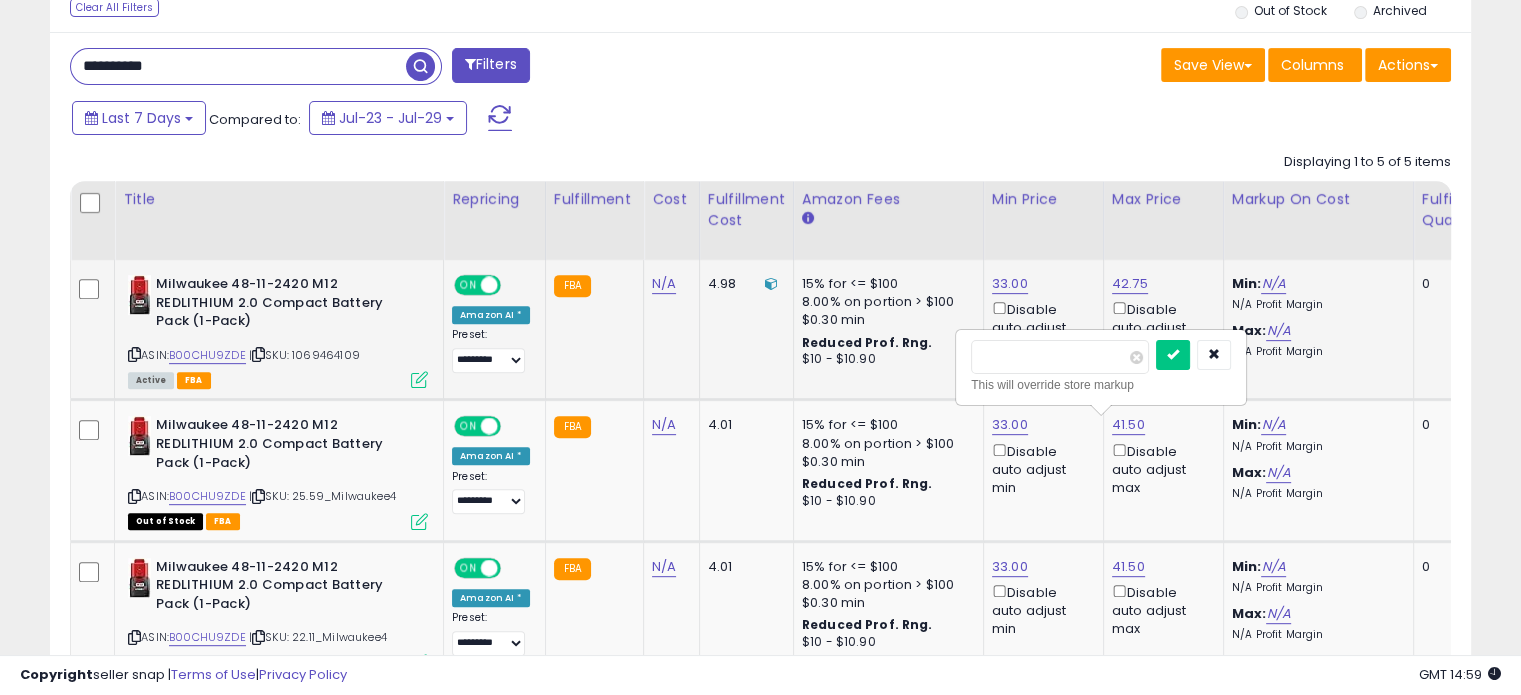 drag, startPoint x: 1063, startPoint y: 359, endPoint x: 921, endPoint y: 356, distance: 142.0317 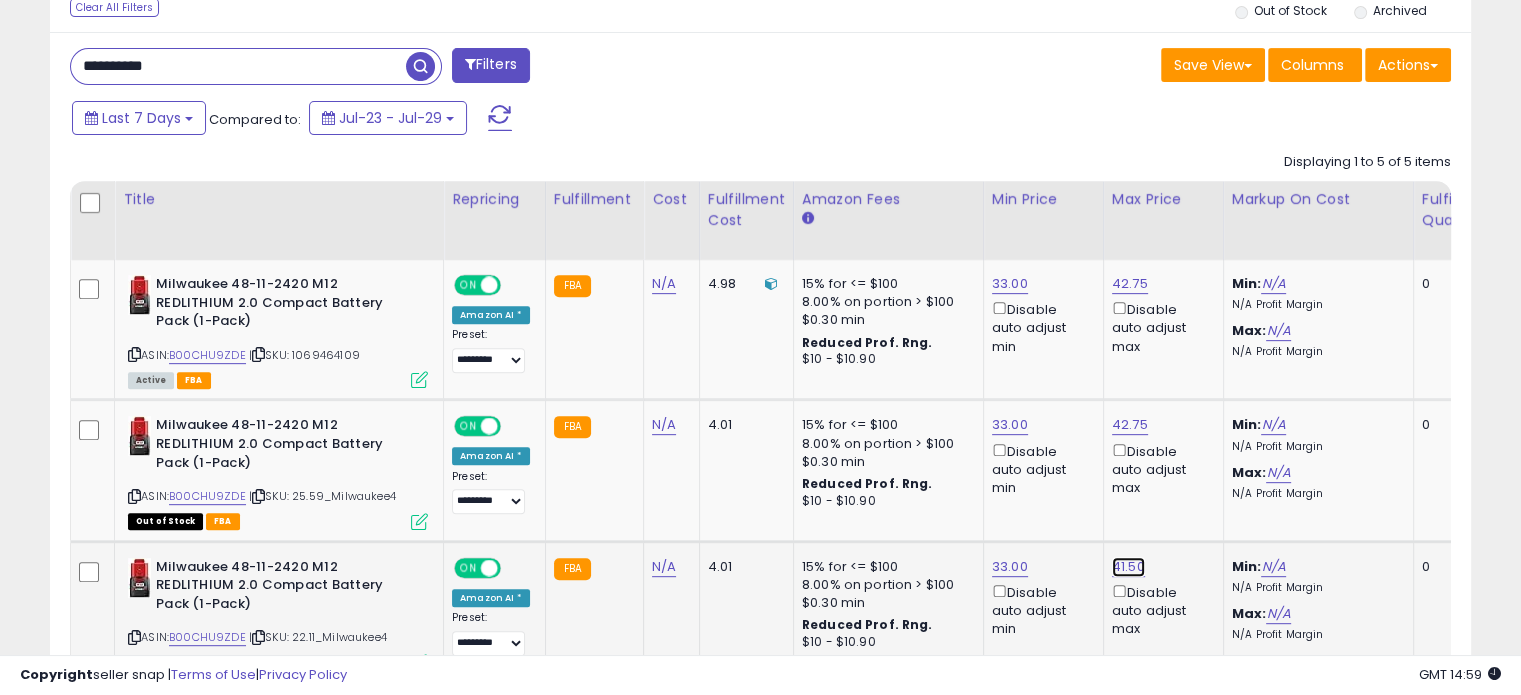 click on "41.50" at bounding box center [1130, 284] 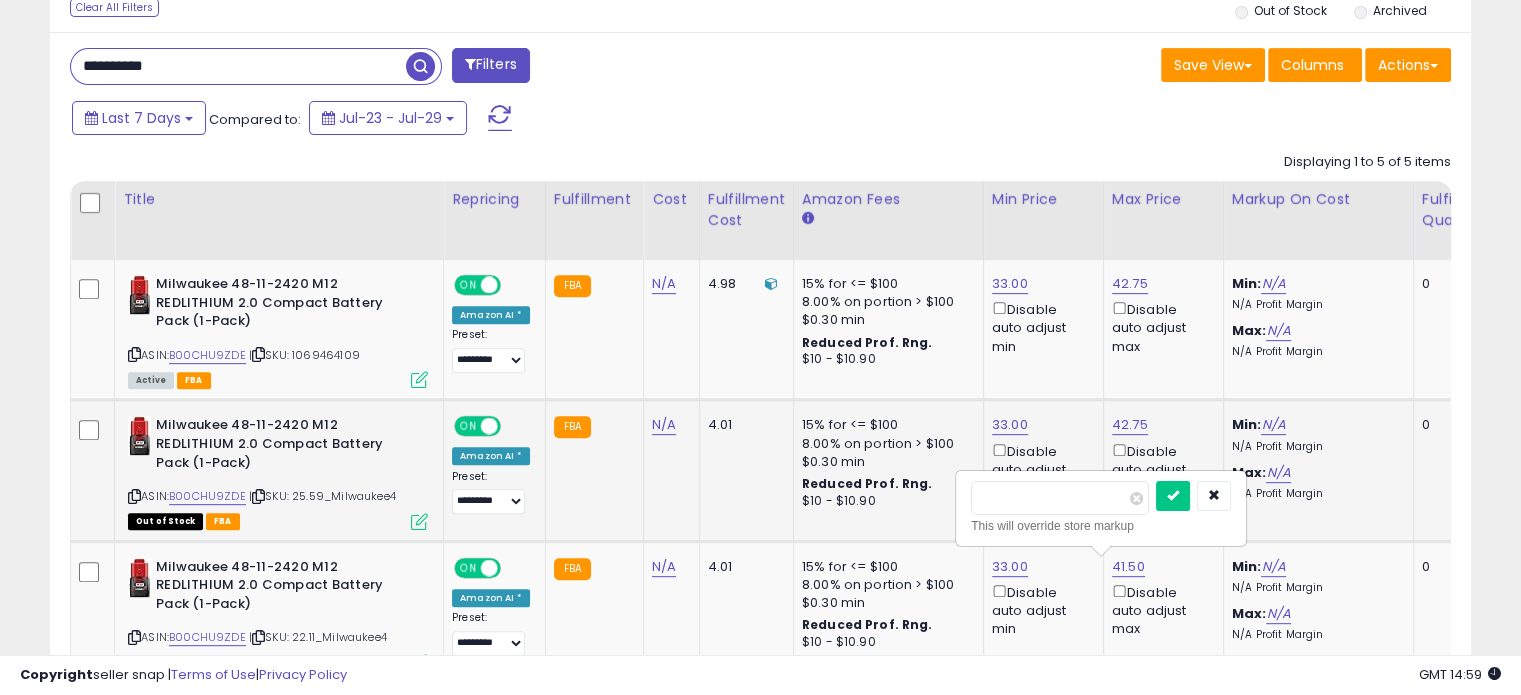 drag, startPoint x: 1047, startPoint y: 496, endPoint x: 866, endPoint y: 484, distance: 181.39735 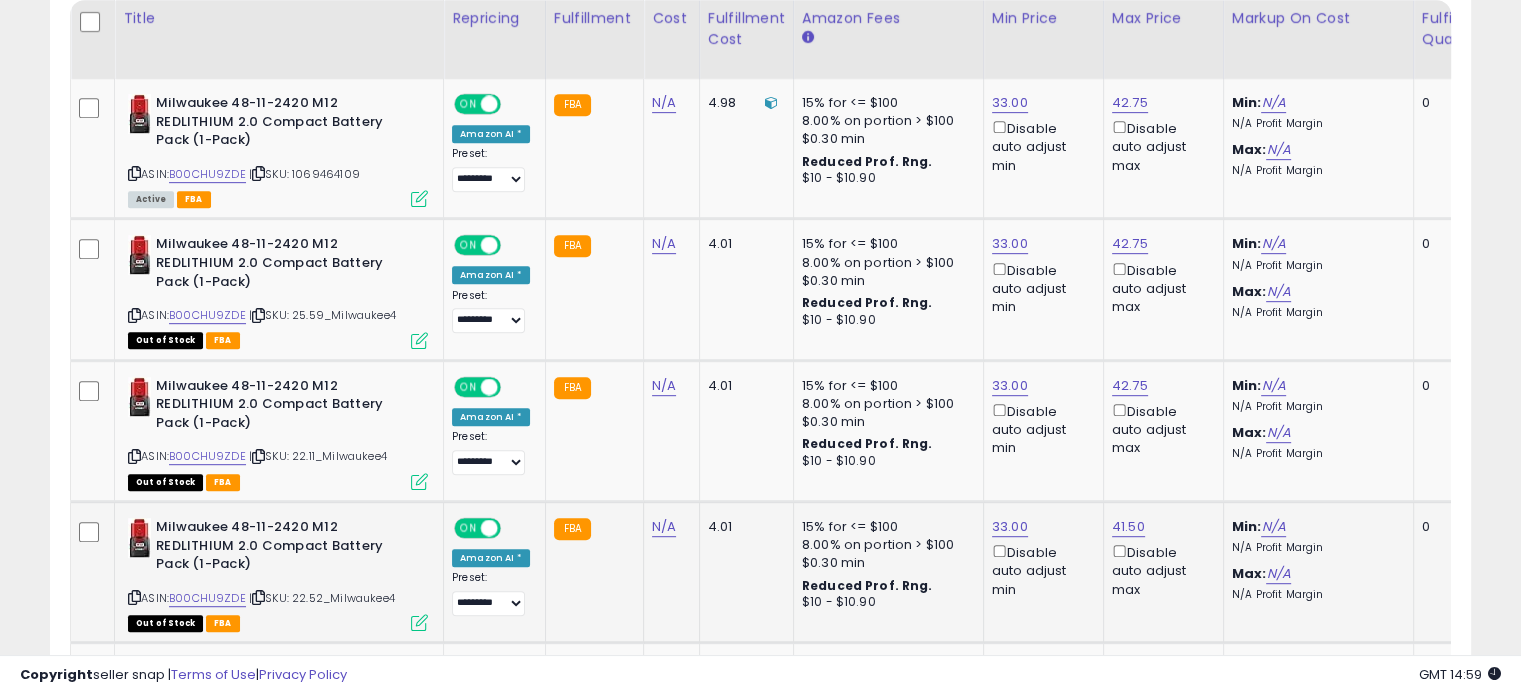 scroll, scrollTop: 990, scrollLeft: 0, axis: vertical 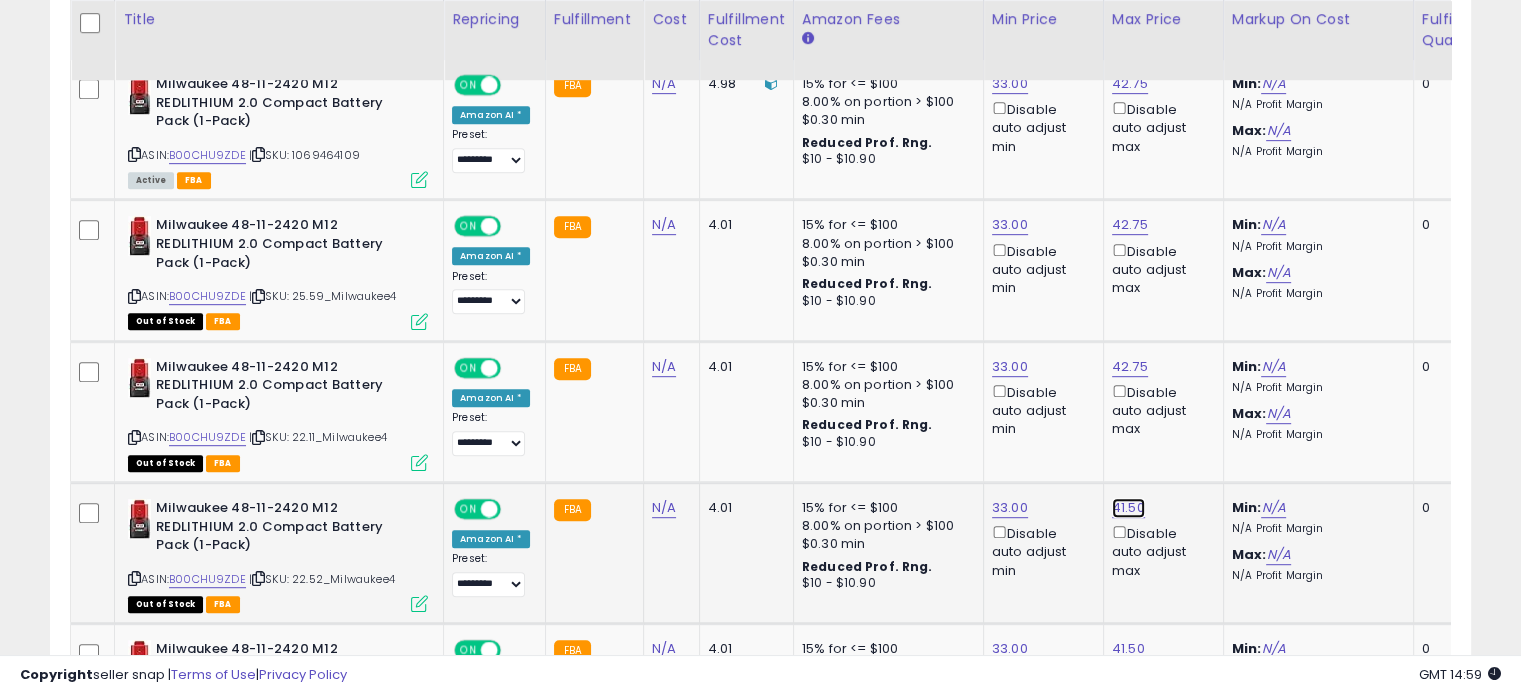 click on "41.50" at bounding box center [1130, 84] 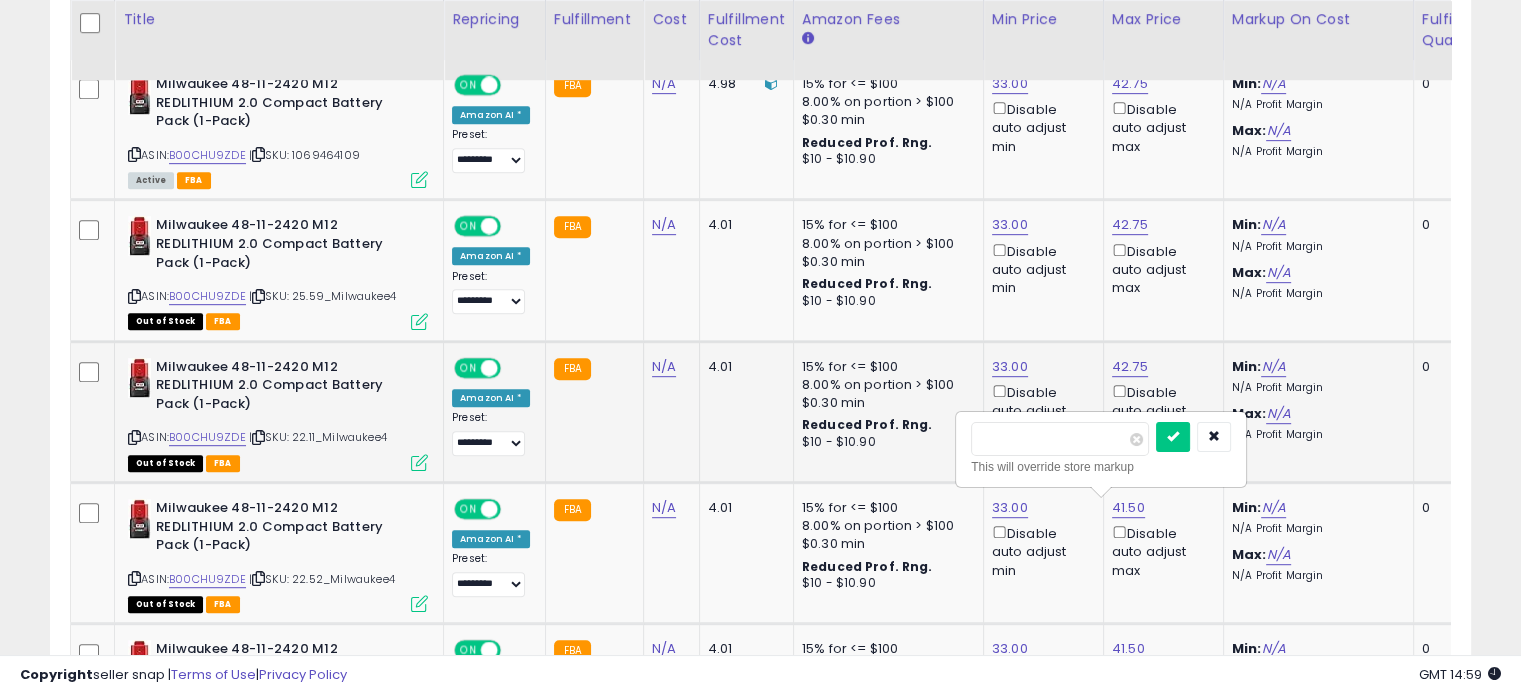 drag, startPoint x: 1014, startPoint y: 434, endPoint x: 864, endPoint y: 435, distance: 150.00333 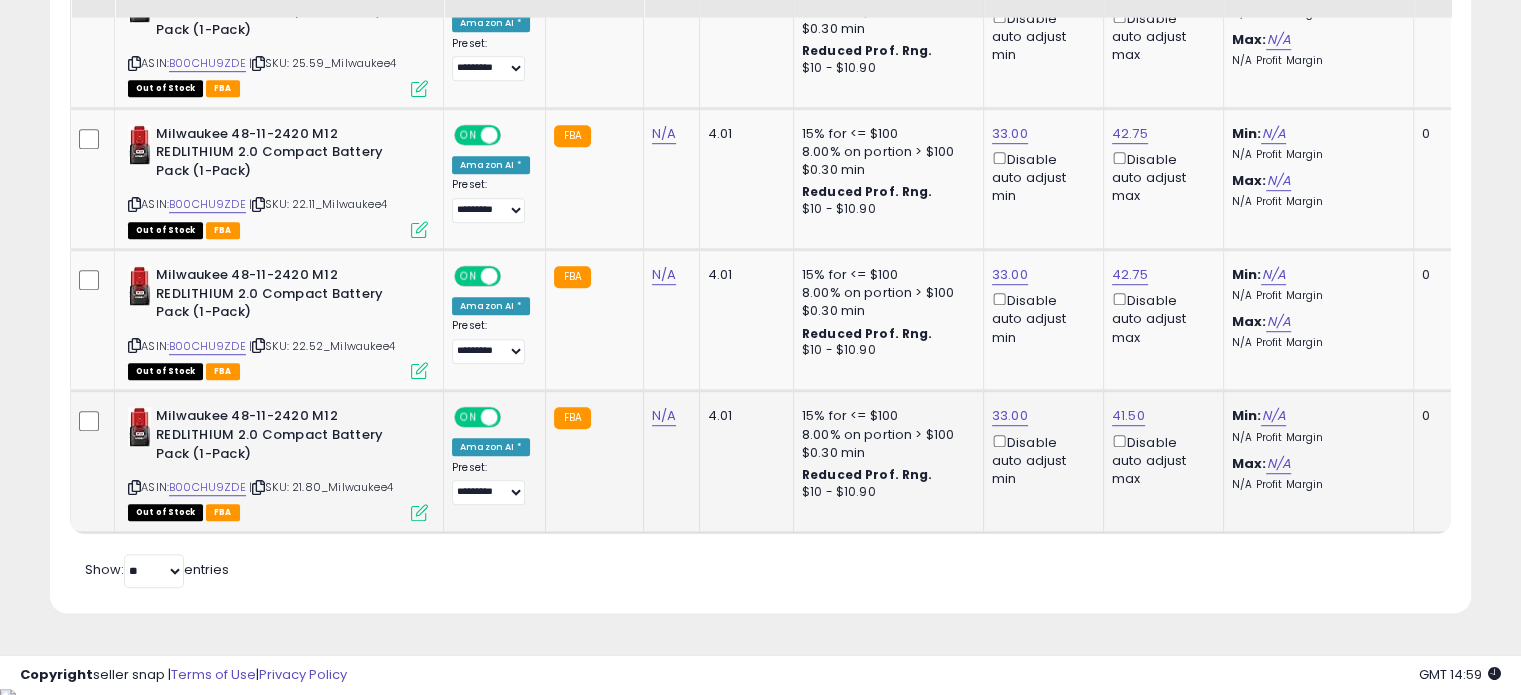 scroll, scrollTop: 1227, scrollLeft: 0, axis: vertical 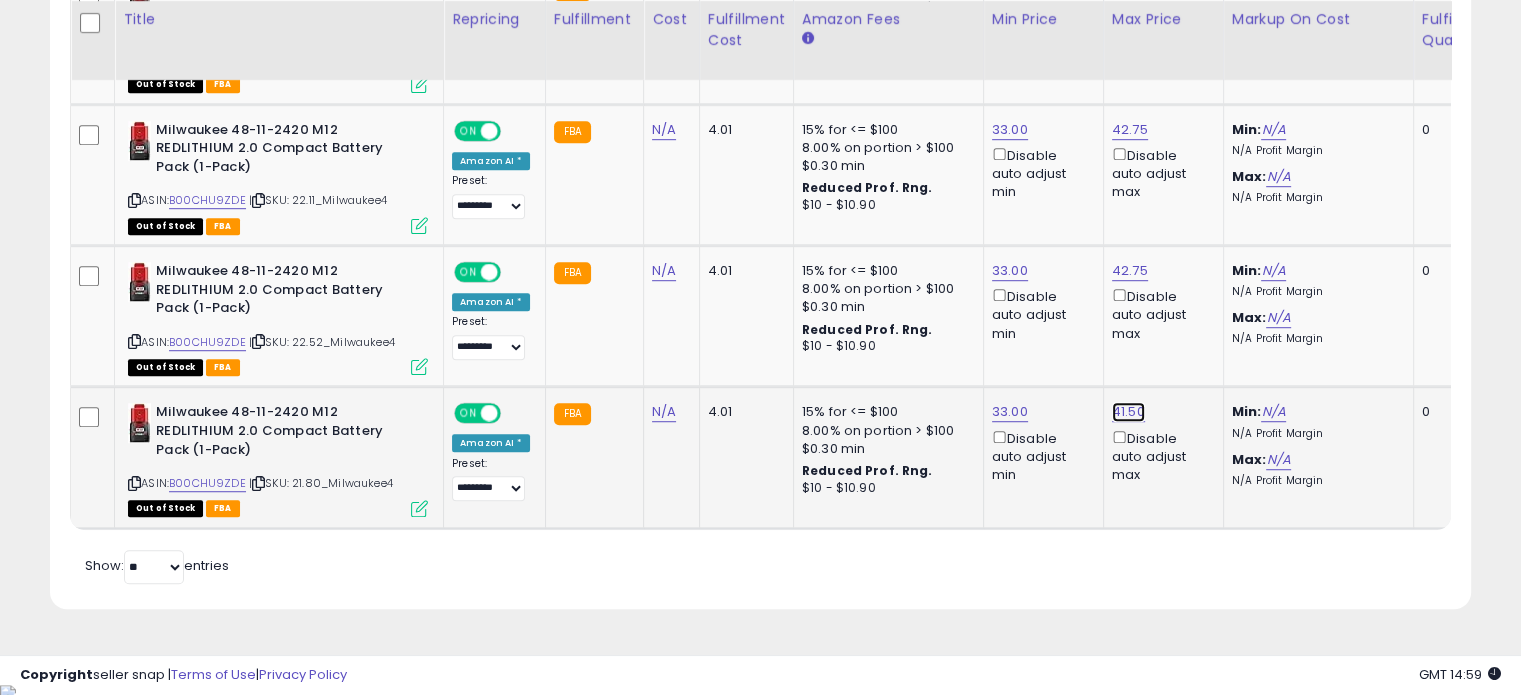 click on "41.50" at bounding box center (1130, -153) 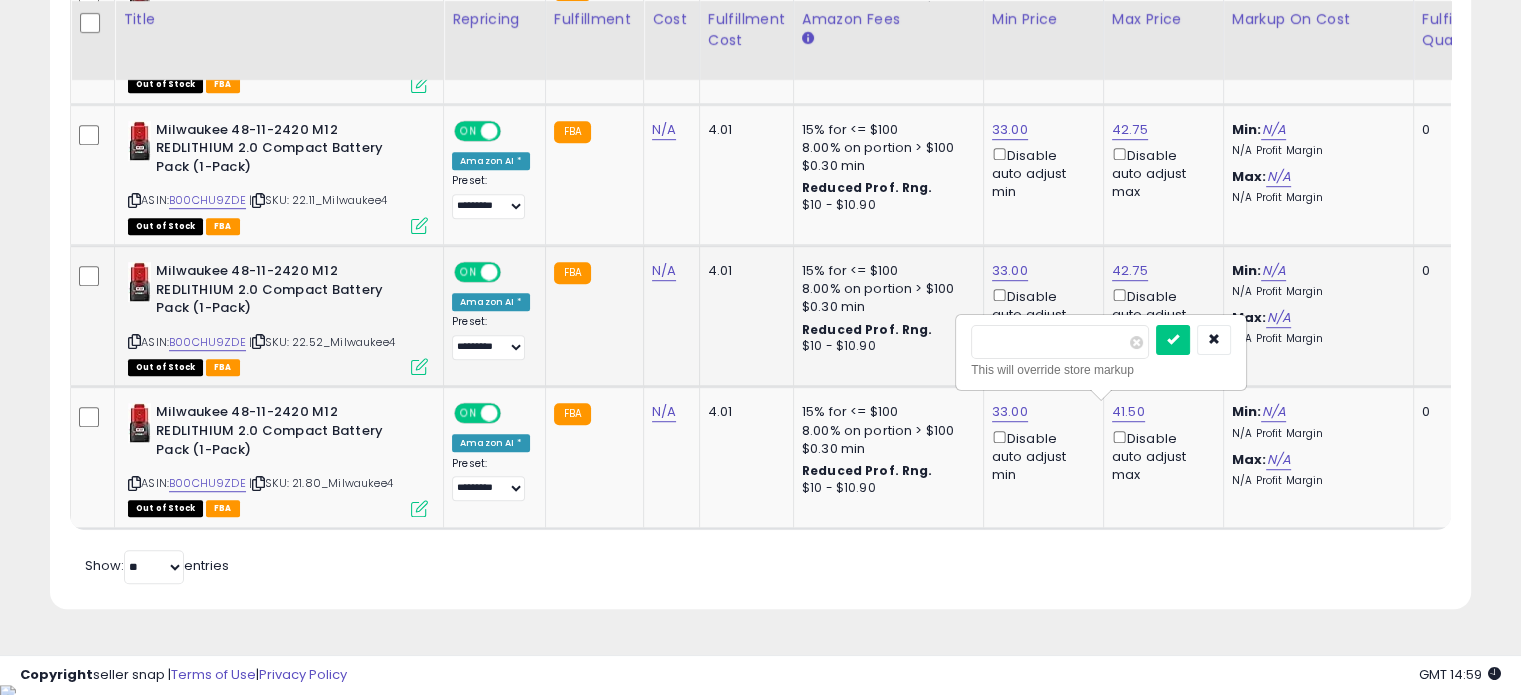 drag, startPoint x: 1043, startPoint y: 340, endPoint x: 915, endPoint y: 337, distance: 128.03516 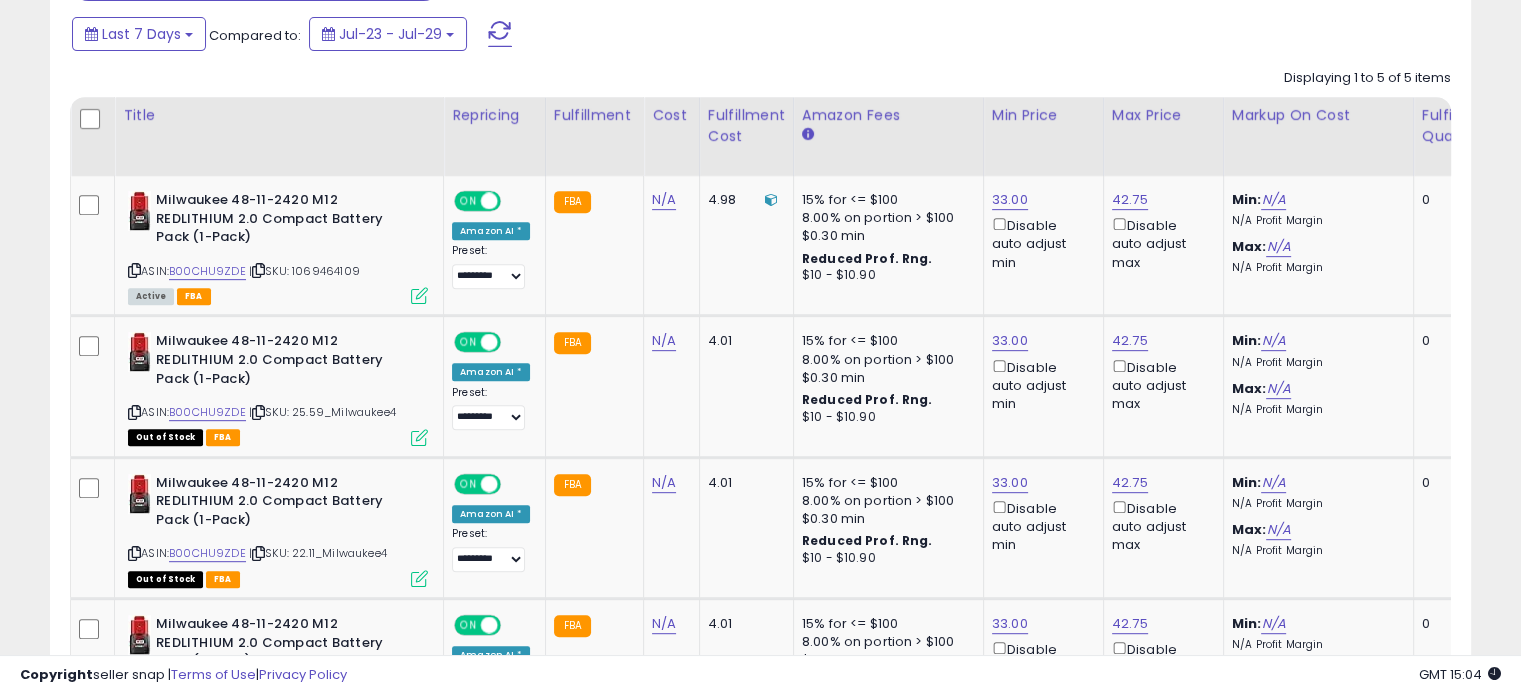 scroll, scrollTop: 827, scrollLeft: 0, axis: vertical 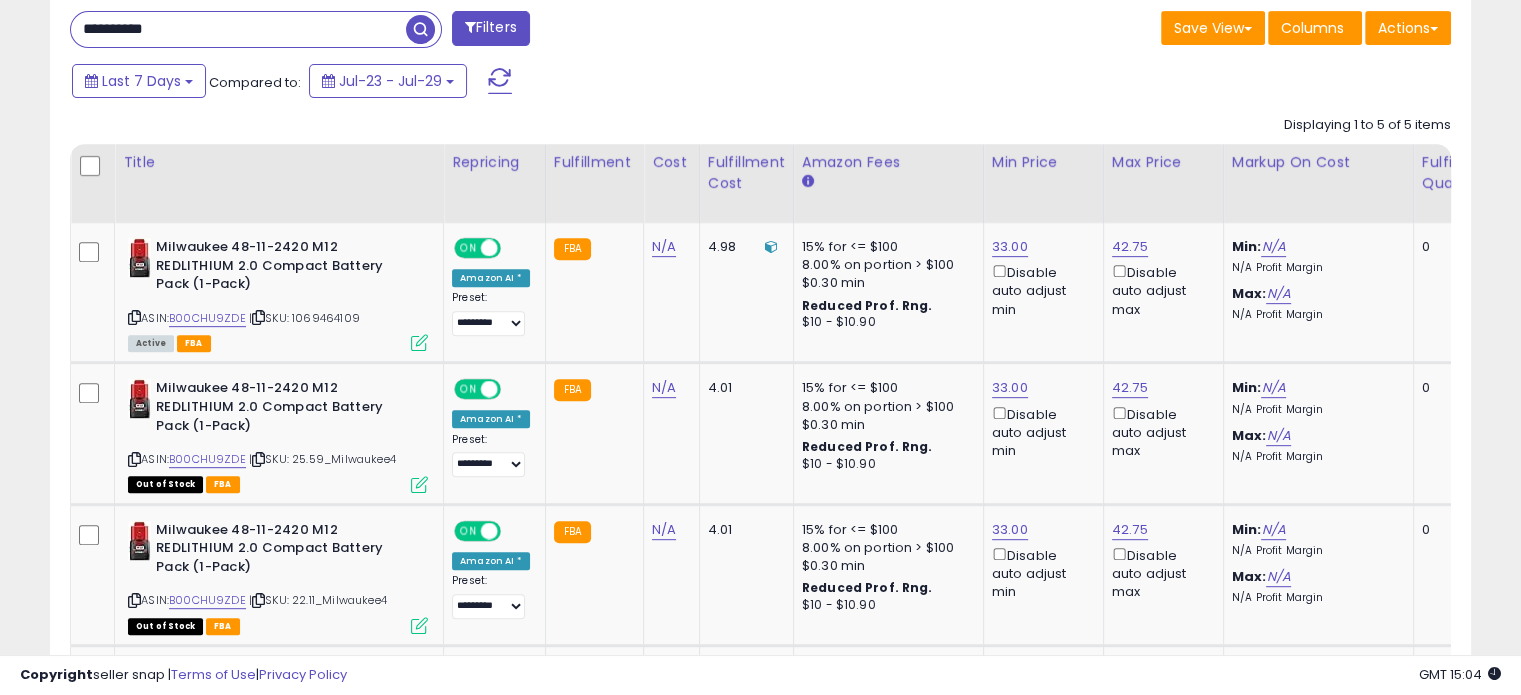 drag, startPoint x: 180, startPoint y: 38, endPoint x: 0, endPoint y: 35, distance: 180.025 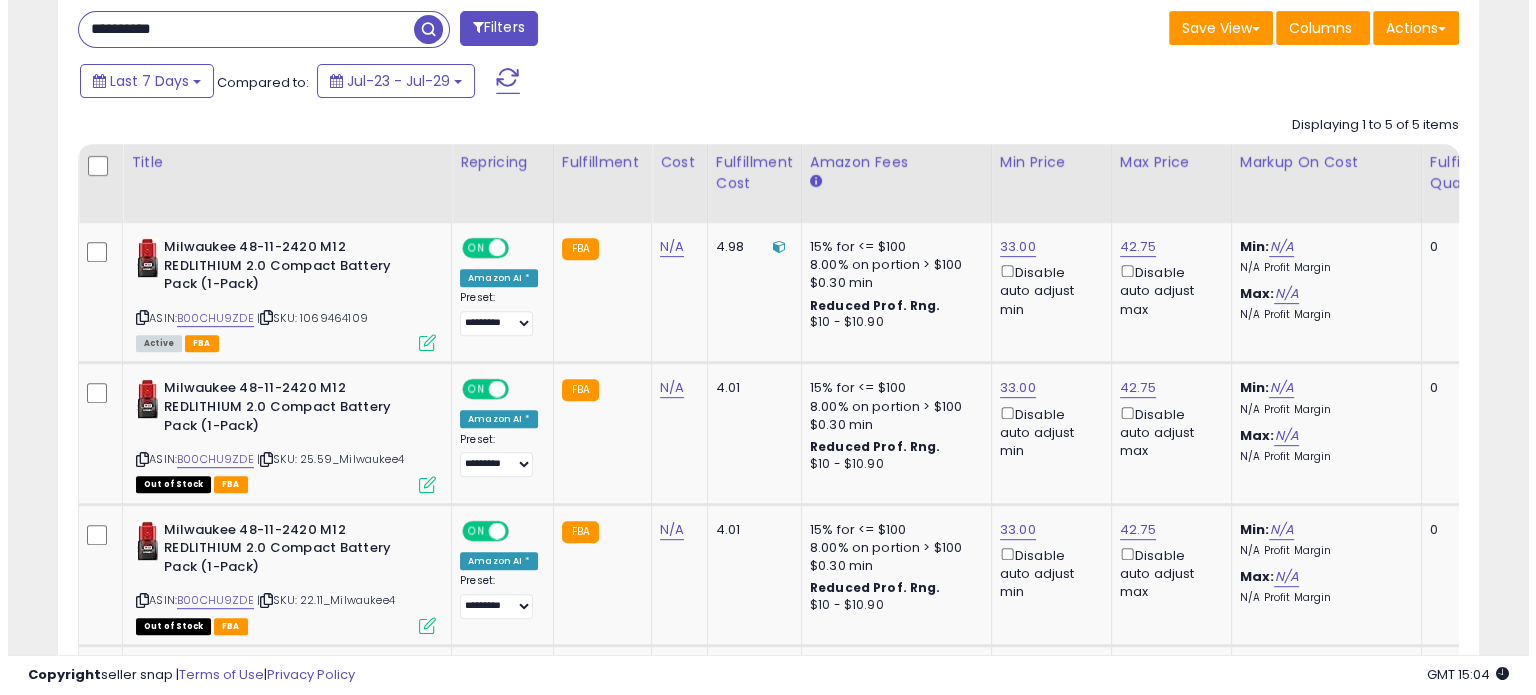 scroll, scrollTop: 524, scrollLeft: 0, axis: vertical 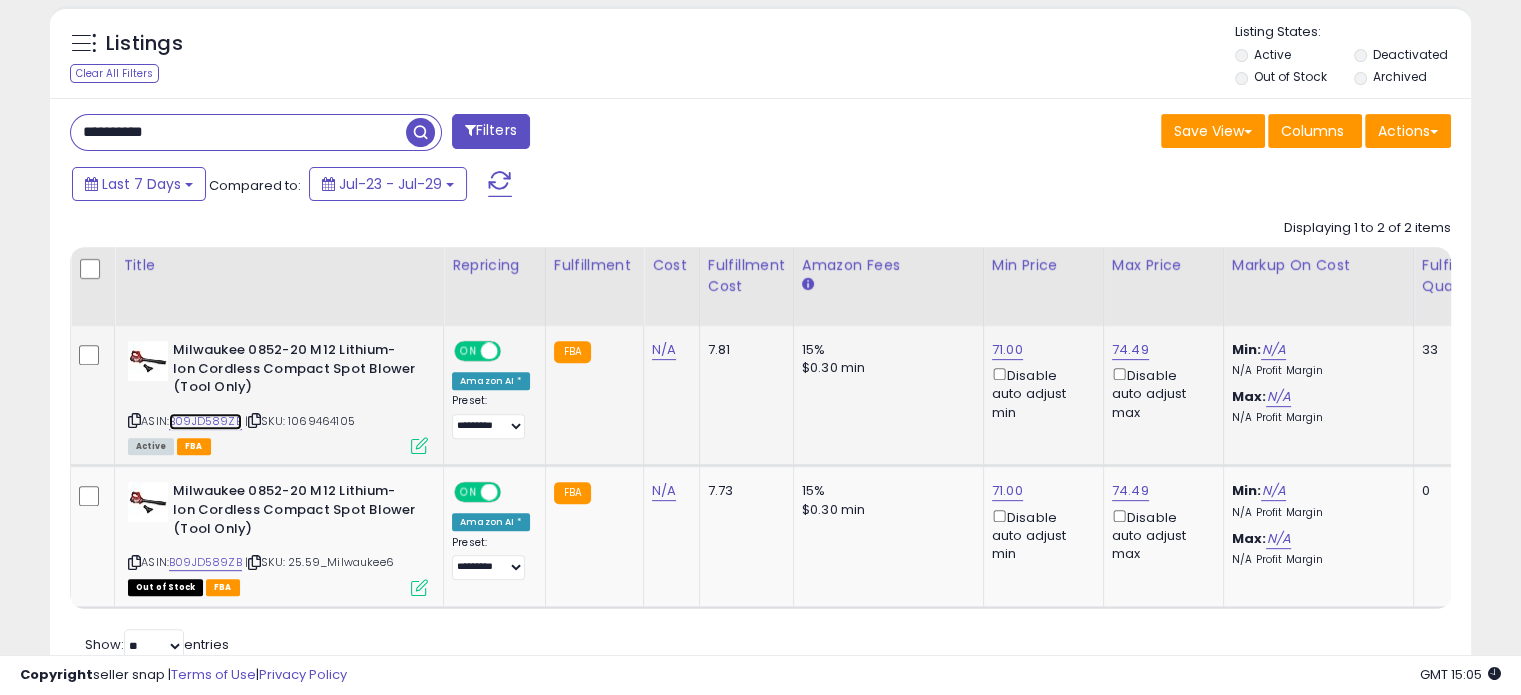 click on "B09JD589ZB" at bounding box center [205, 421] 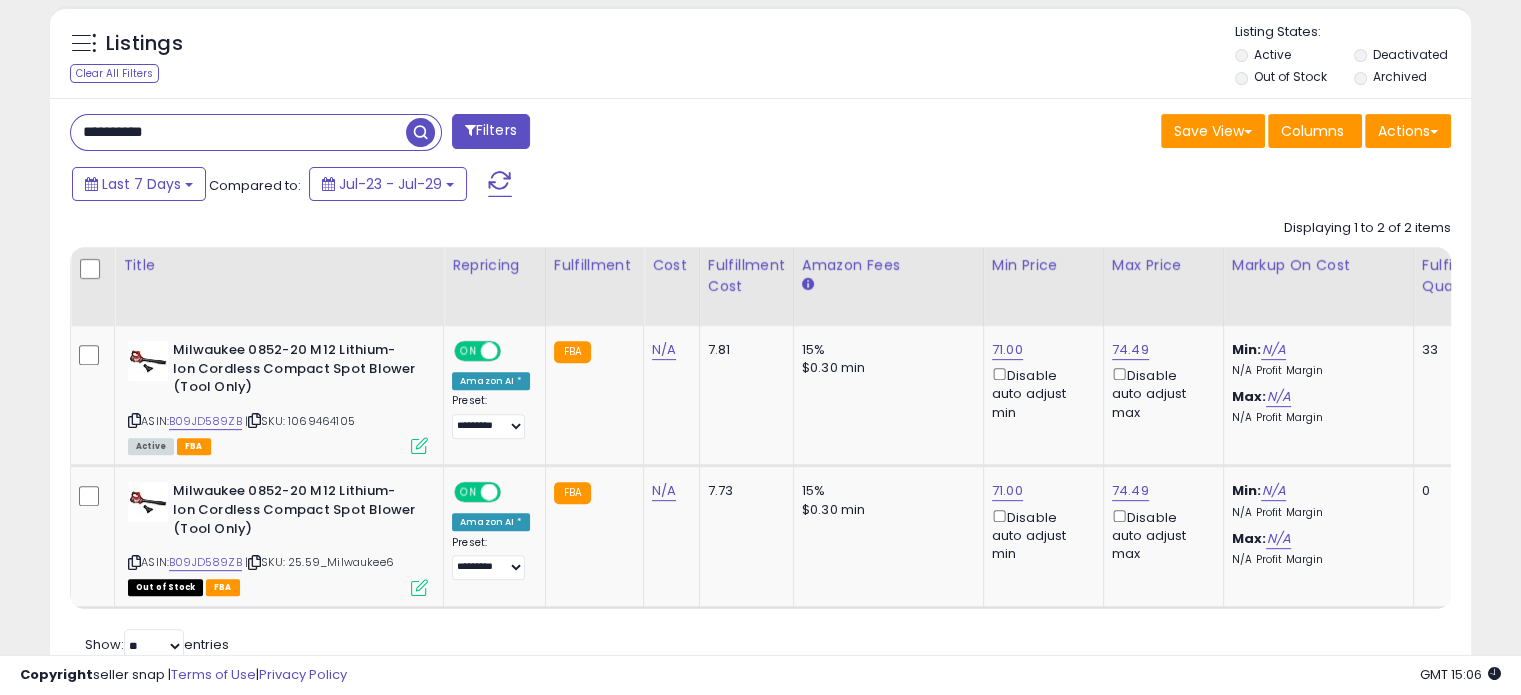 drag, startPoint x: 232, startPoint y: 134, endPoint x: 0, endPoint y: 114, distance: 232.86047 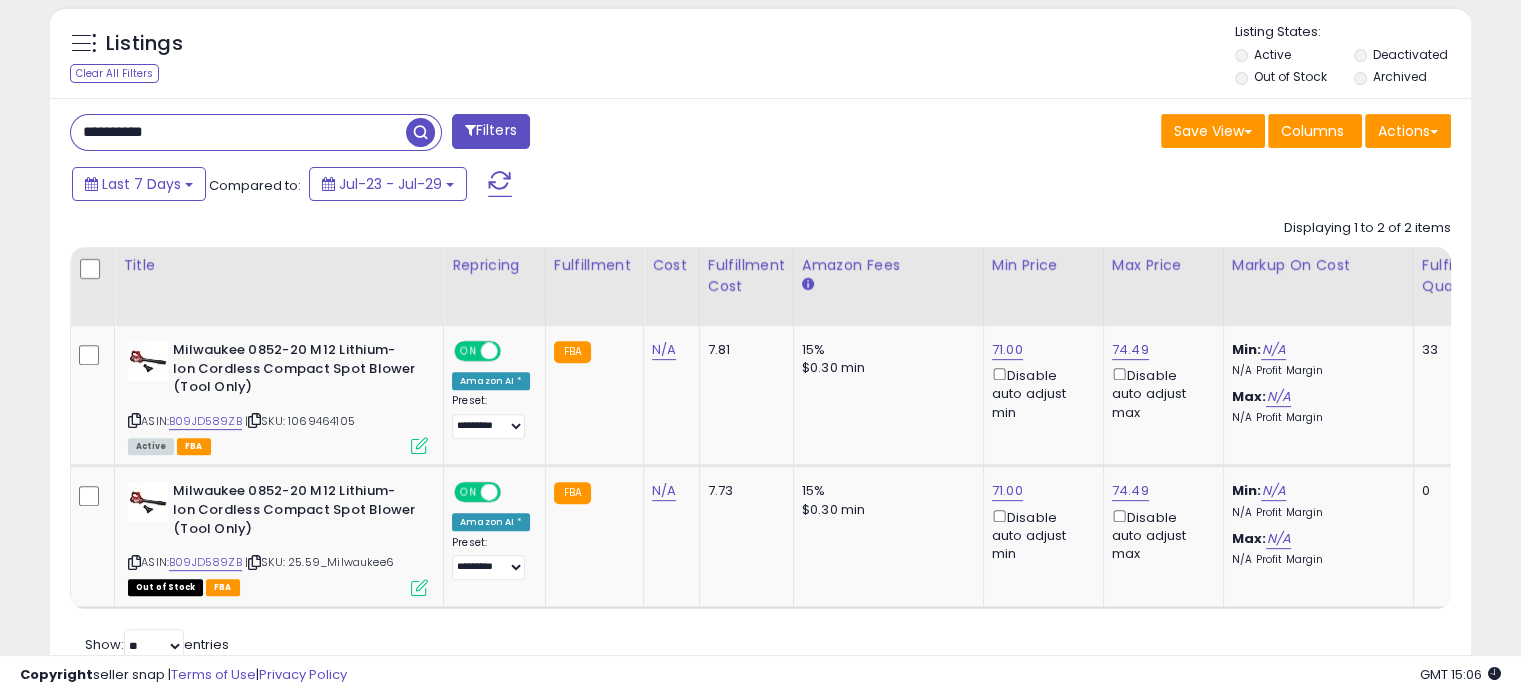 paste 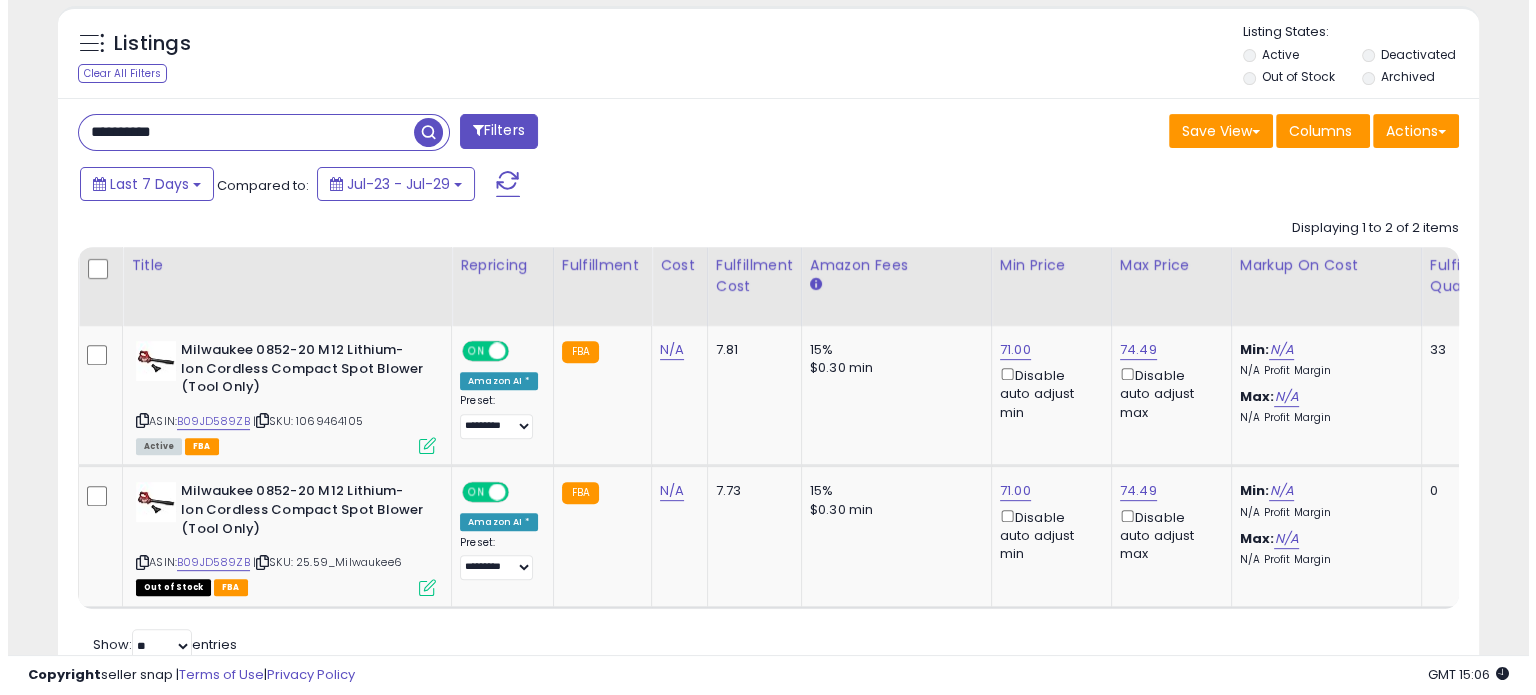 scroll, scrollTop: 524, scrollLeft: 0, axis: vertical 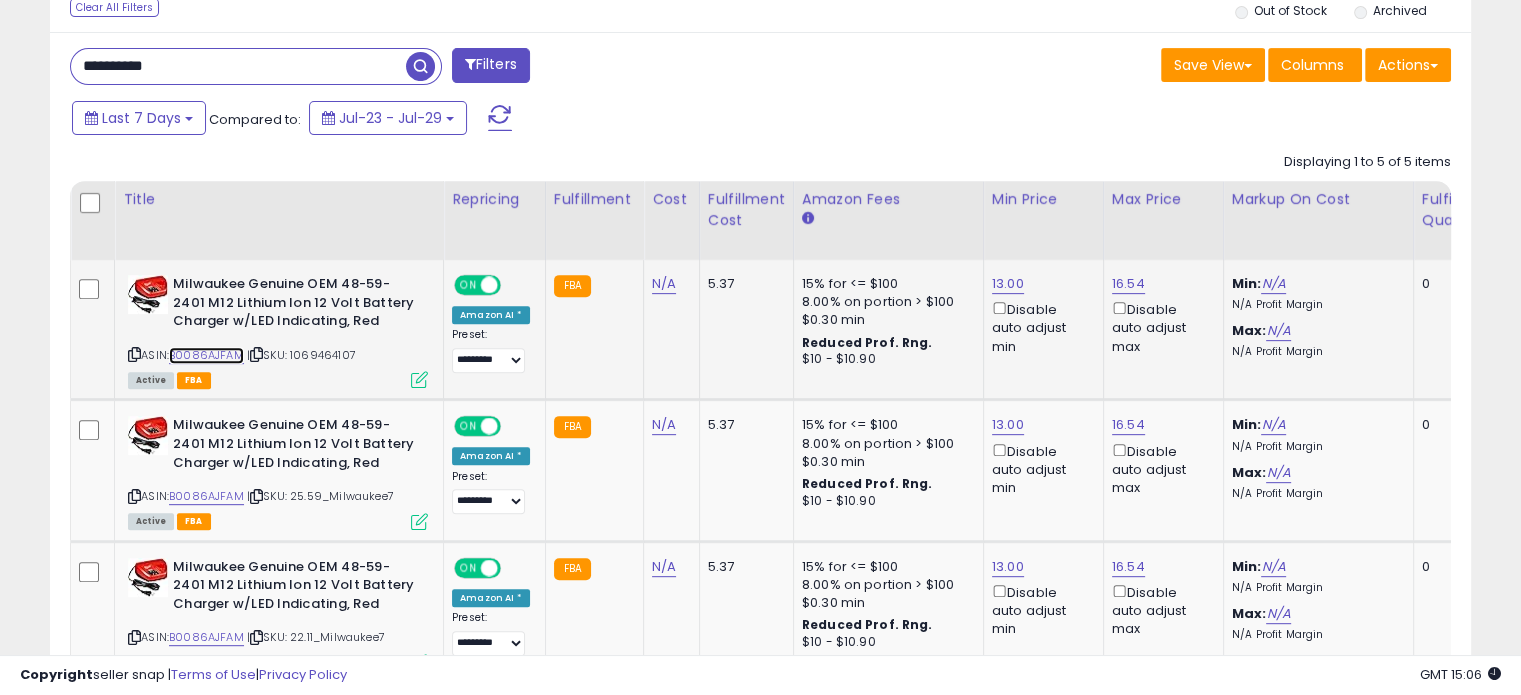 click on "B0086AJFAM" at bounding box center (206, 355) 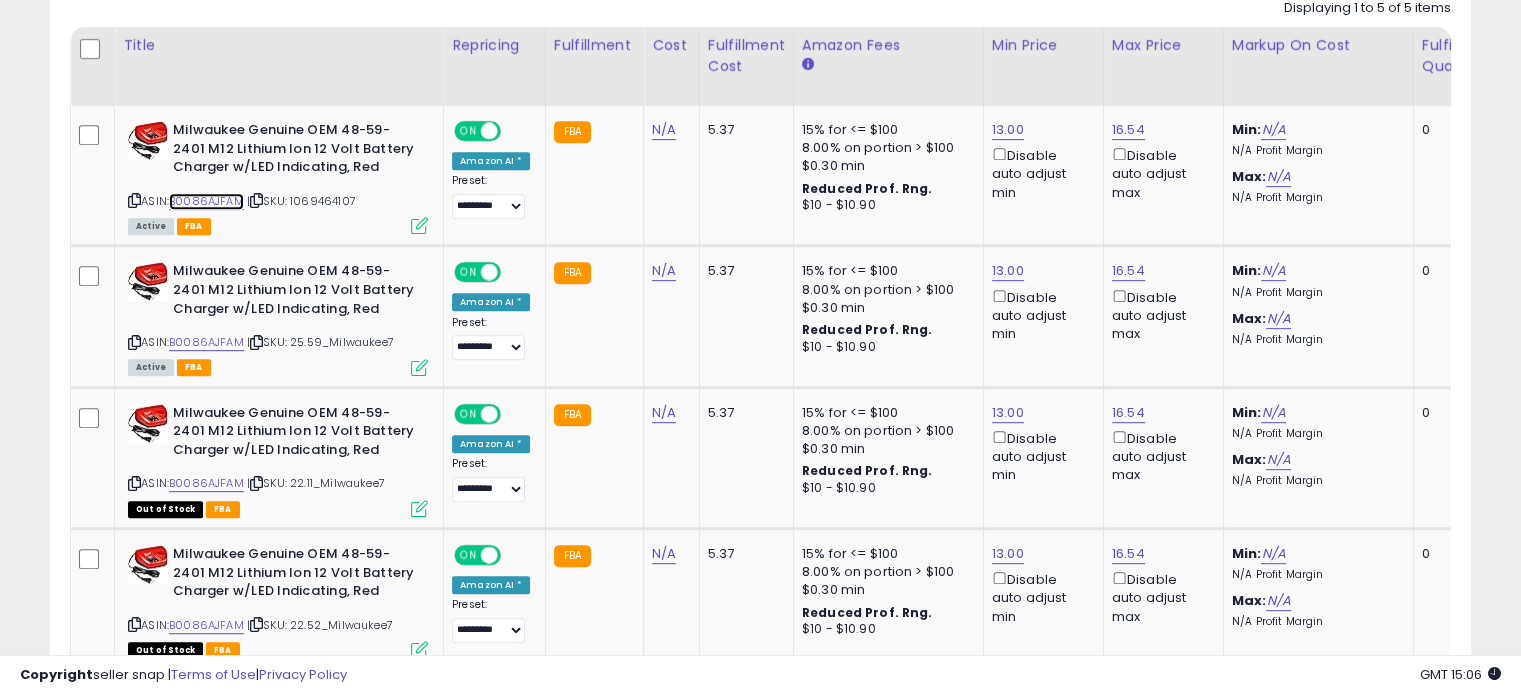 scroll, scrollTop: 724, scrollLeft: 0, axis: vertical 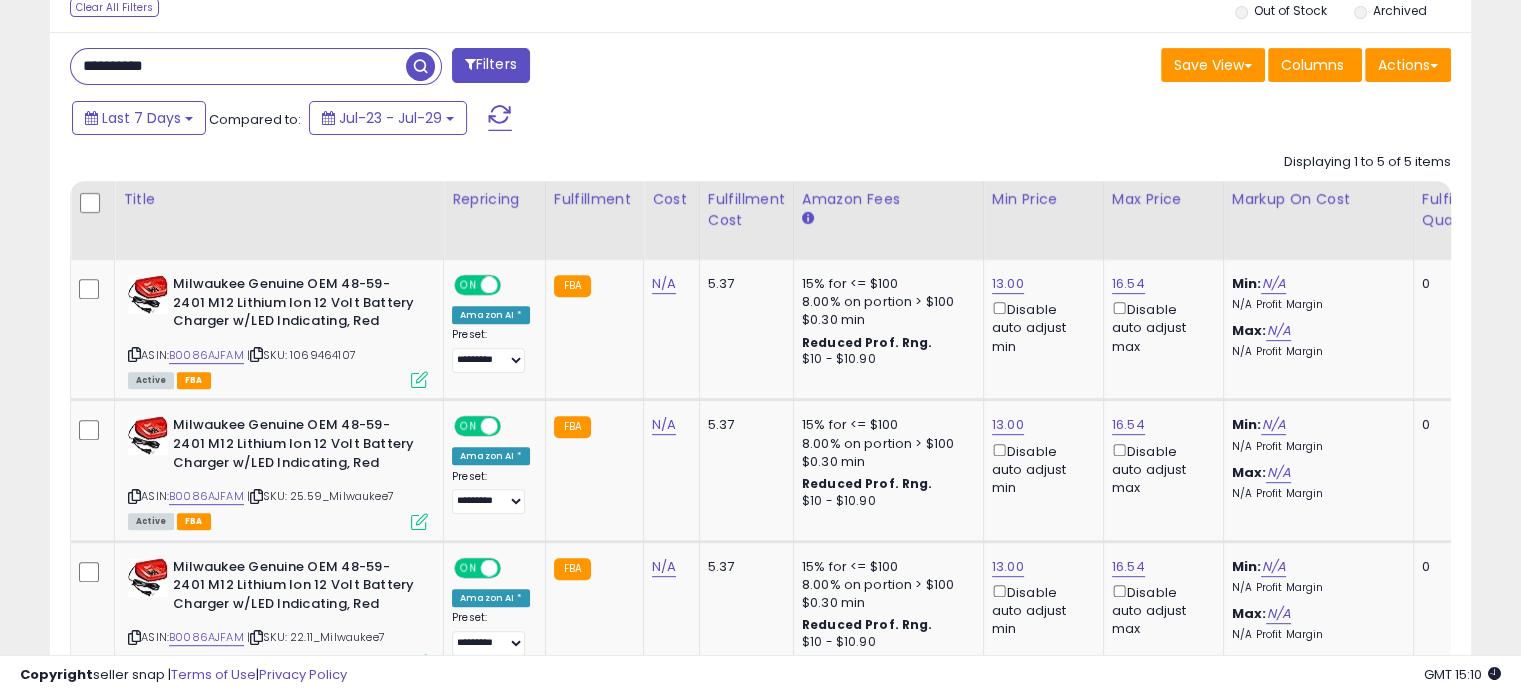 drag, startPoint x: 35, startPoint y: 54, endPoint x: 0, endPoint y: 58, distance: 35.22783 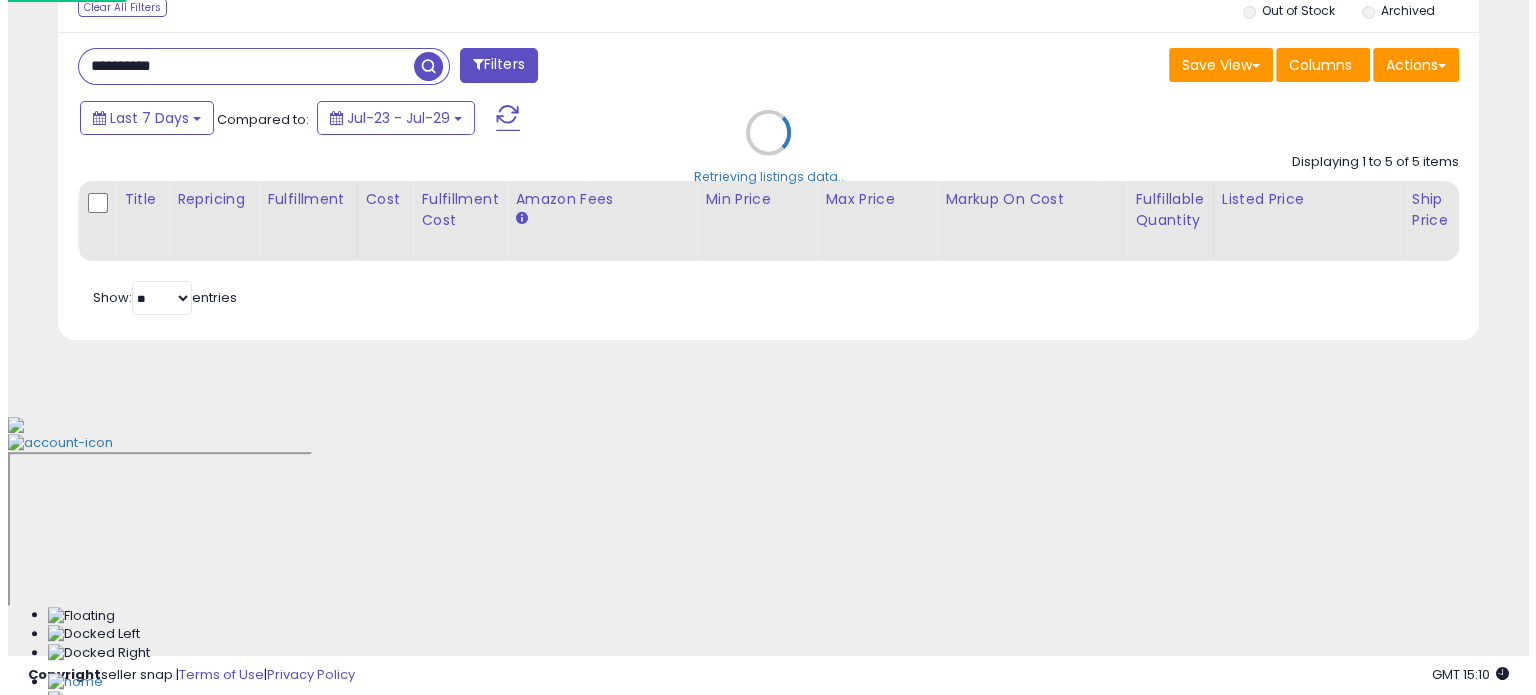 scroll, scrollTop: 524, scrollLeft: 0, axis: vertical 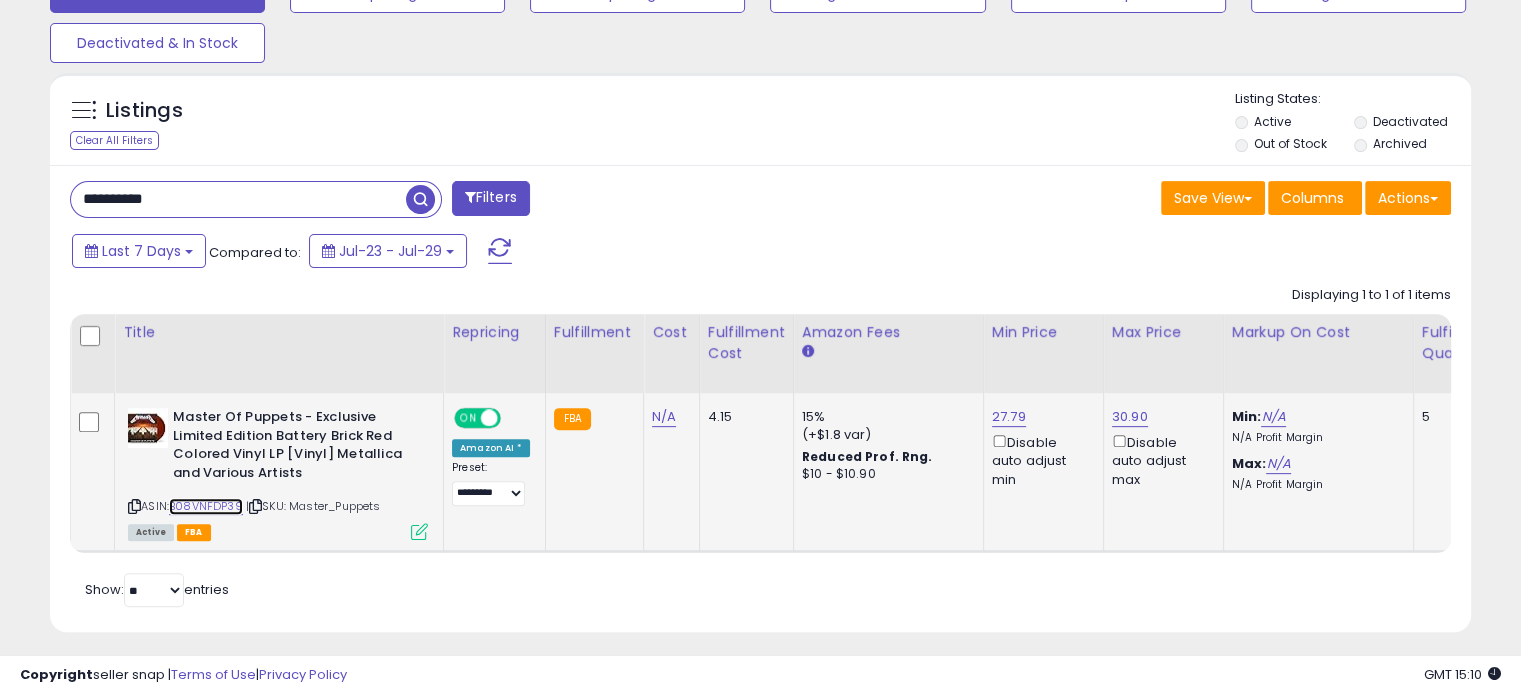 click on "B08VNFDP39" at bounding box center (206, 506) 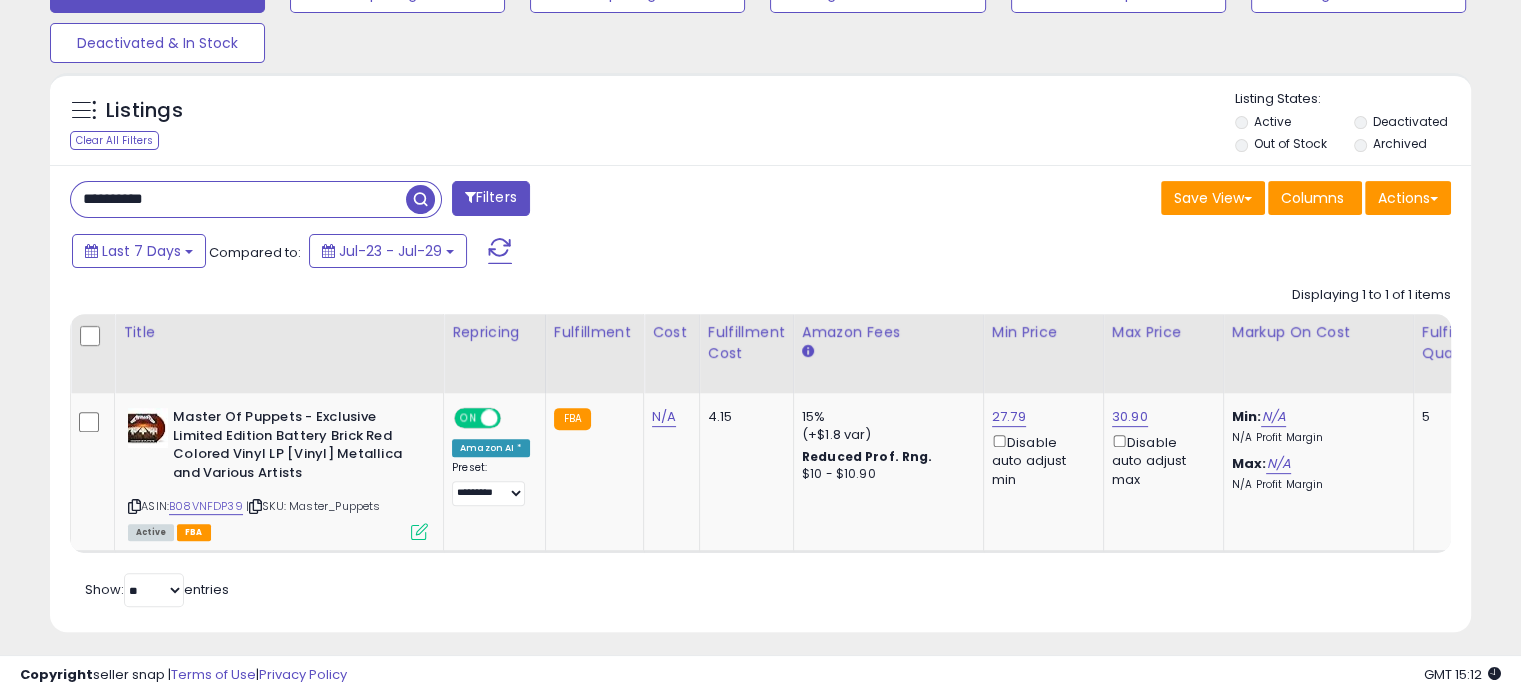 drag, startPoint x: 102, startPoint y: 203, endPoint x: 0, endPoint y: 202, distance: 102.0049 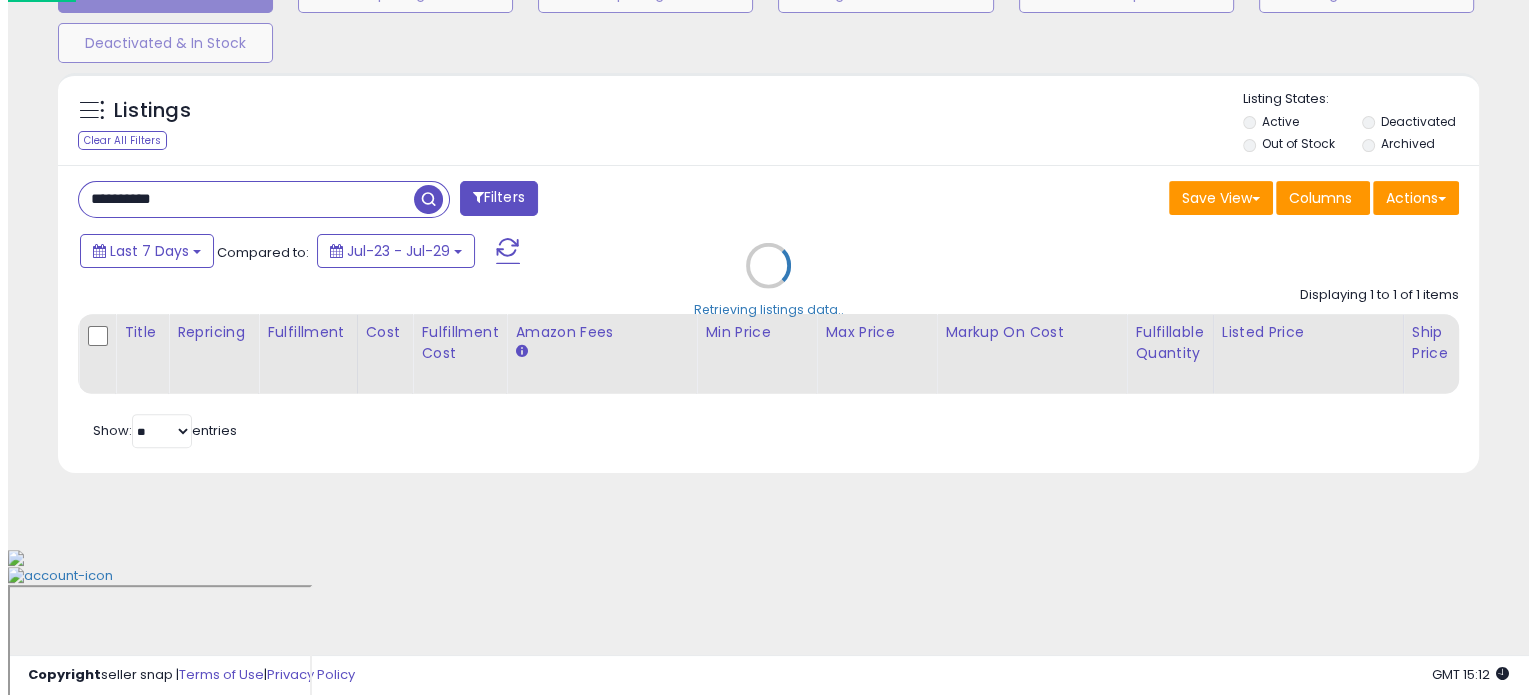 scroll, scrollTop: 524, scrollLeft: 0, axis: vertical 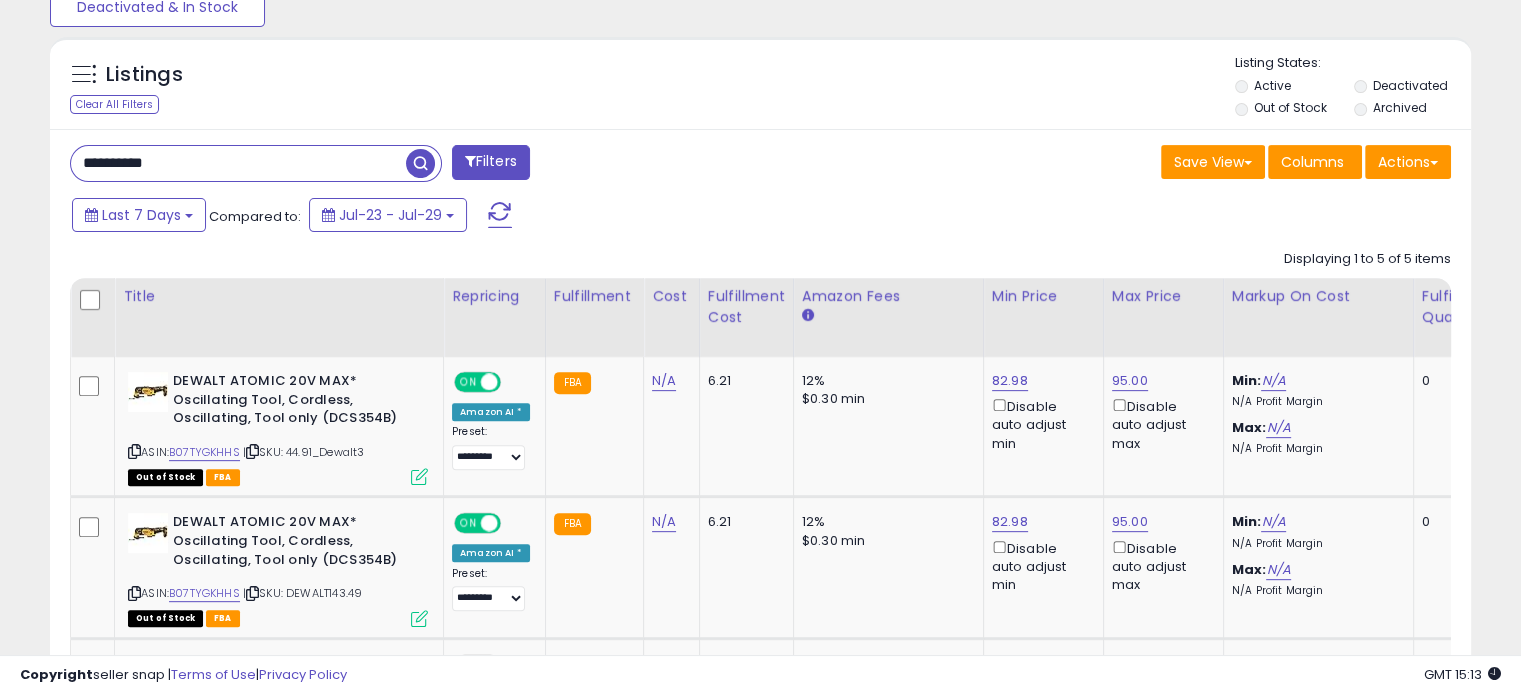 drag, startPoint x: 214, startPoint y: 163, endPoint x: 0, endPoint y: 159, distance: 214.03738 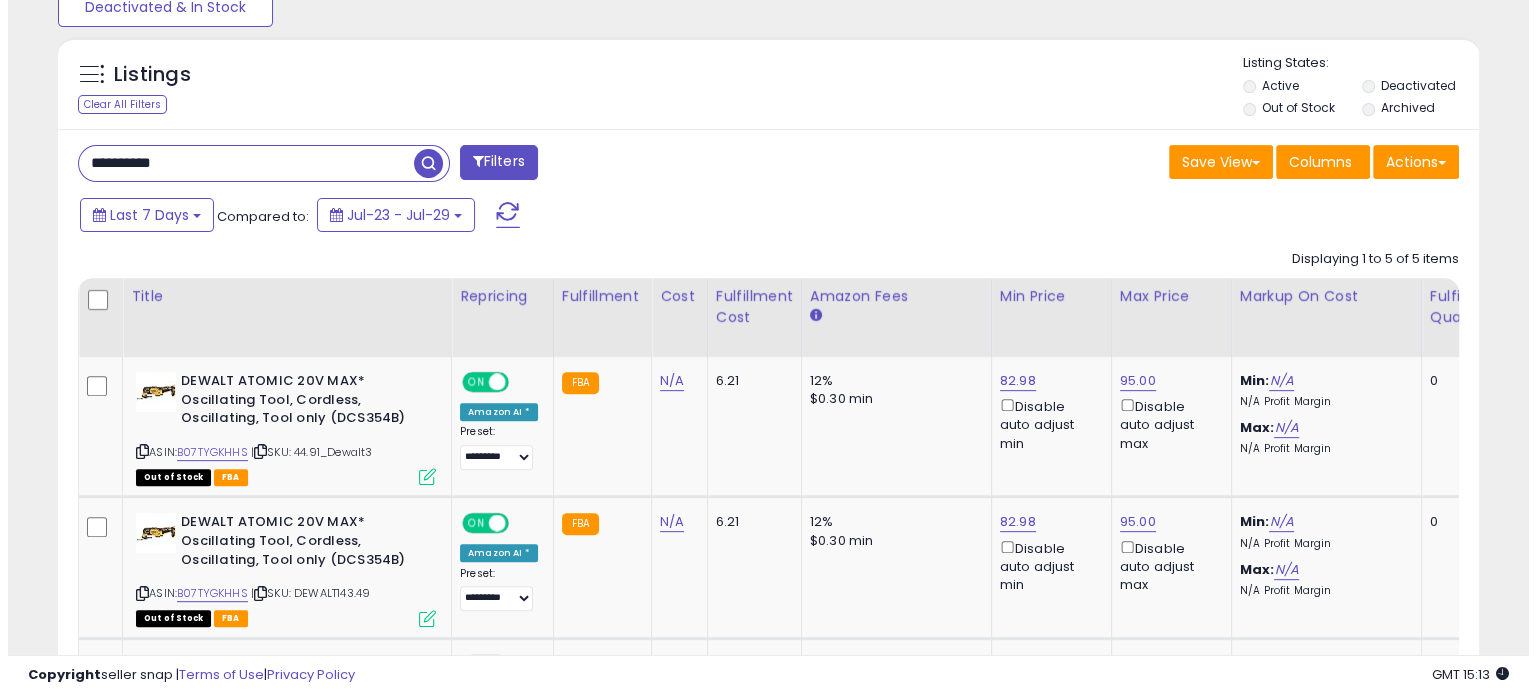 scroll, scrollTop: 524, scrollLeft: 0, axis: vertical 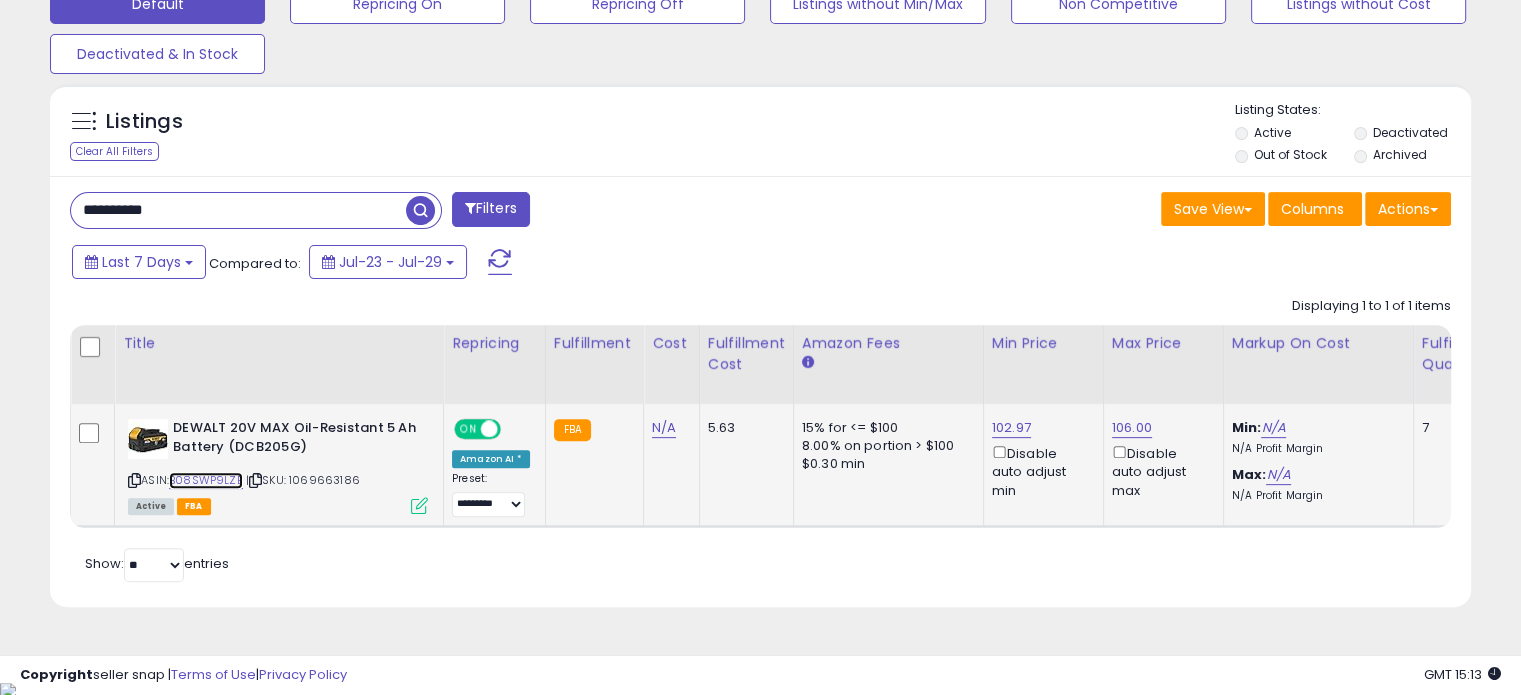 click on "B08SWP9LZB" at bounding box center [206, 480] 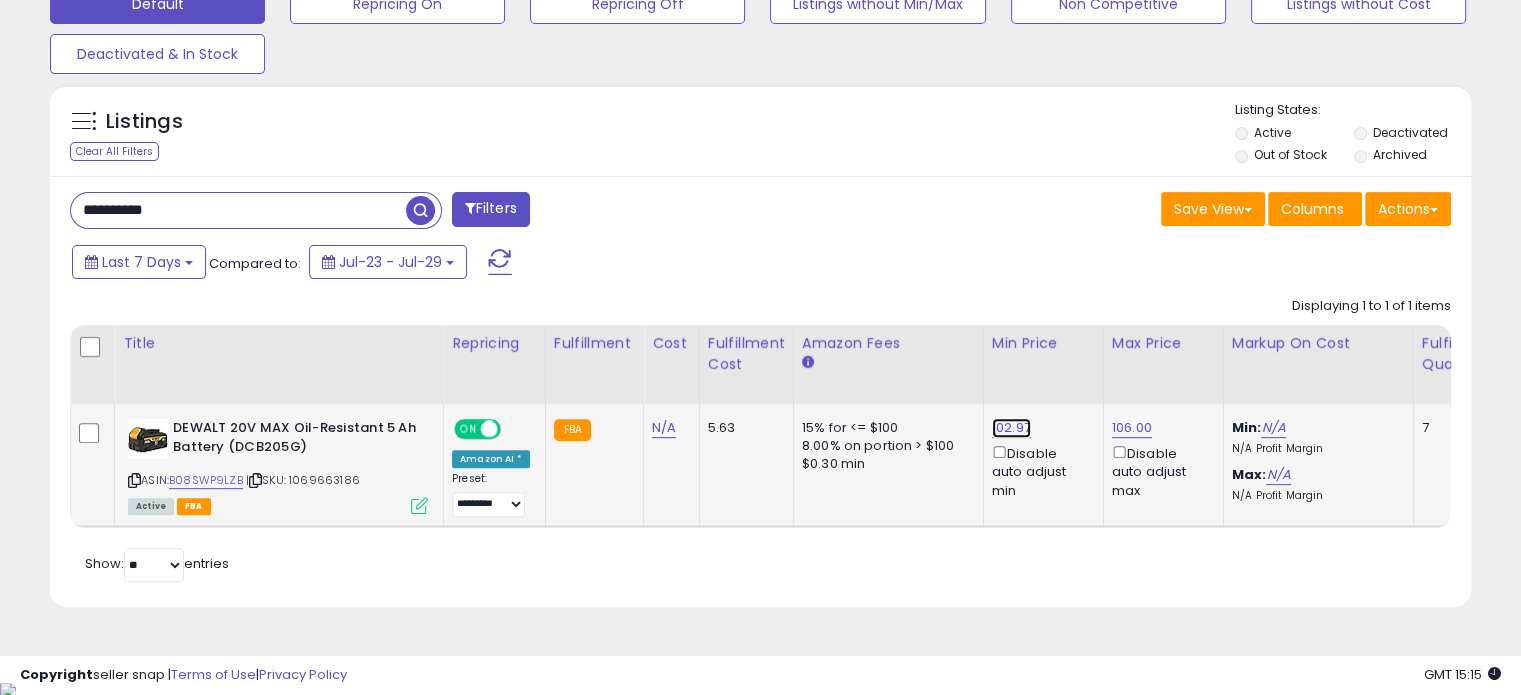 click on "102.97" at bounding box center (1011, 428) 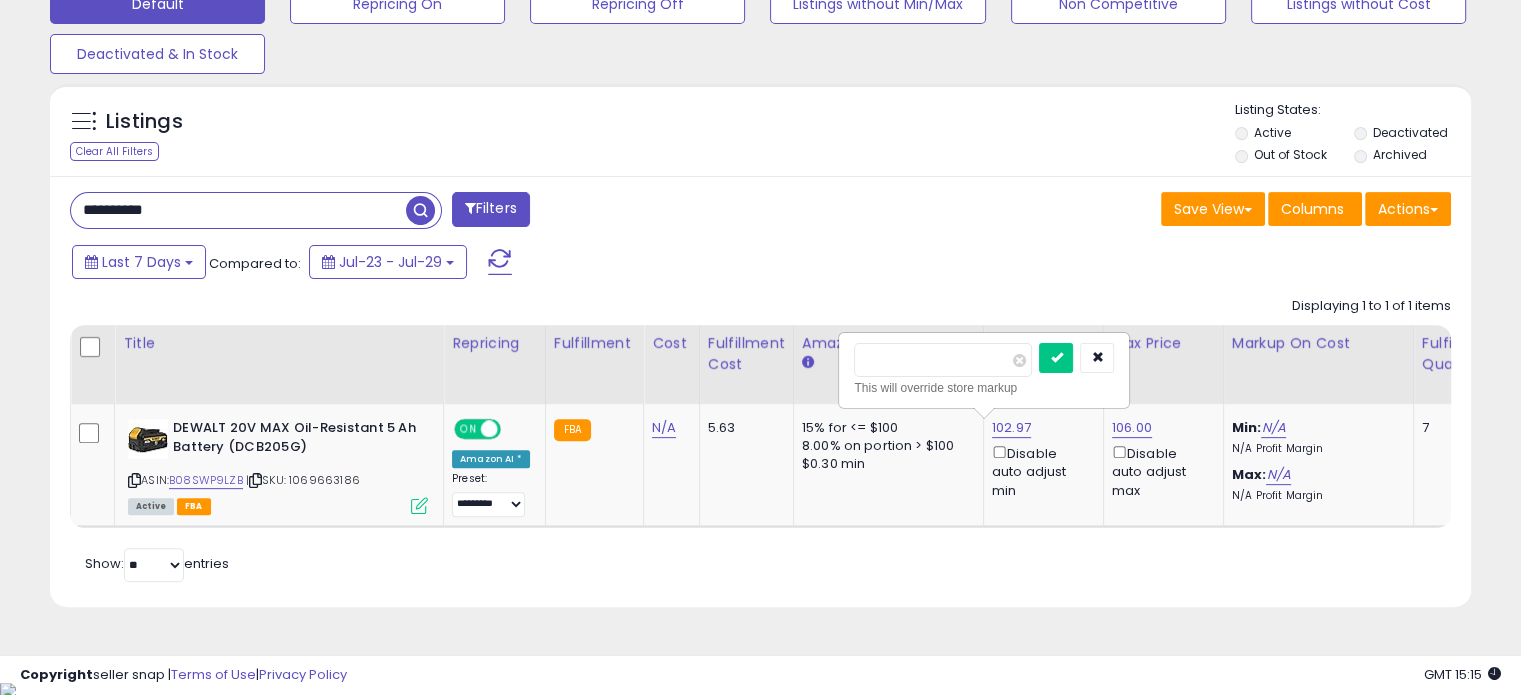 click on "Title
Repricing" at bounding box center [1571, 426] 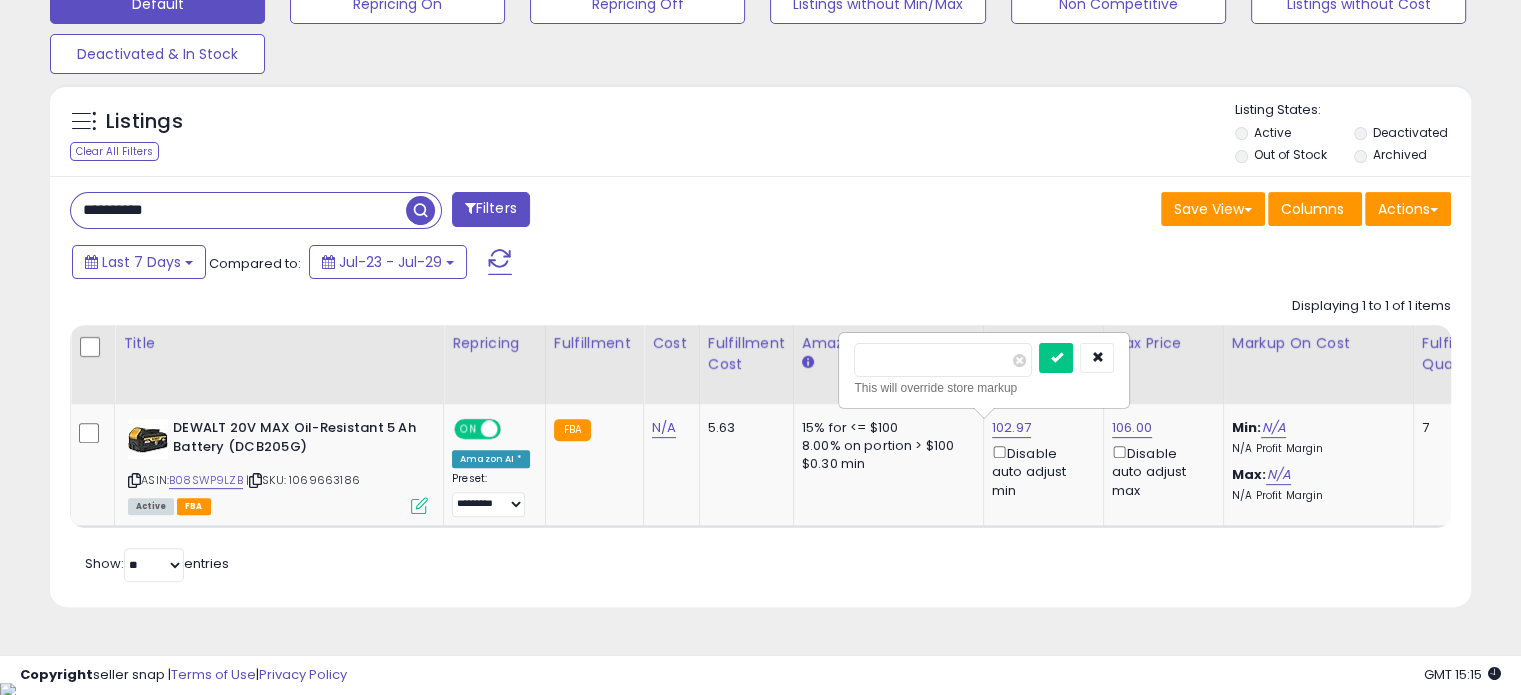 type on "***" 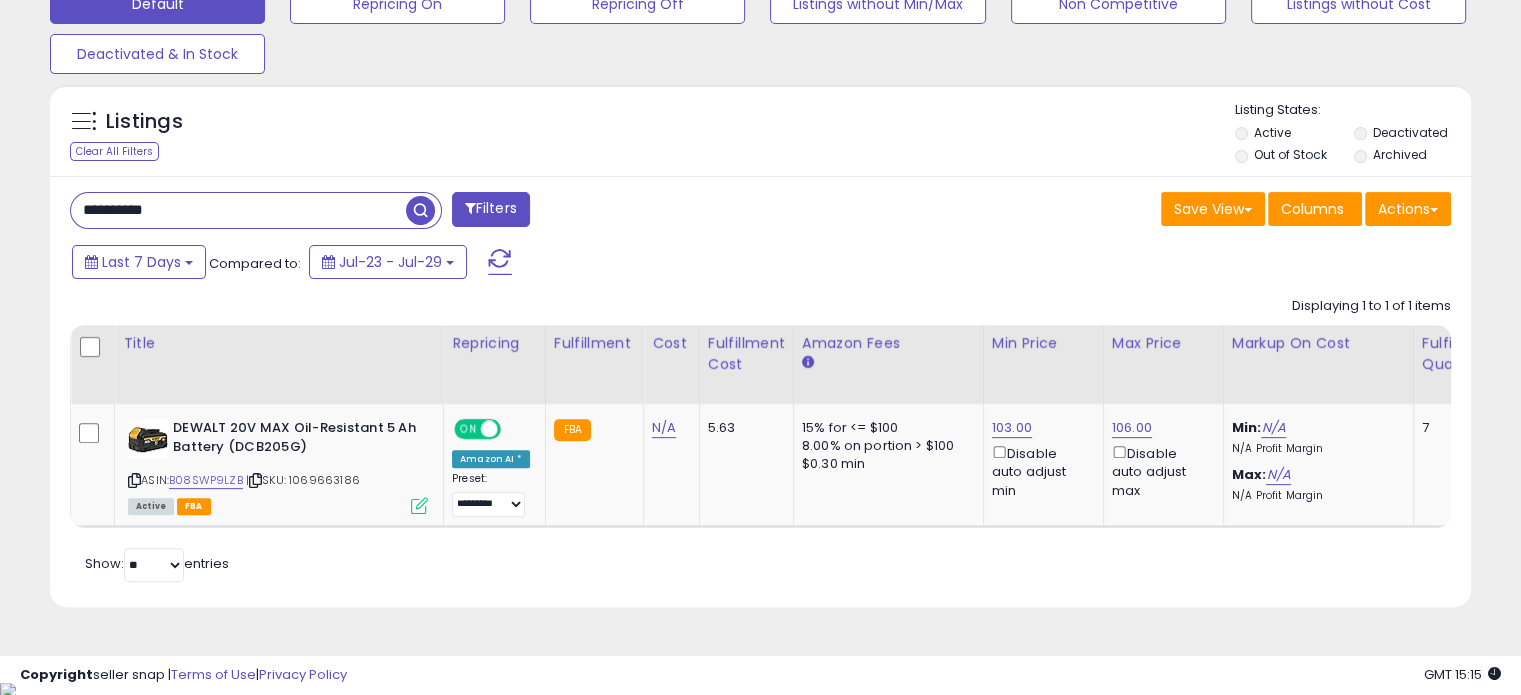 drag, startPoint x: 56, startPoint y: 191, endPoint x: 33, endPoint y: 192, distance: 23.021729 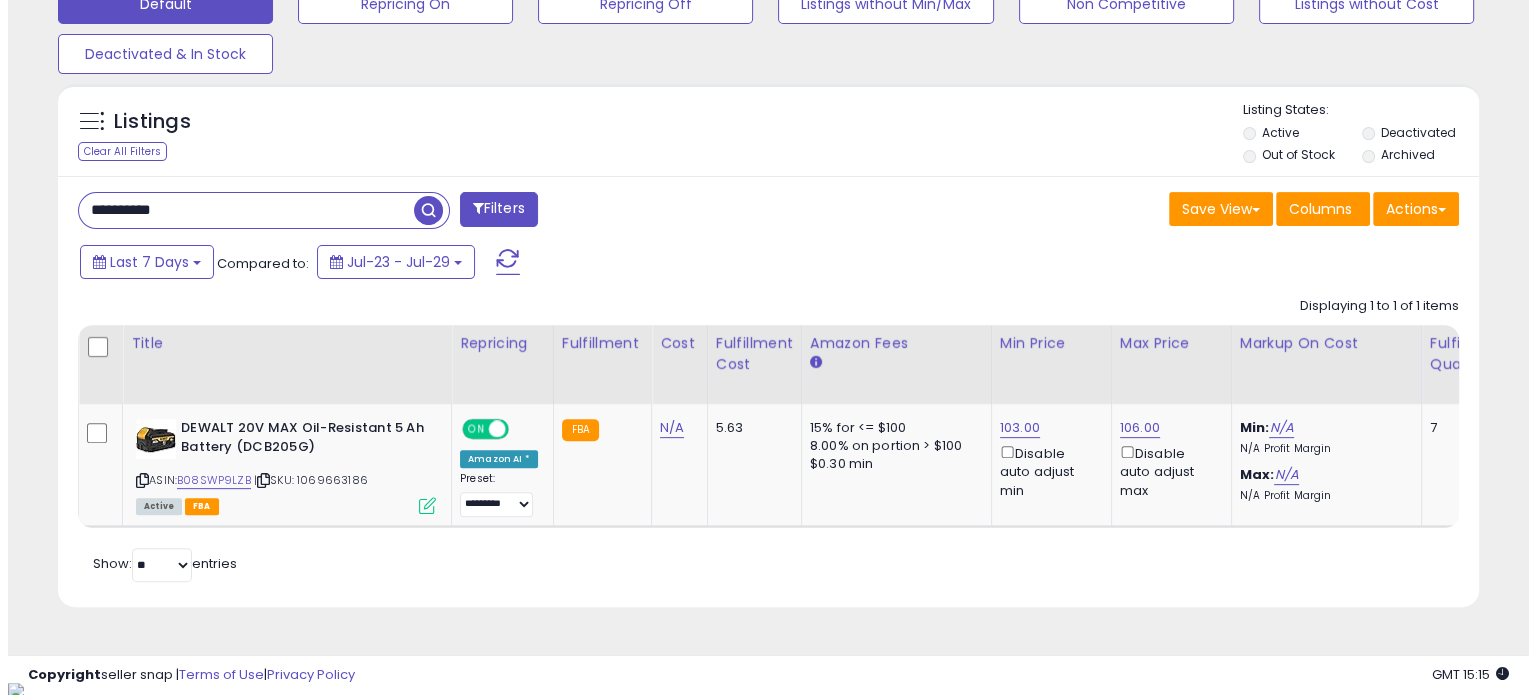 scroll, scrollTop: 524, scrollLeft: 0, axis: vertical 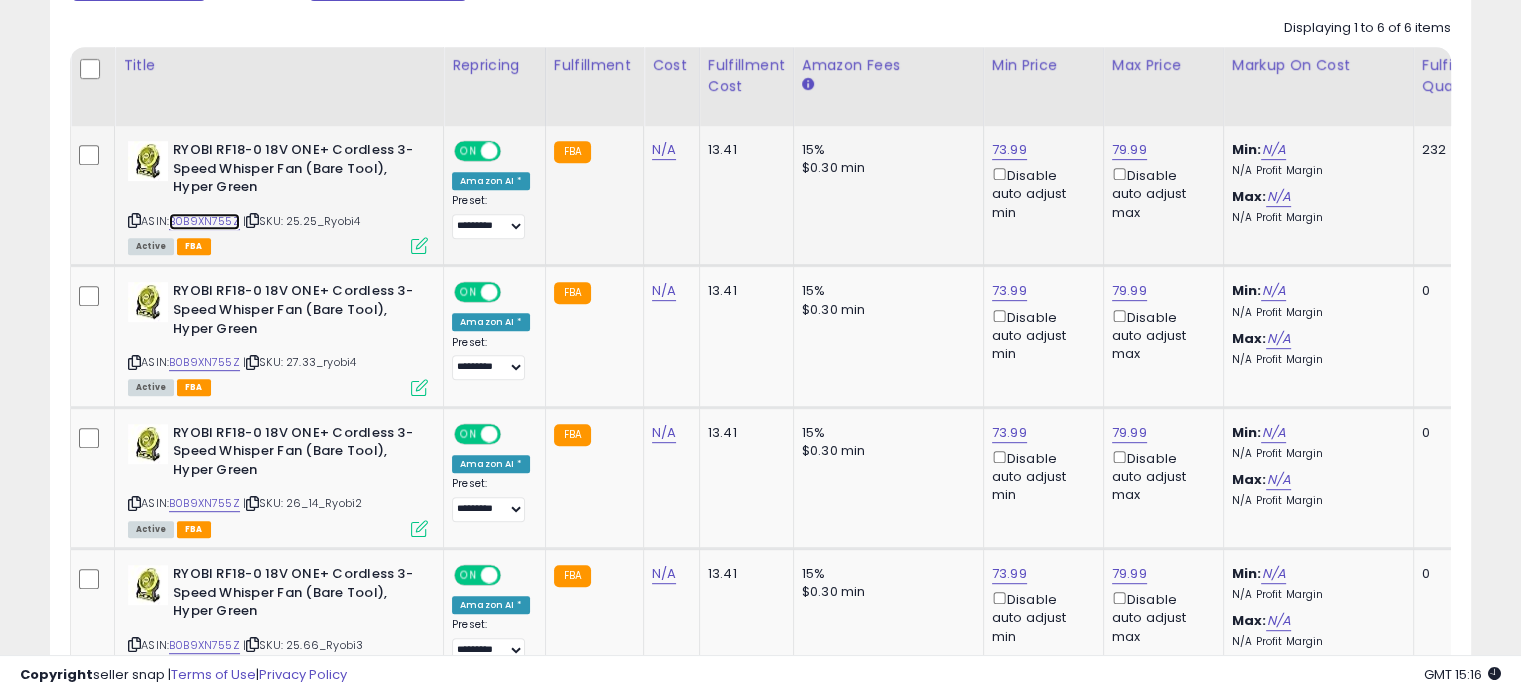 click on "B0B9XN755Z" at bounding box center [204, 221] 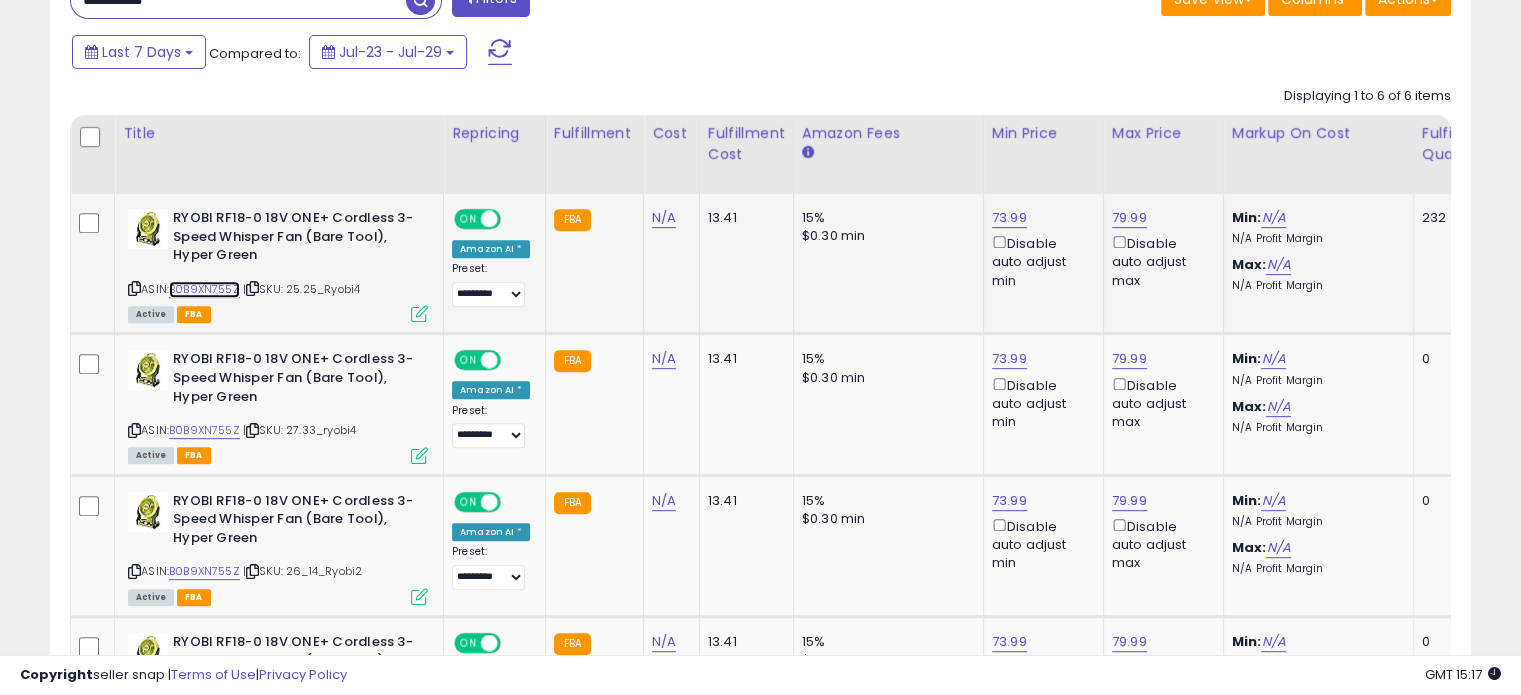 scroll, scrollTop: 857, scrollLeft: 0, axis: vertical 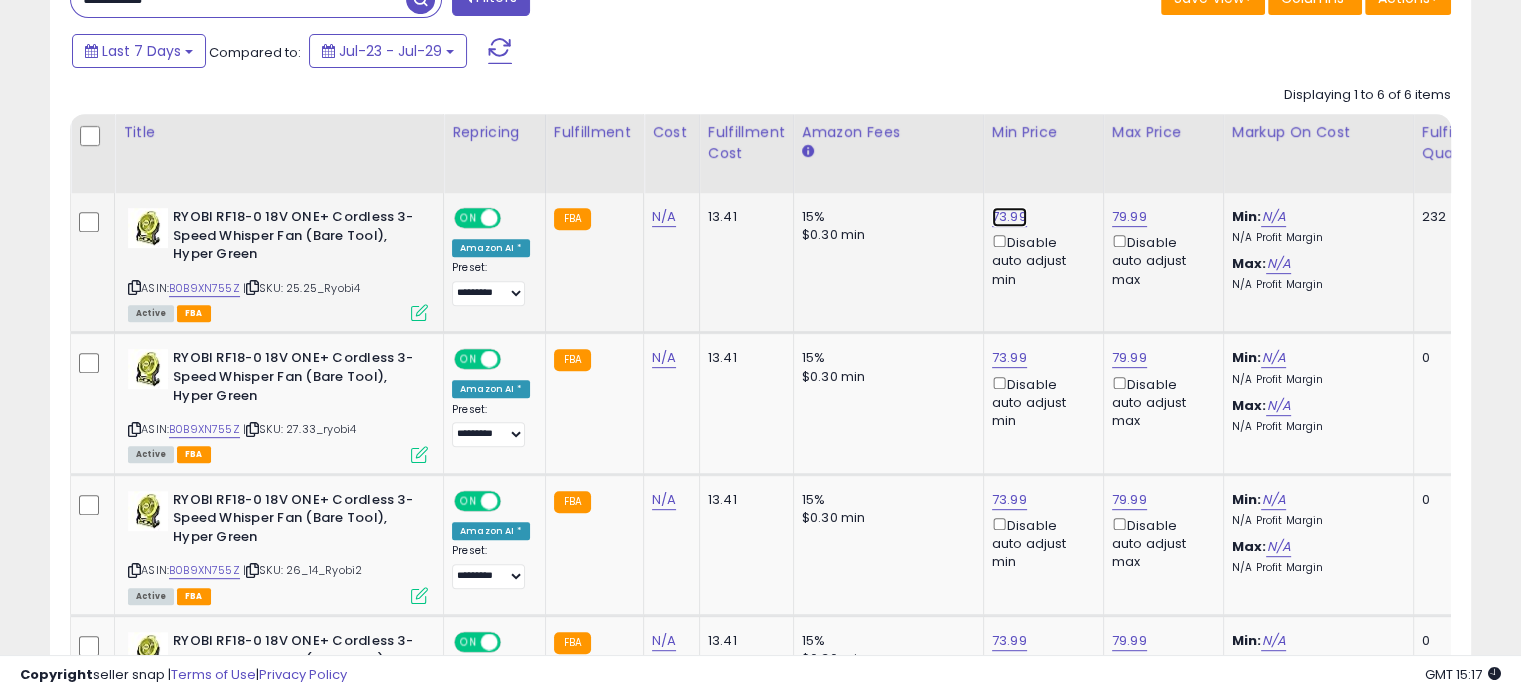 click on "73.99" at bounding box center (1009, 217) 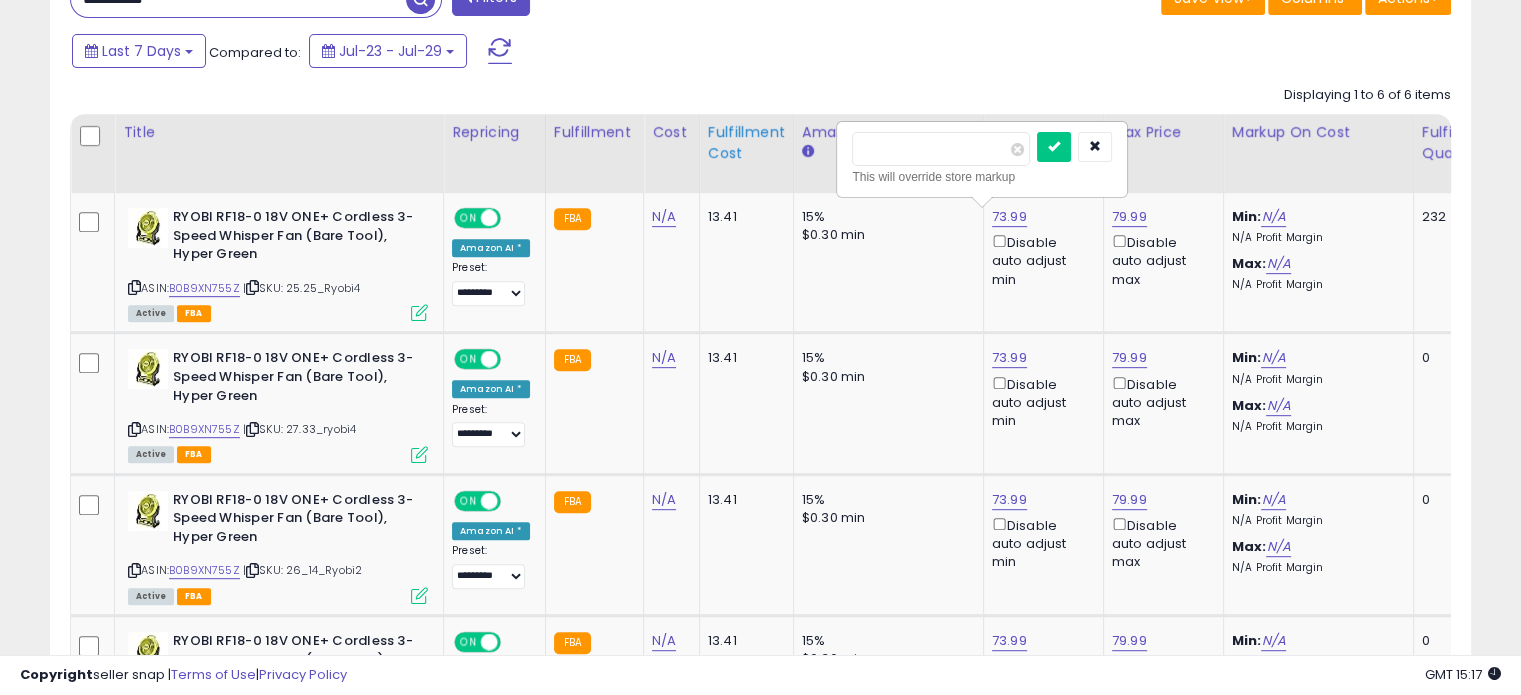 drag, startPoint x: 880, startPoint y: 147, endPoint x: 744, endPoint y: 143, distance: 136.0588 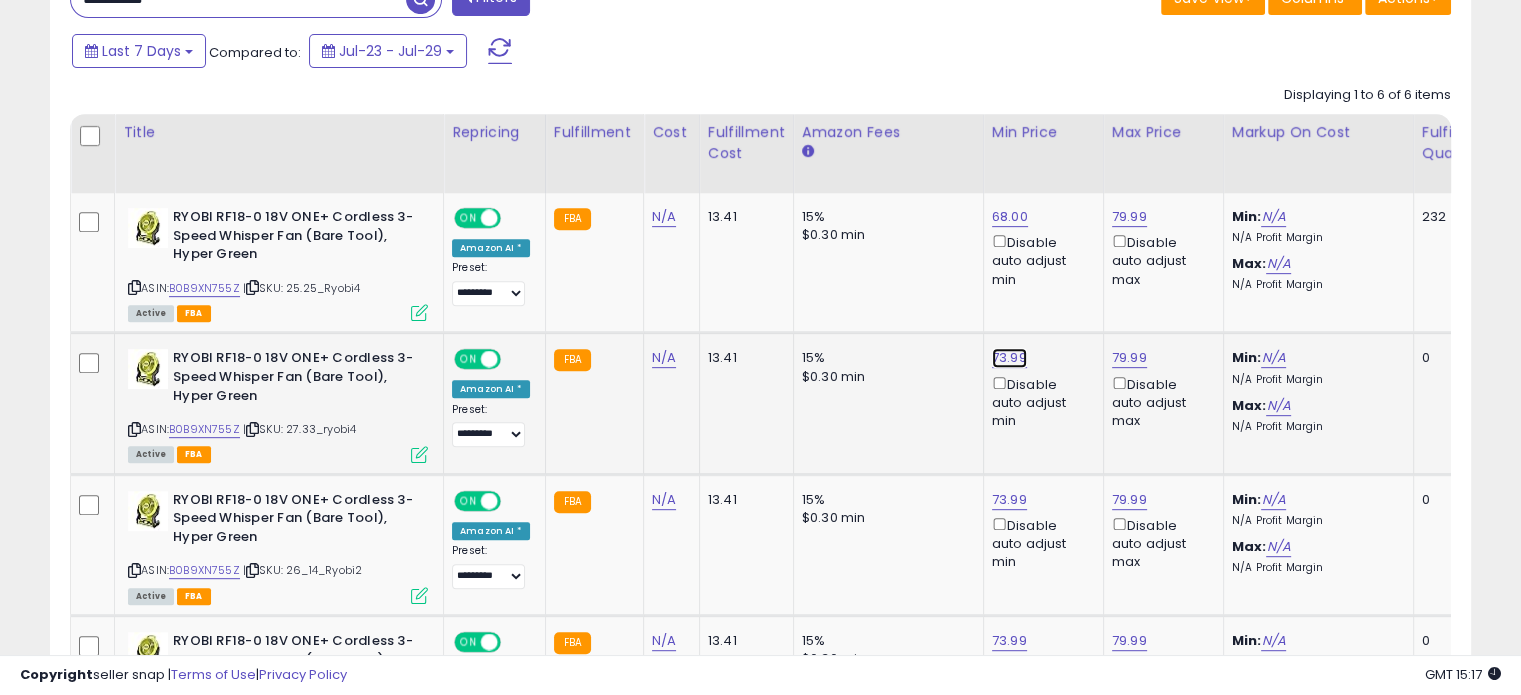 click on "73.99" at bounding box center (1010, 217) 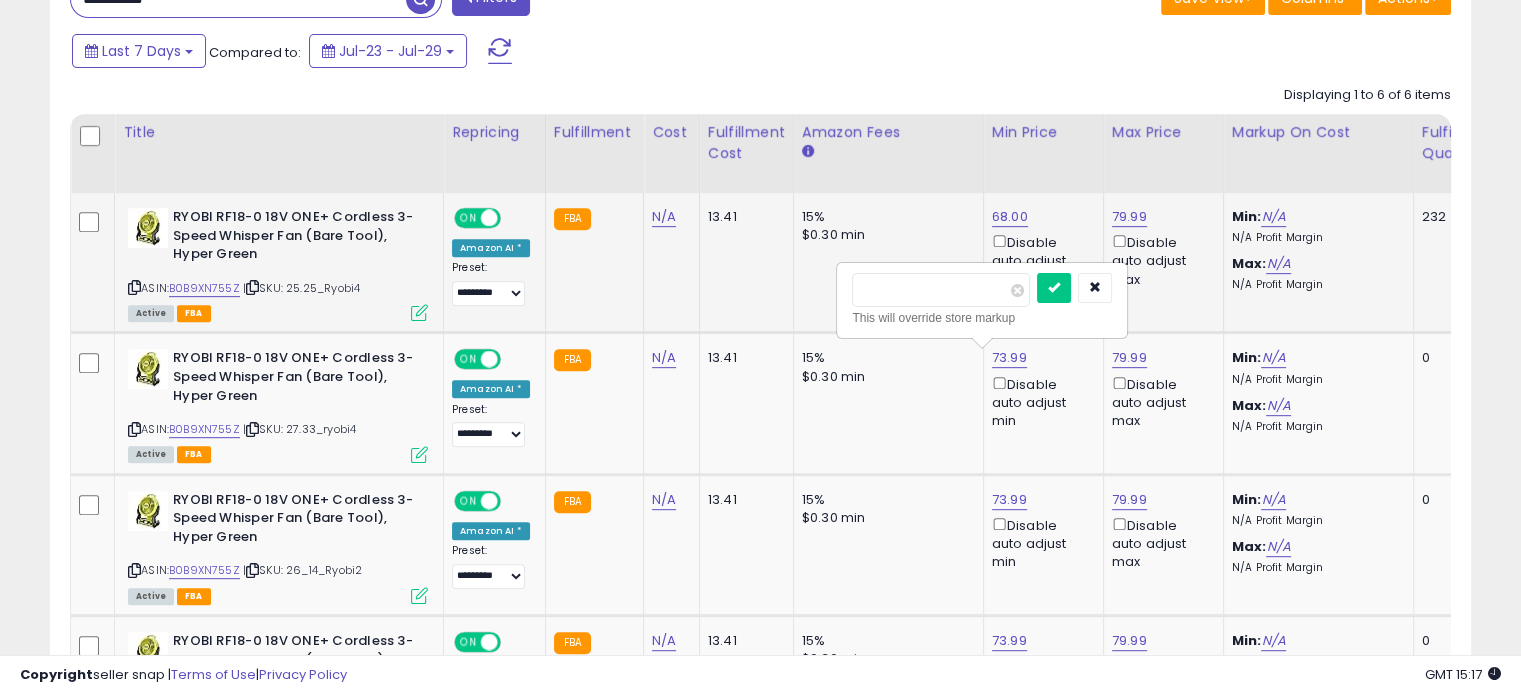 drag, startPoint x: 779, startPoint y: 300, endPoint x: 697, endPoint y: 309, distance: 82.492424 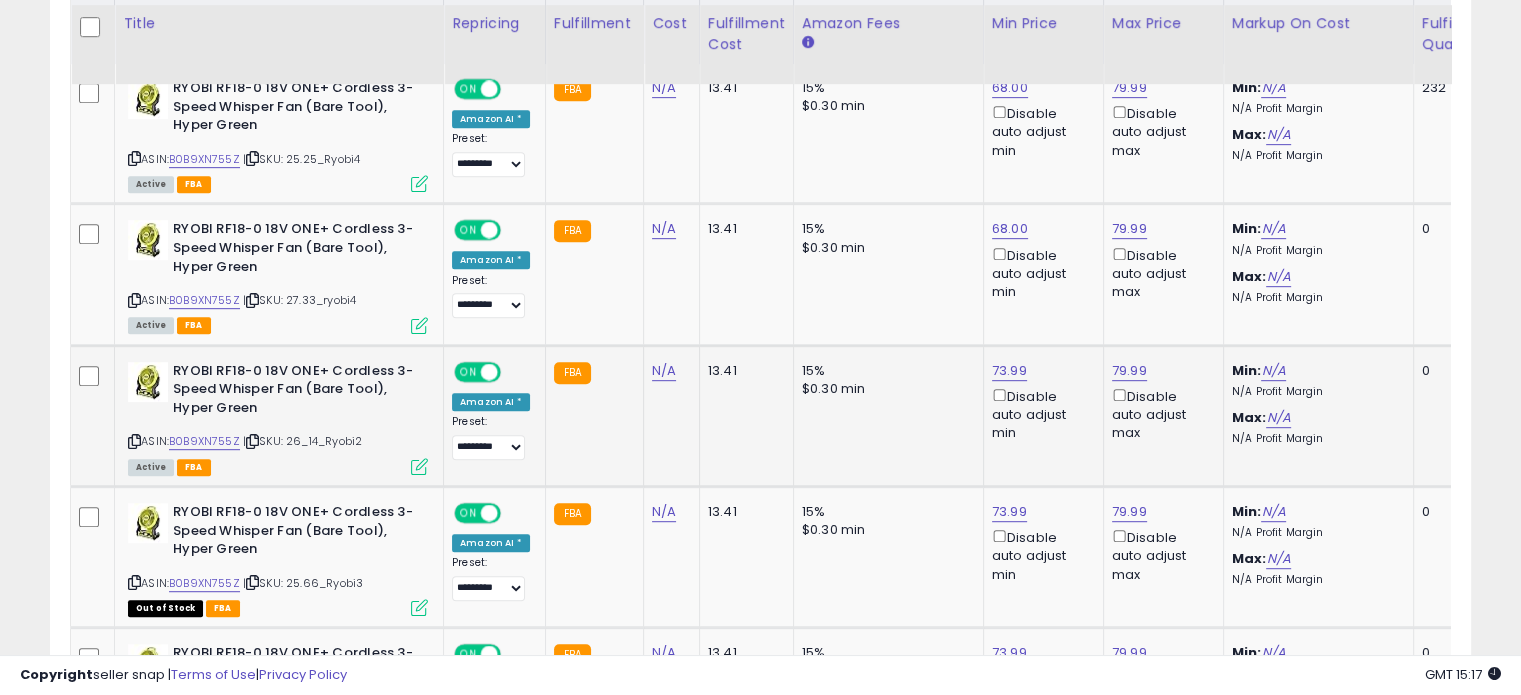 scroll, scrollTop: 990, scrollLeft: 0, axis: vertical 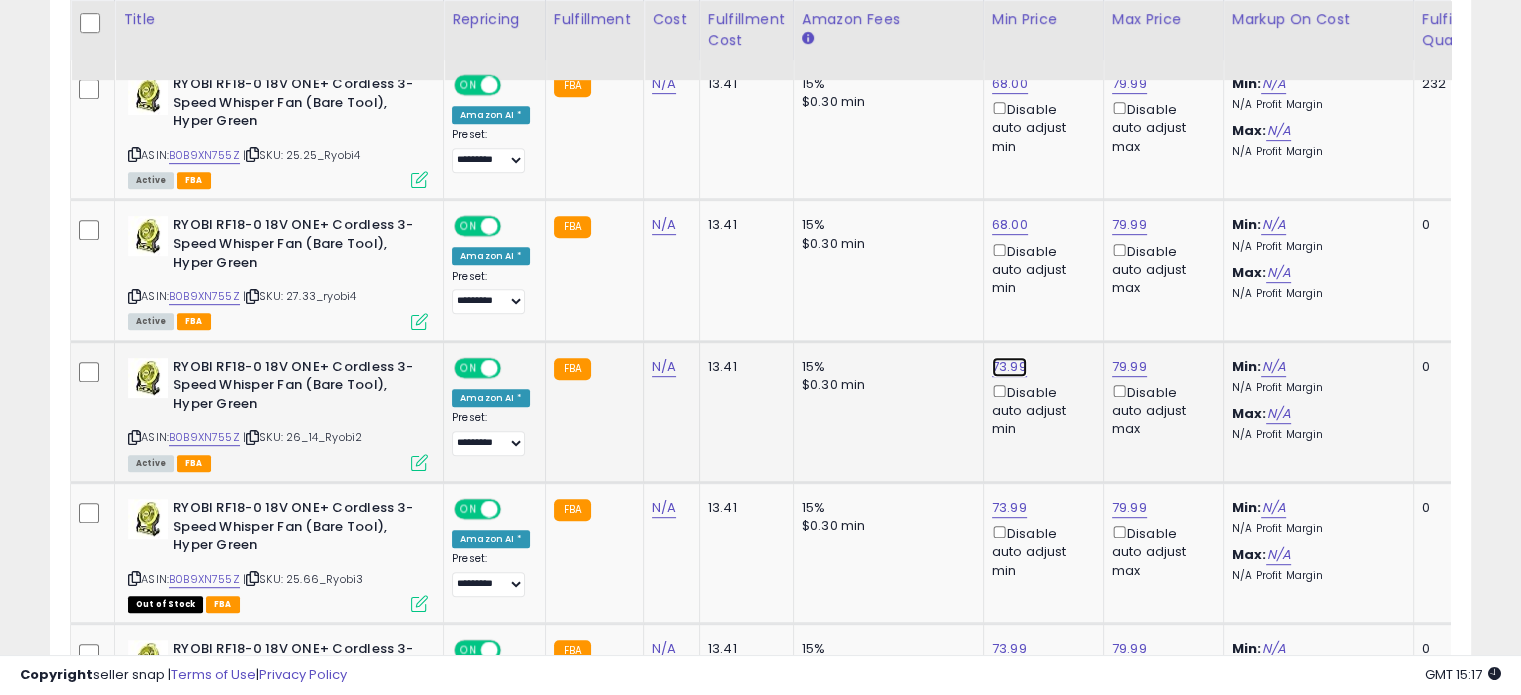 click on "73.99" at bounding box center [1010, 84] 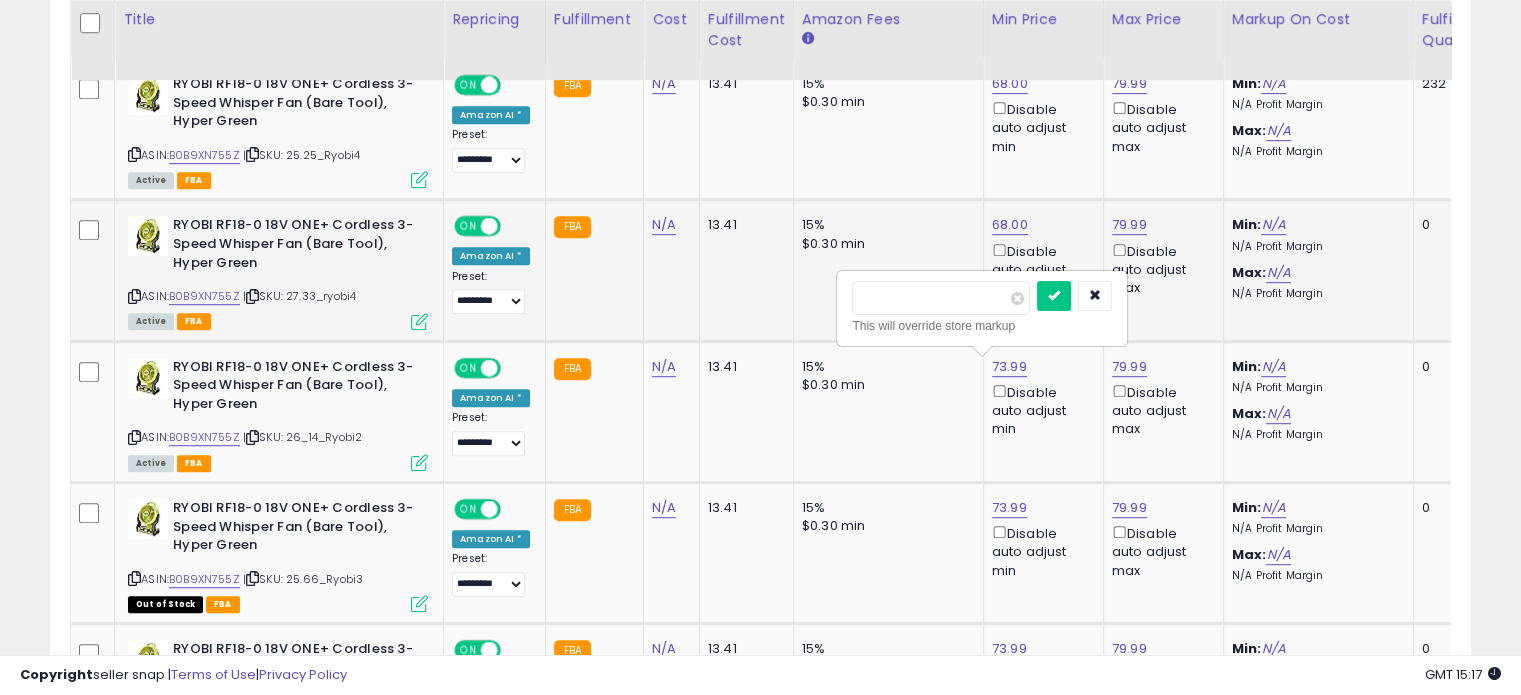 drag, startPoint x: 862, startPoint y: 293, endPoint x: 797, endPoint y: 291, distance: 65.03076 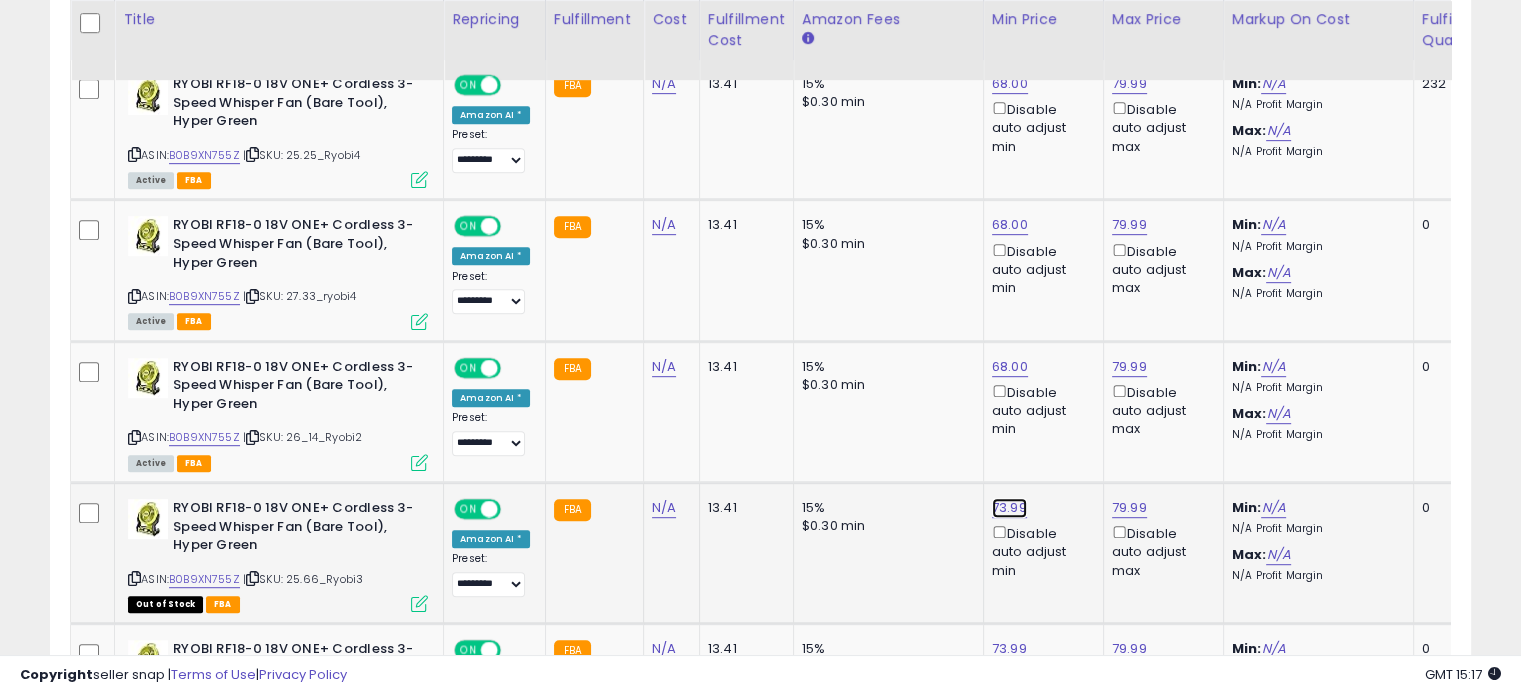 click on "73.99" at bounding box center [1010, 84] 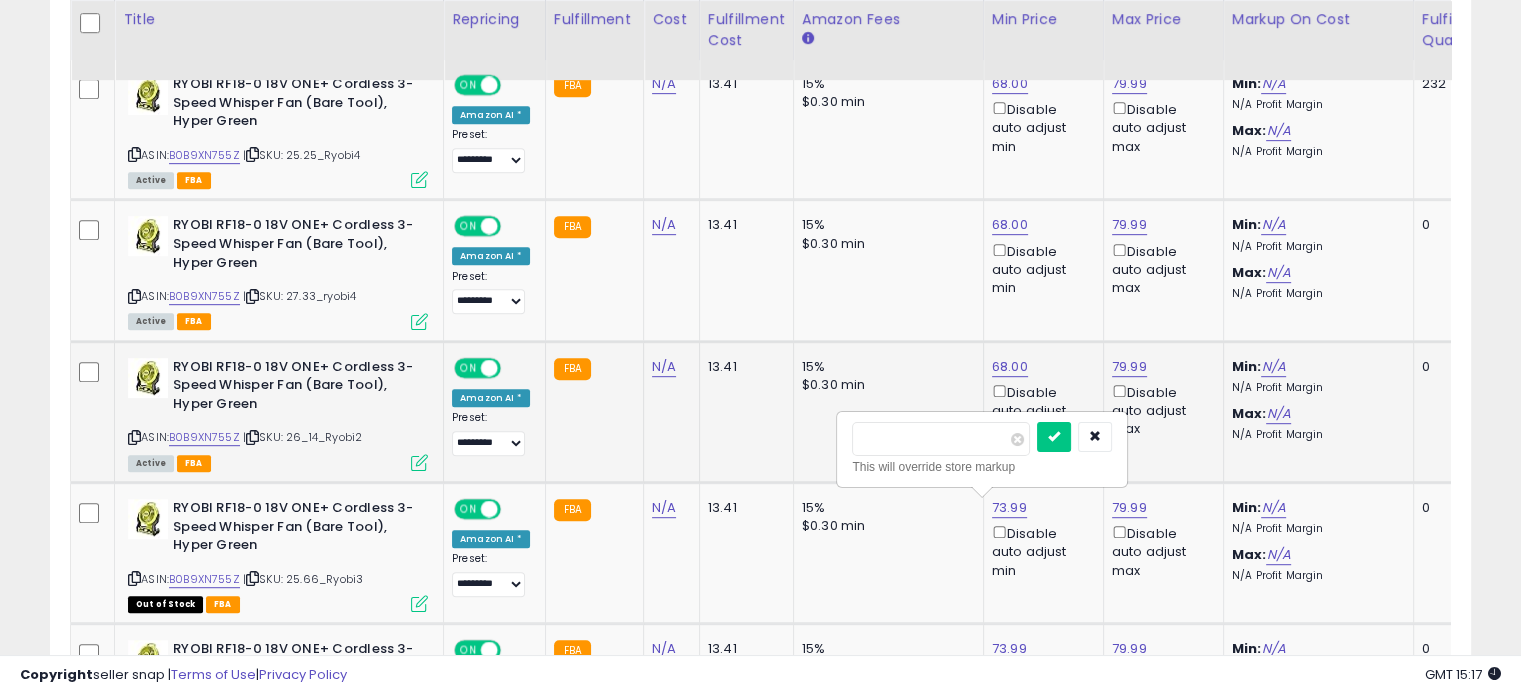 drag, startPoint x: 929, startPoint y: 439, endPoint x: 789, endPoint y: 441, distance: 140.01428 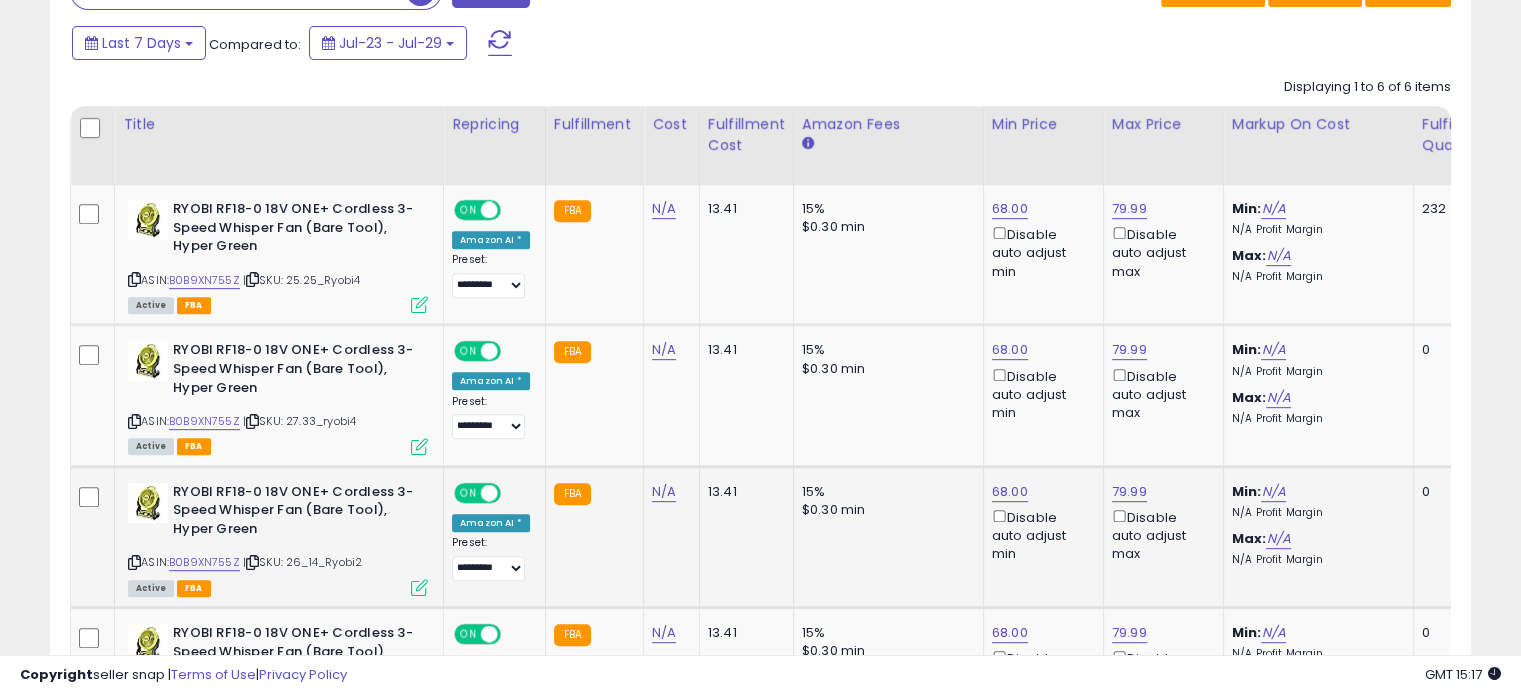 scroll, scrollTop: 857, scrollLeft: 0, axis: vertical 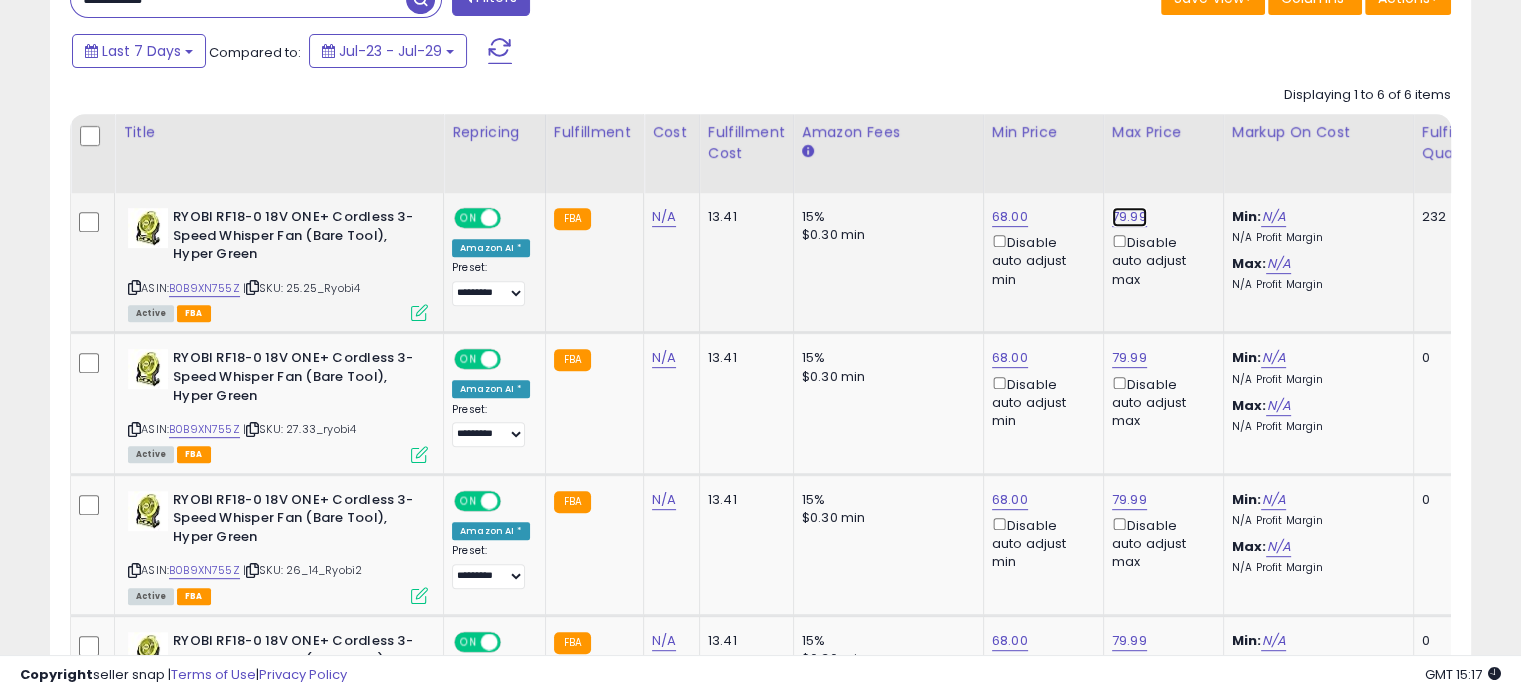 click on "79.99" at bounding box center (1129, 217) 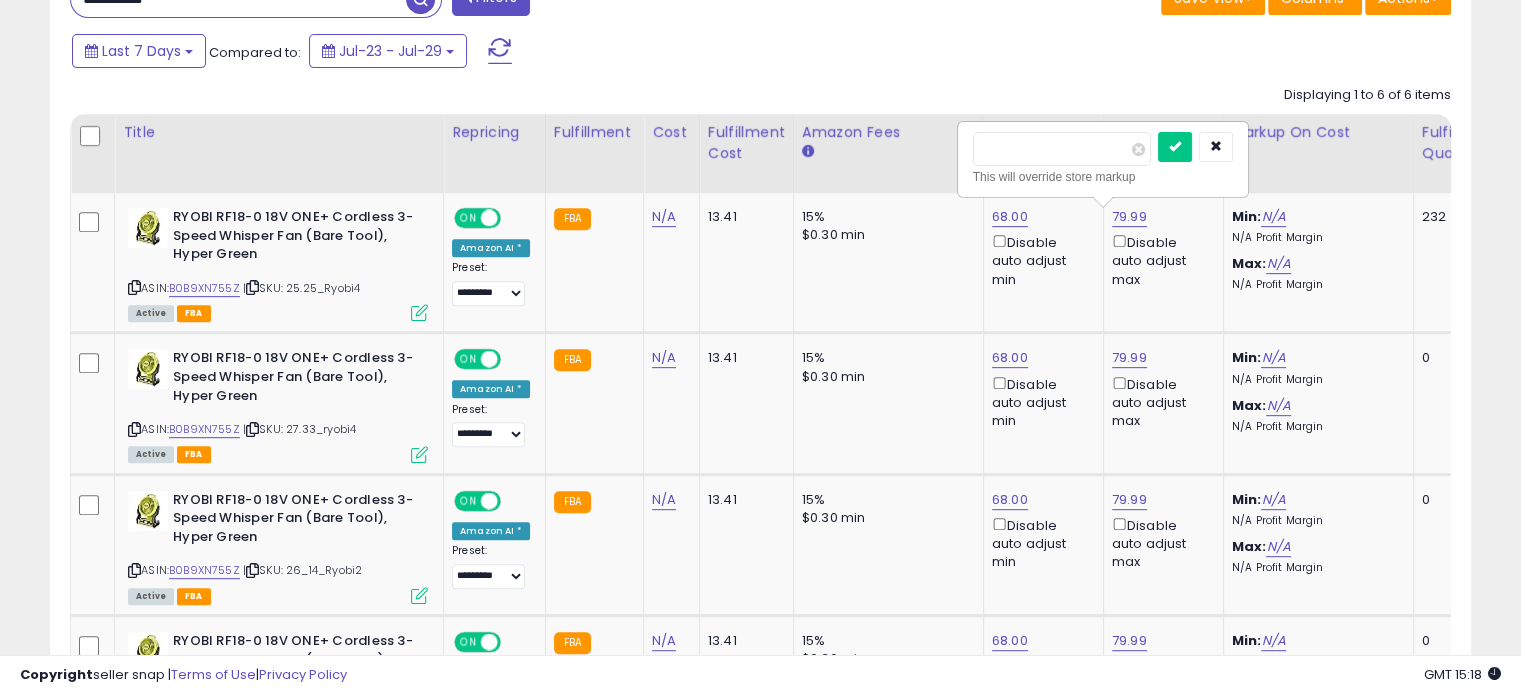 drag, startPoint x: 1091, startPoint y: 143, endPoint x: 814, endPoint y: 136, distance: 277.08844 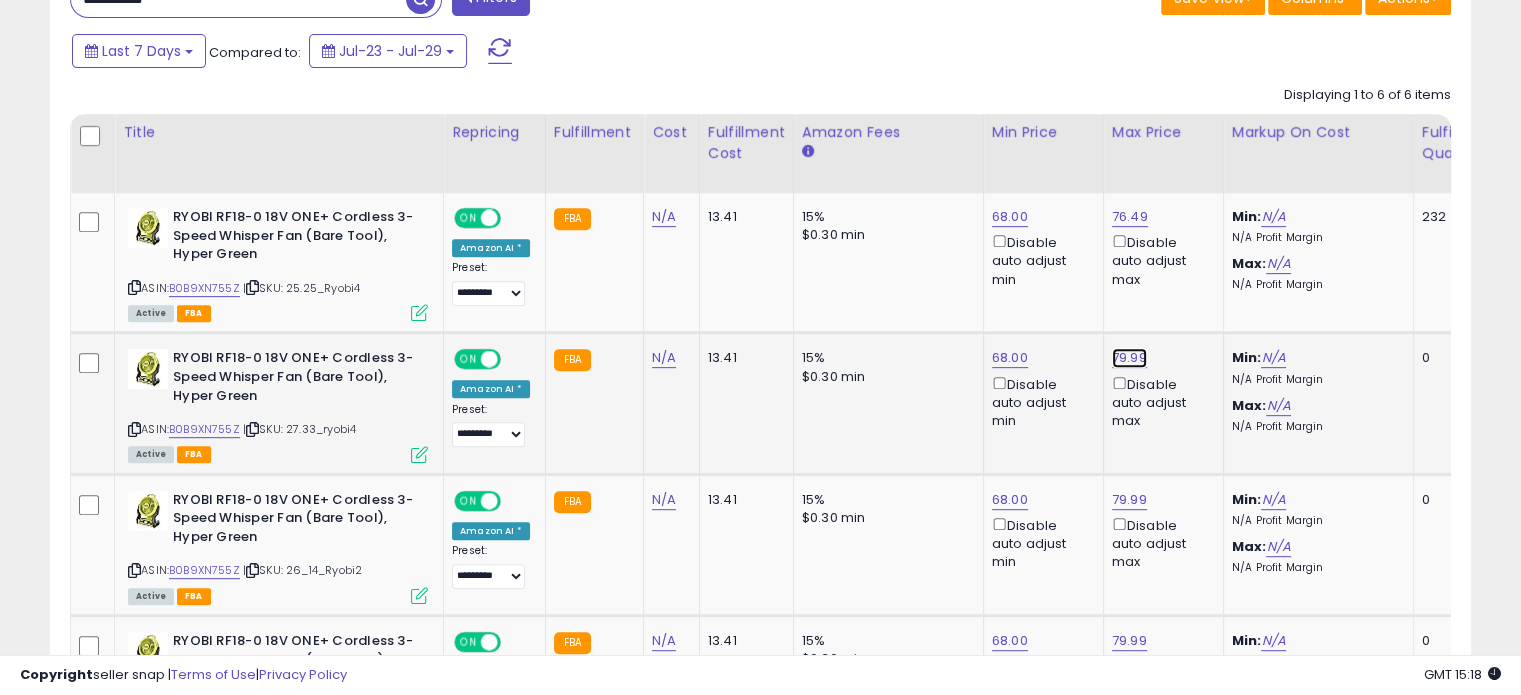 click on "79.99" at bounding box center (1130, 217) 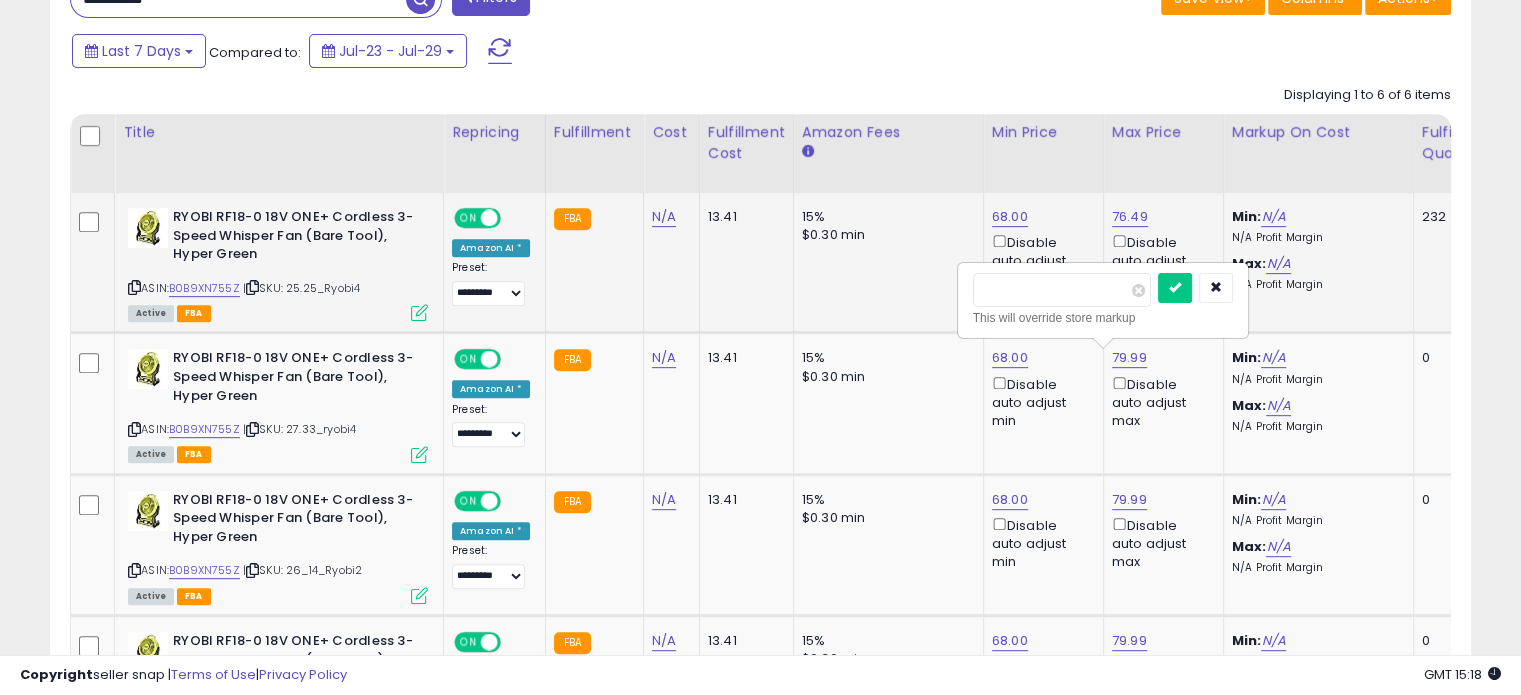 drag, startPoint x: 1050, startPoint y: 286, endPoint x: 930, endPoint y: 285, distance: 120.004166 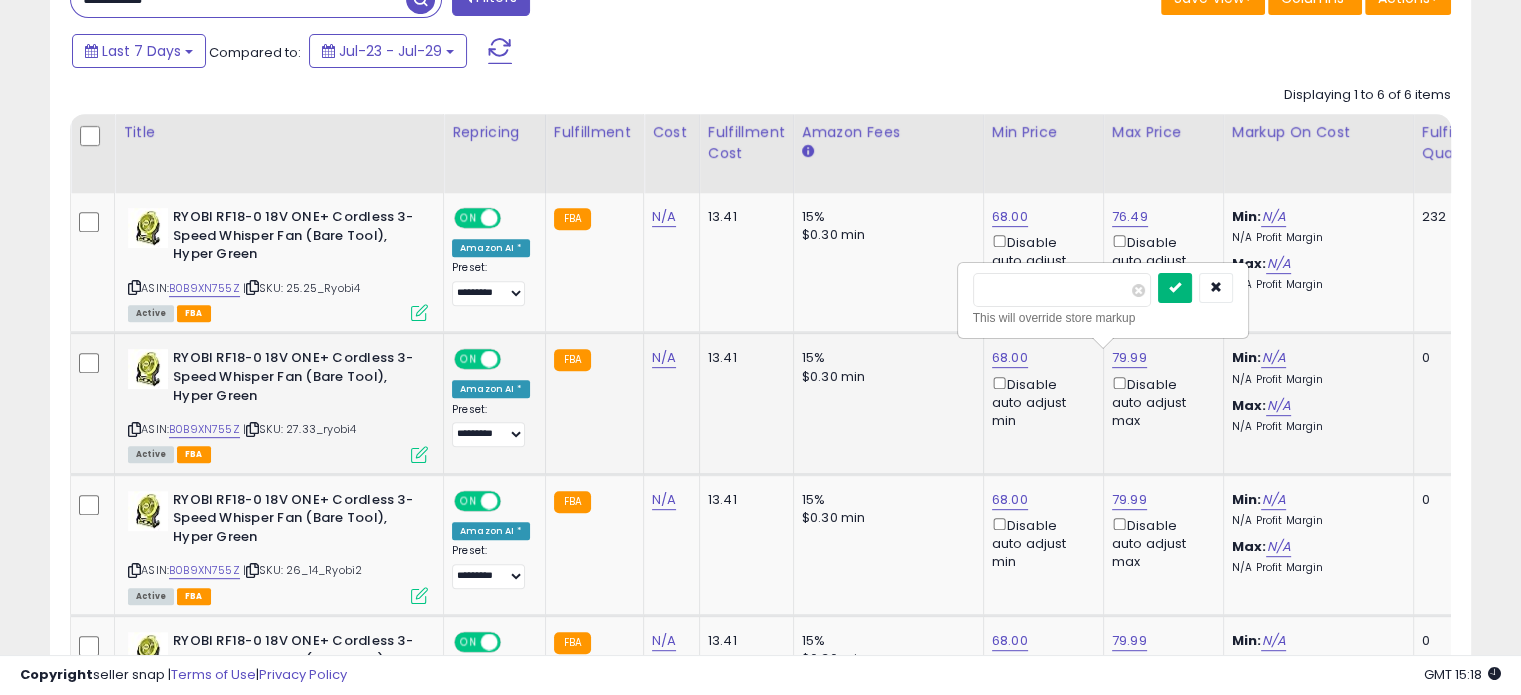 type on "*****" 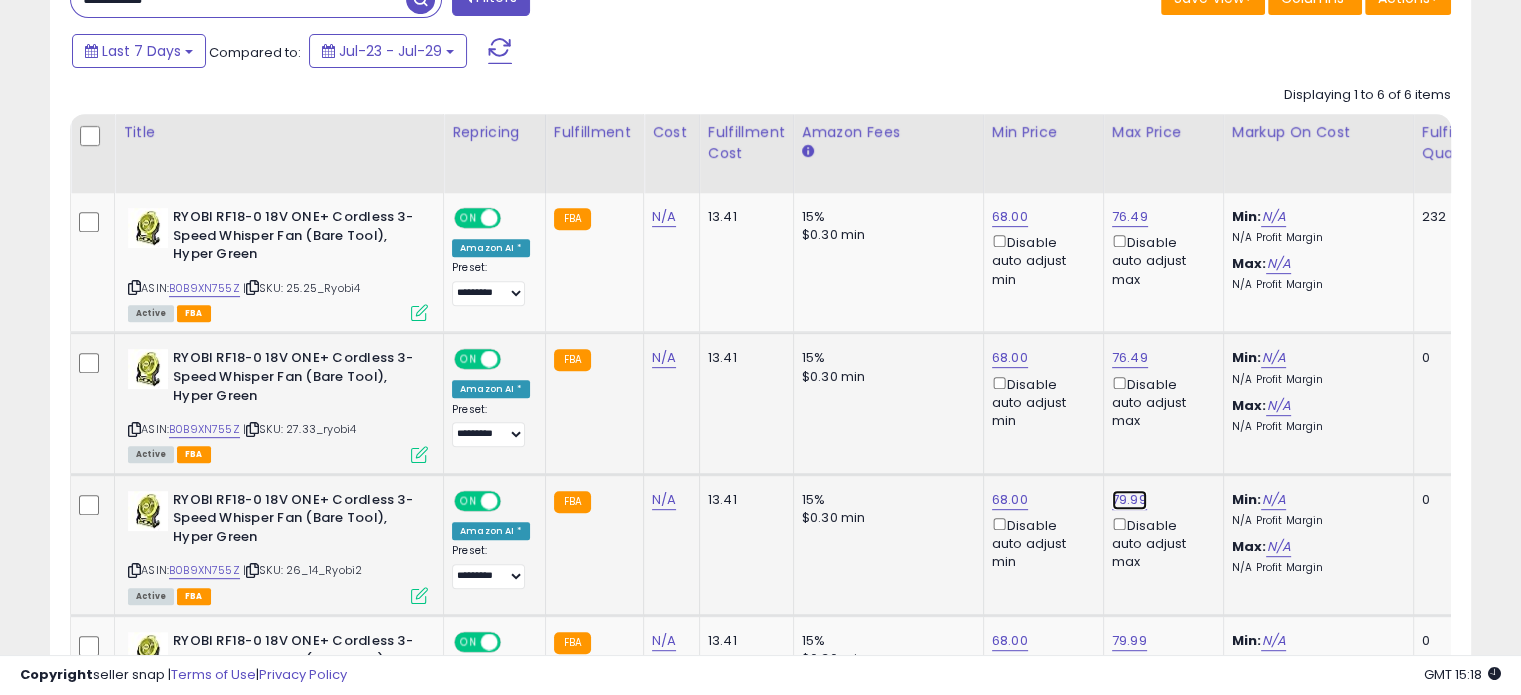 click on "79.99" at bounding box center [1130, 217] 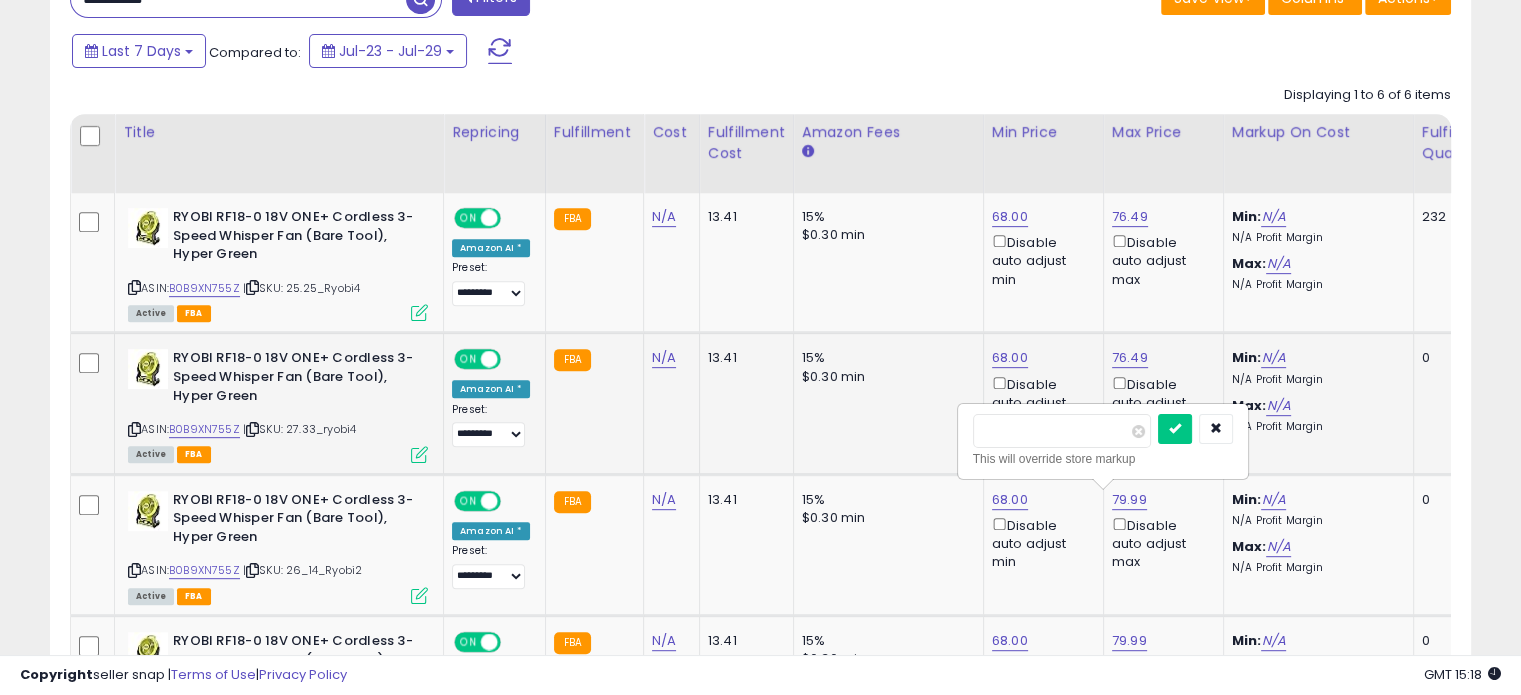 drag, startPoint x: 1068, startPoint y: 428, endPoint x: 942, endPoint y: 427, distance: 126.00397 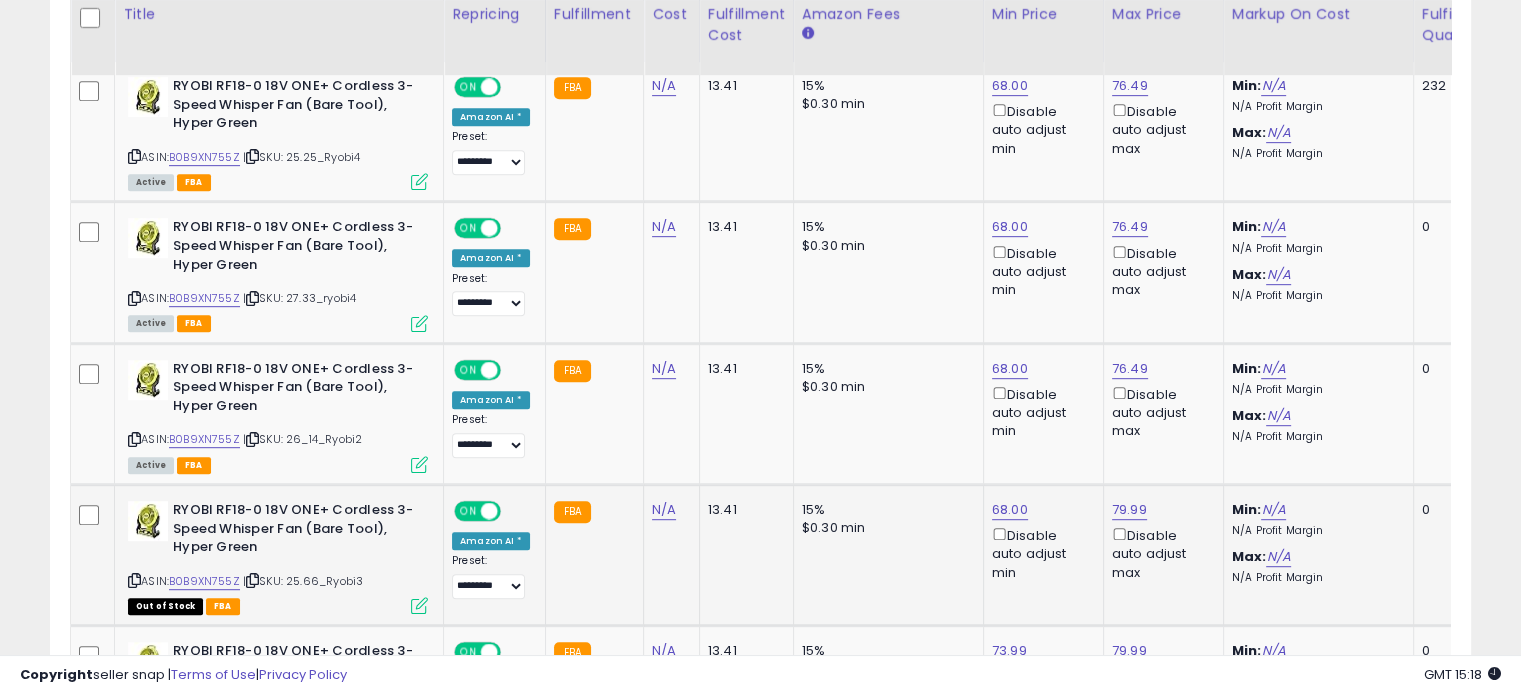 scroll, scrollTop: 990, scrollLeft: 0, axis: vertical 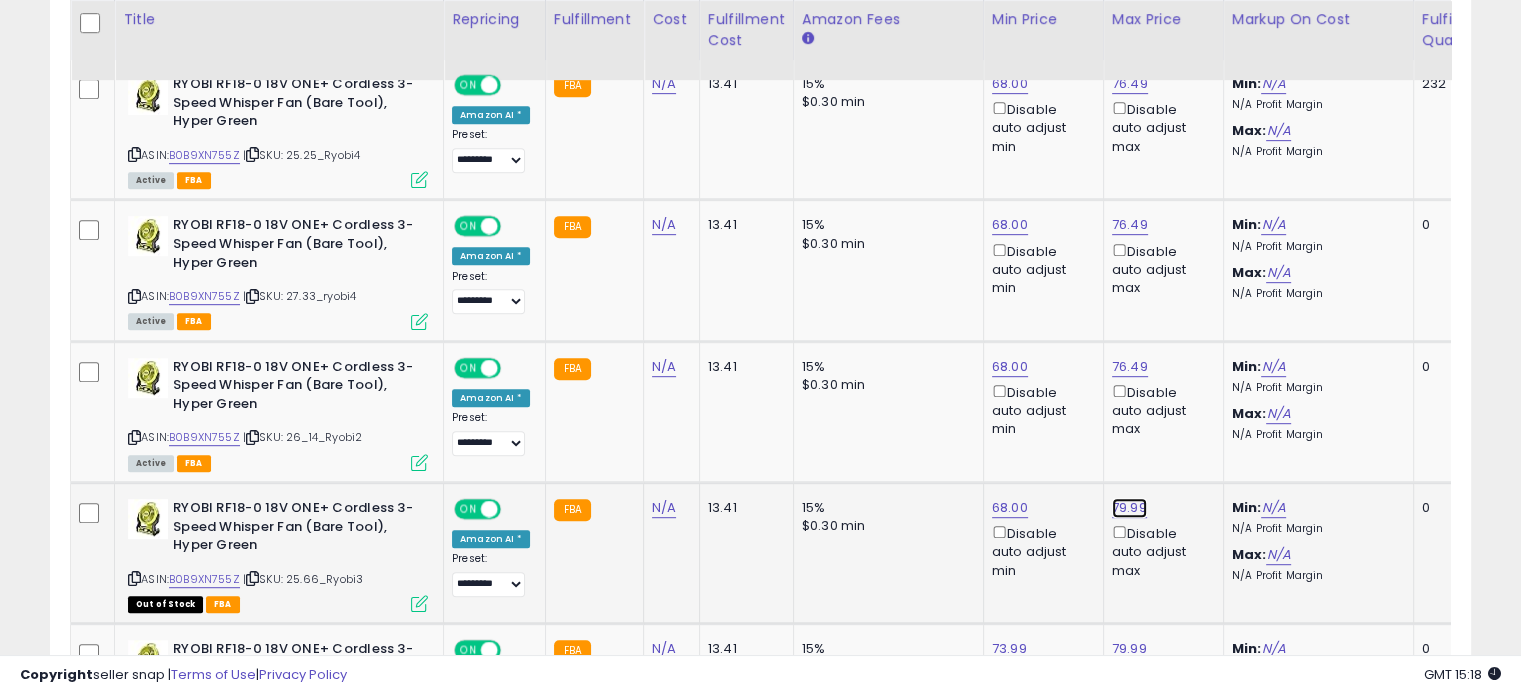 click on "79.99" at bounding box center [1130, 84] 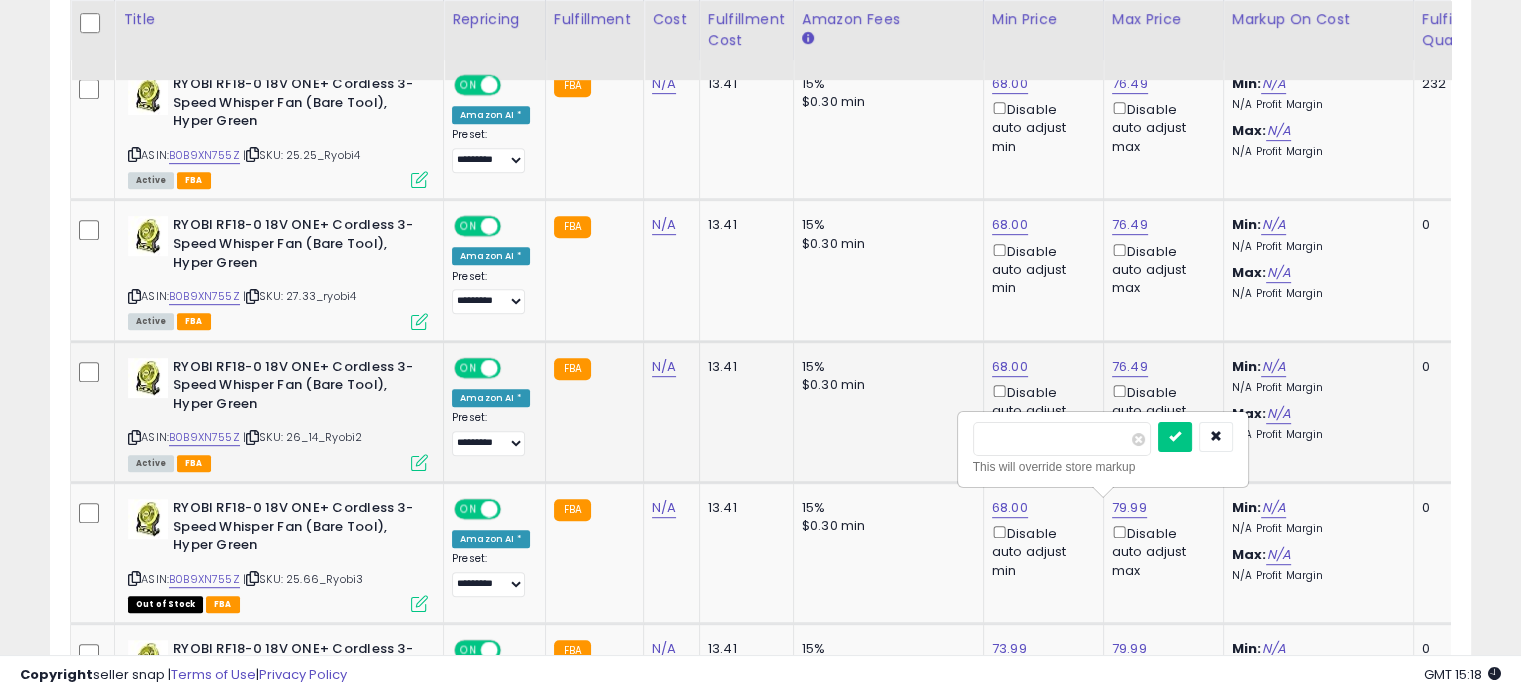 drag, startPoint x: 1044, startPoint y: 448, endPoint x: 934, endPoint y: 447, distance: 110.00455 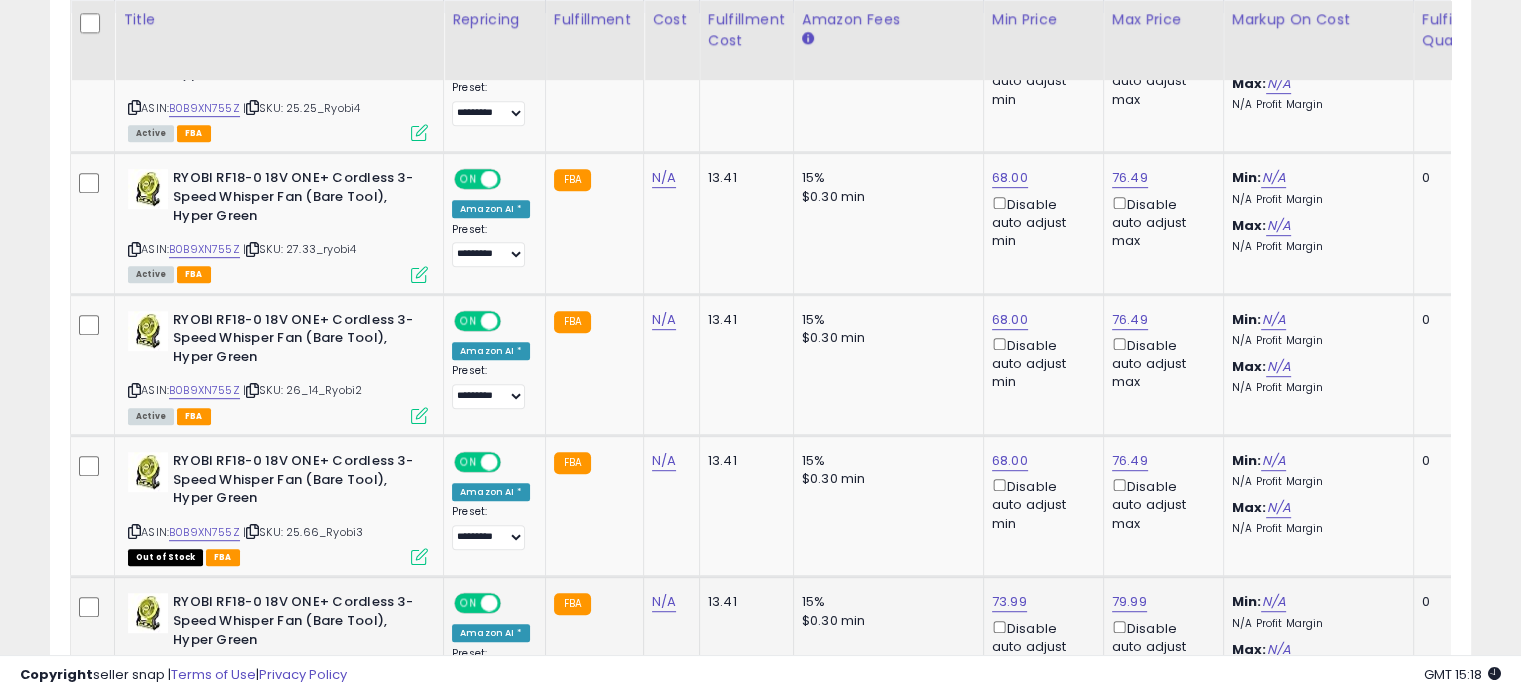 scroll, scrollTop: 1190, scrollLeft: 0, axis: vertical 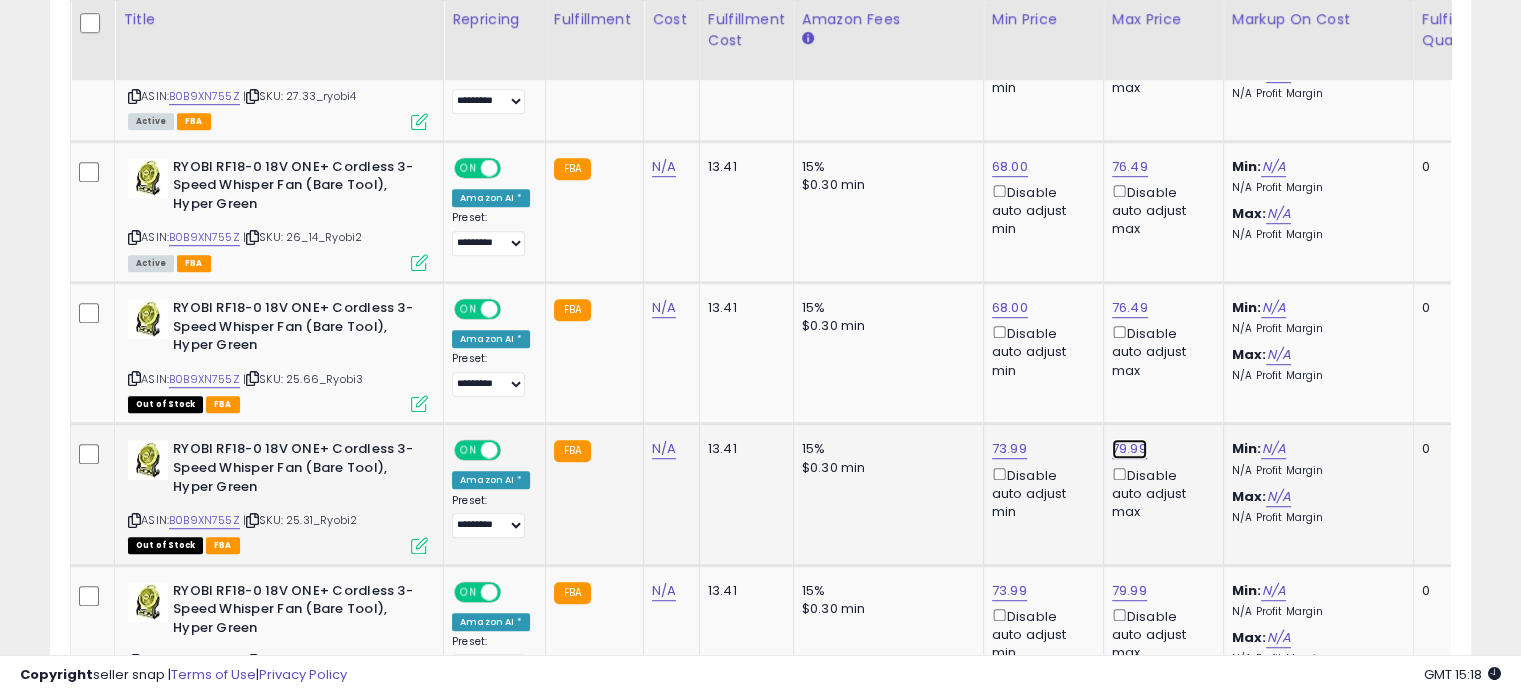 click on "79.99" at bounding box center [1130, -116] 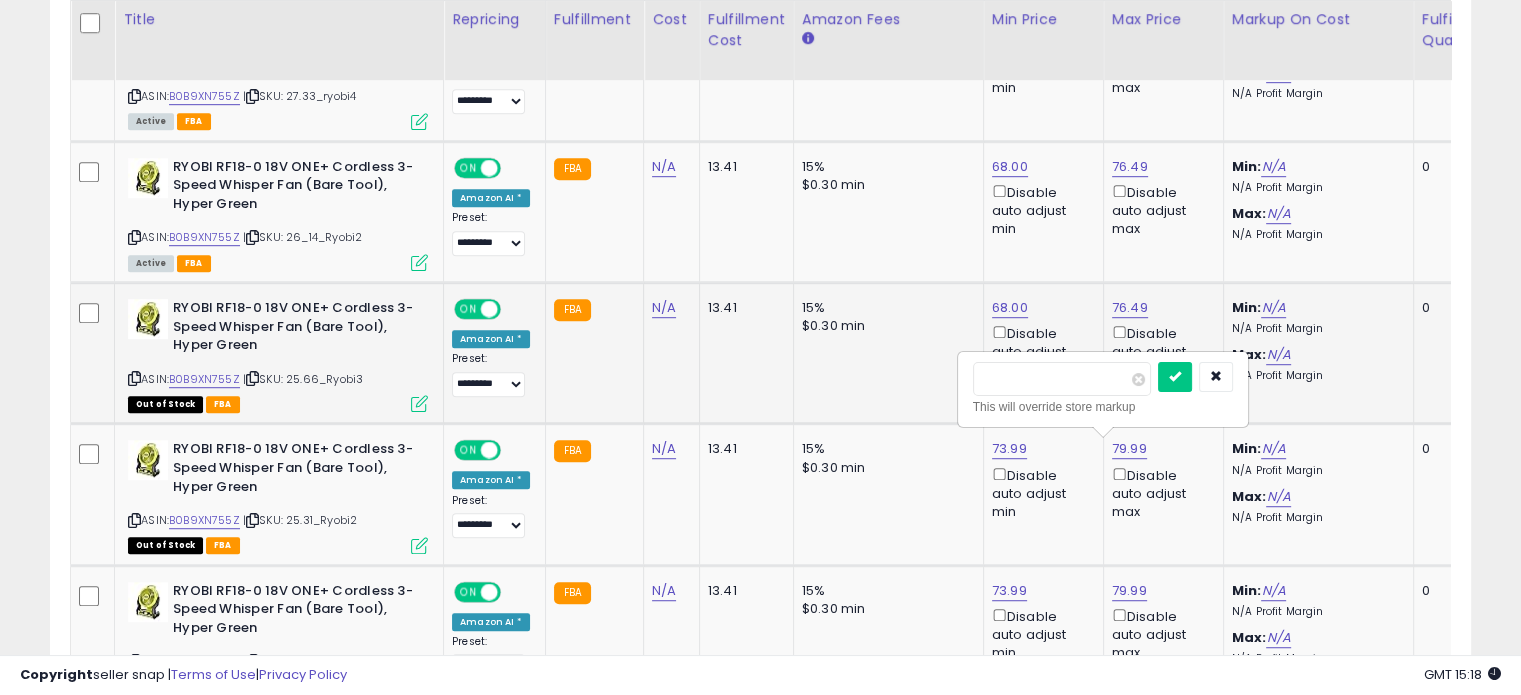 drag, startPoint x: 1069, startPoint y: 386, endPoint x: 906, endPoint y: 385, distance: 163.00307 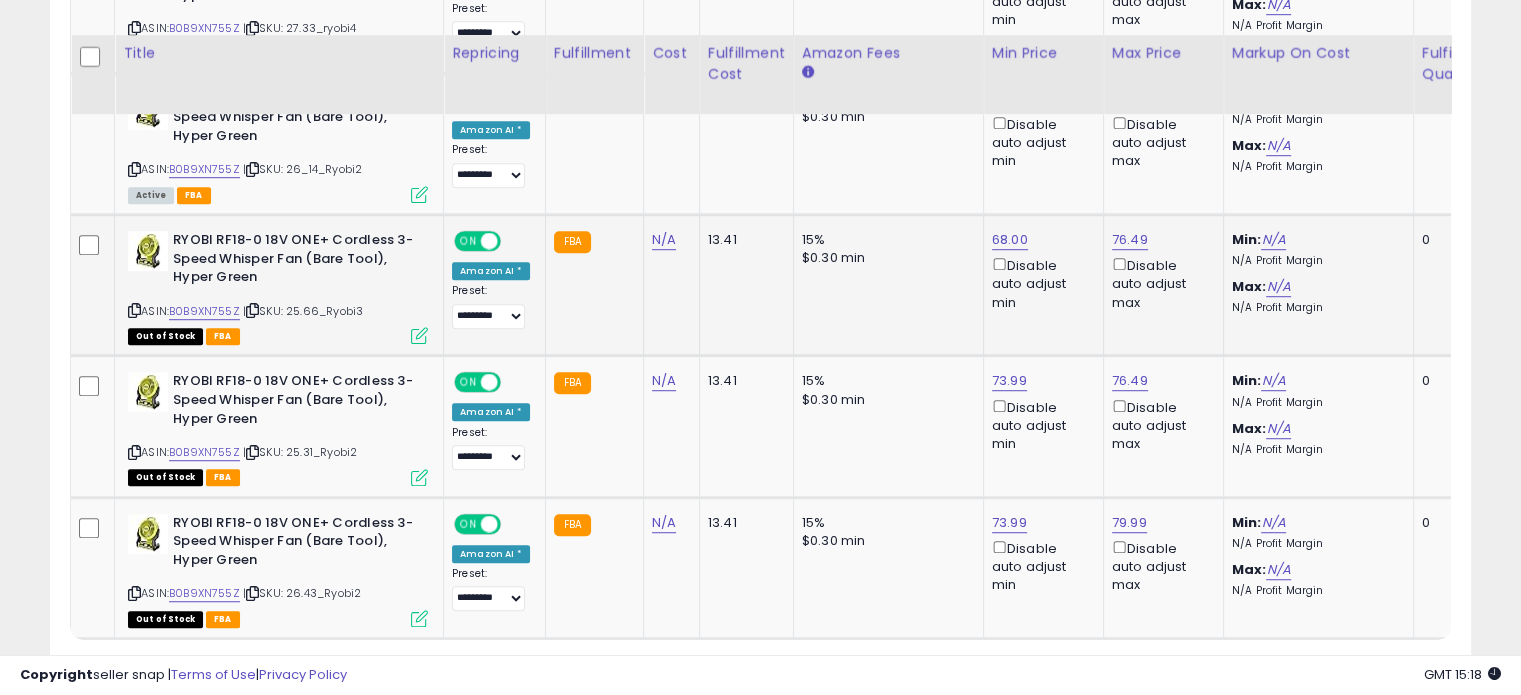 scroll, scrollTop: 1324, scrollLeft: 0, axis: vertical 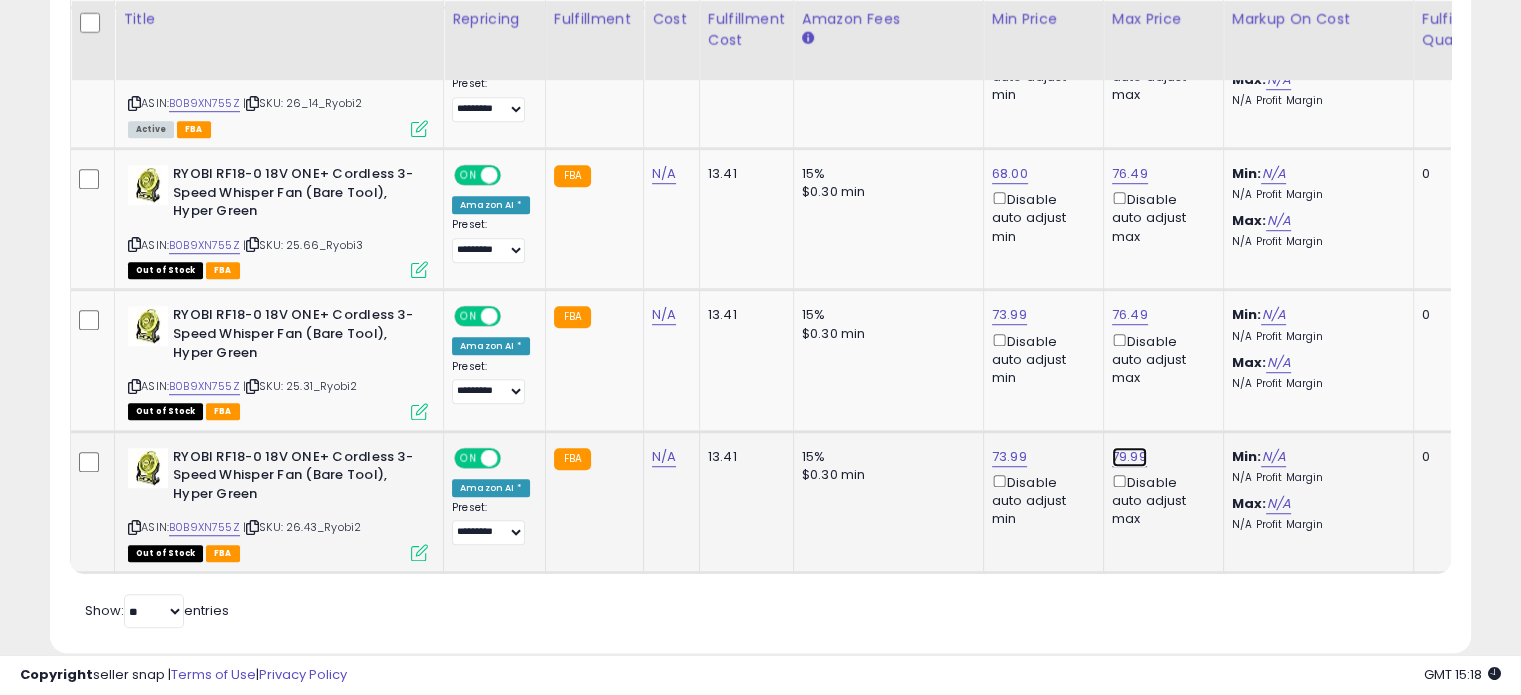 click on "79.99" at bounding box center [1130, -250] 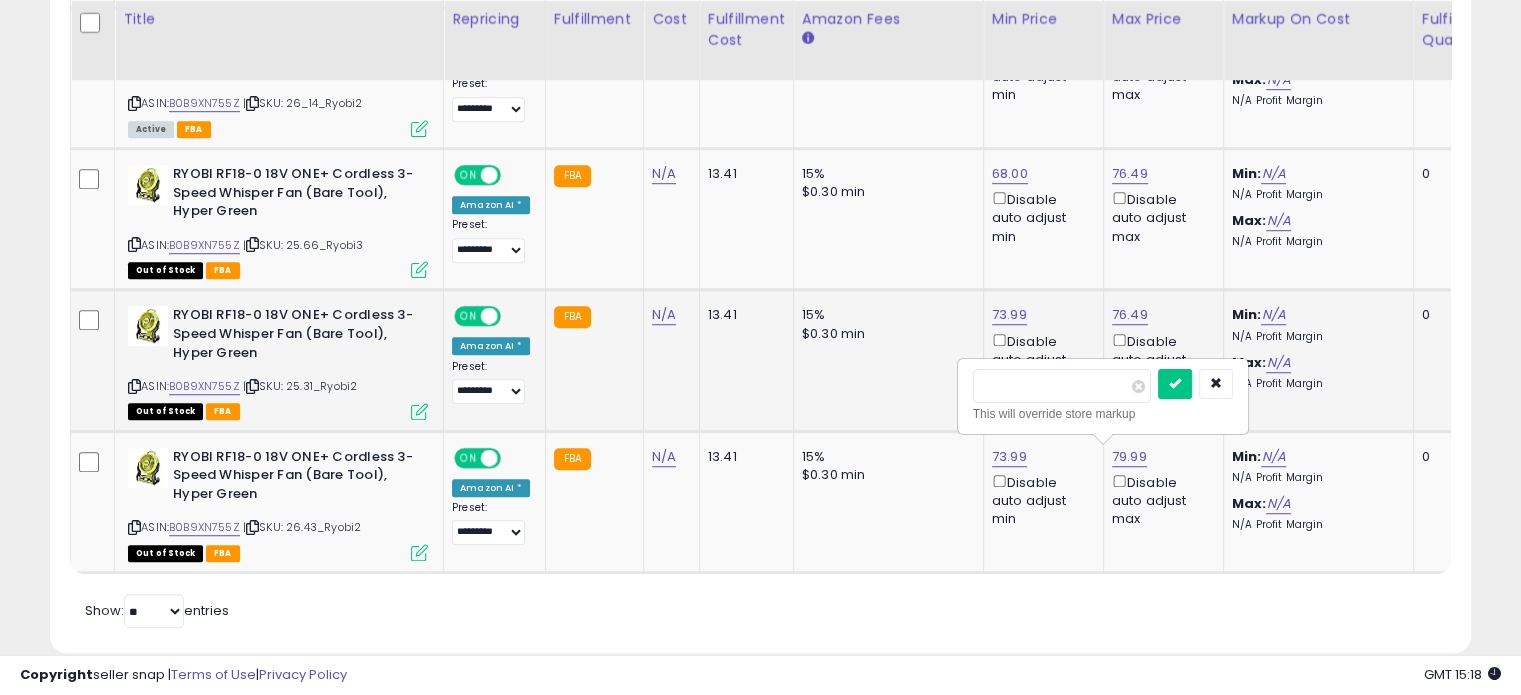 drag, startPoint x: 1049, startPoint y: 389, endPoint x: 879, endPoint y: 387, distance: 170.01176 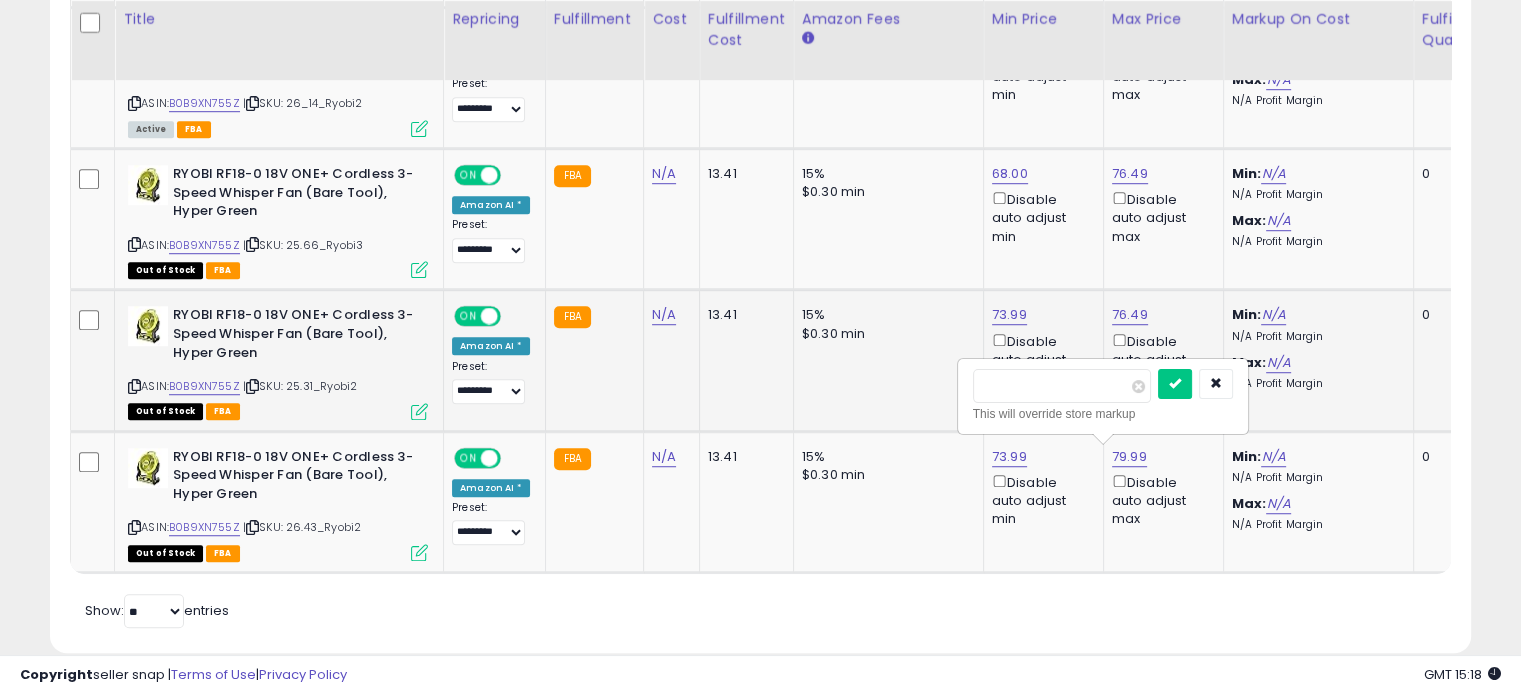 type on "*****" 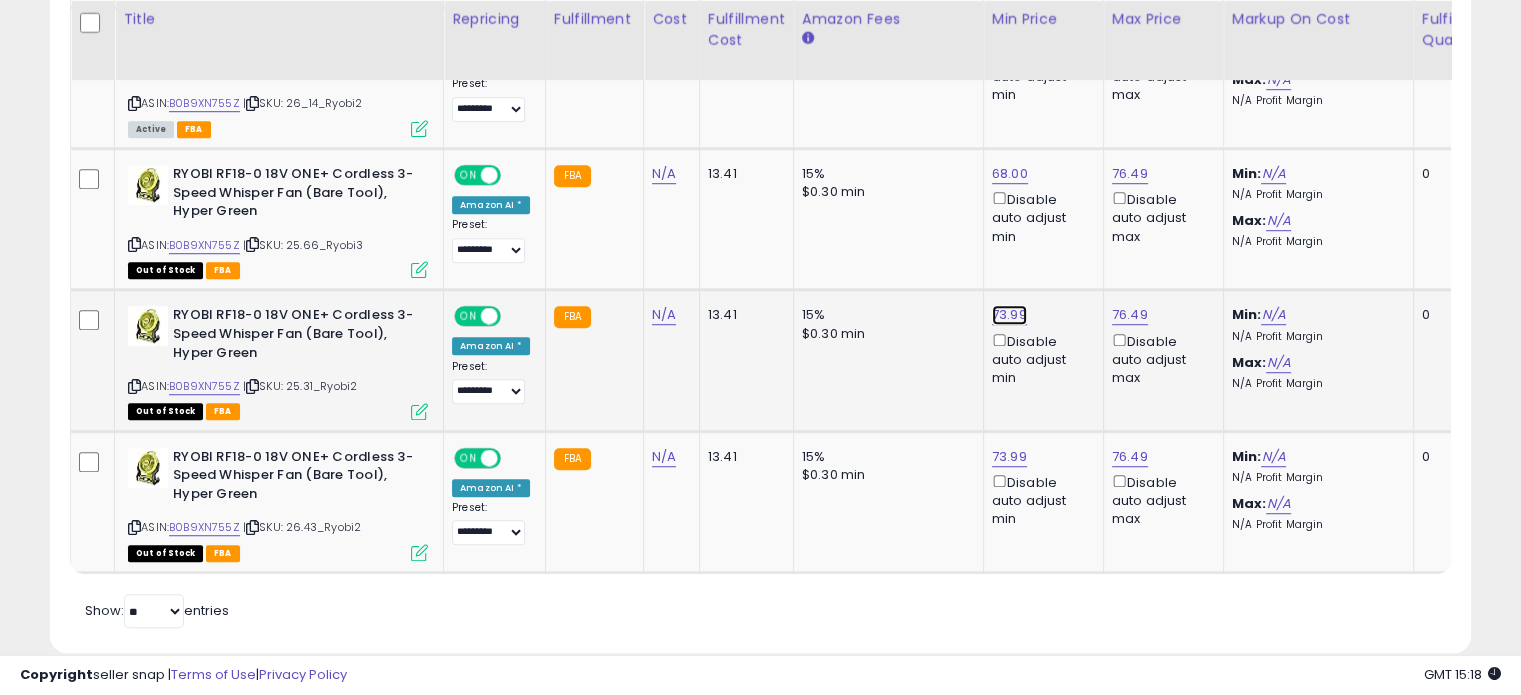 click on "73.99" at bounding box center [1010, -250] 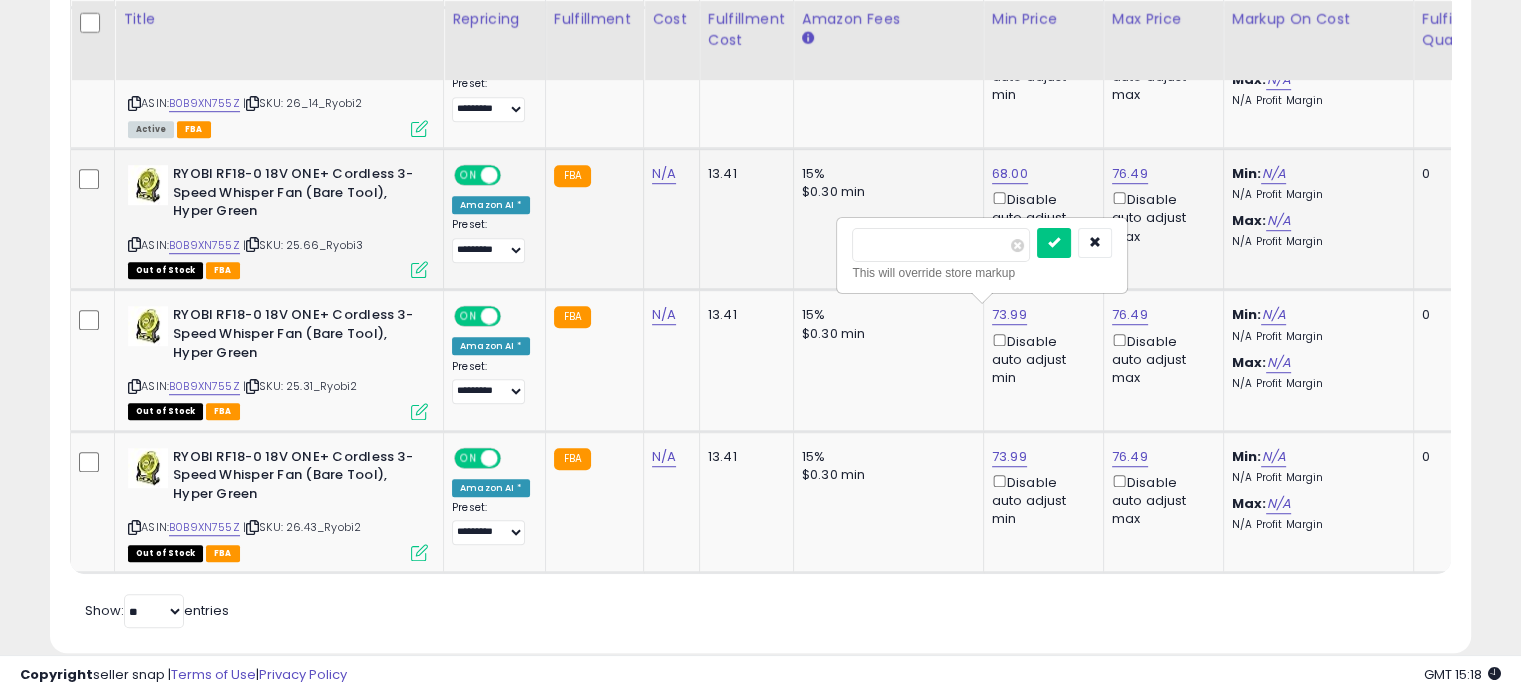 drag, startPoint x: 940, startPoint y: 231, endPoint x: 780, endPoint y: 239, distance: 160.19987 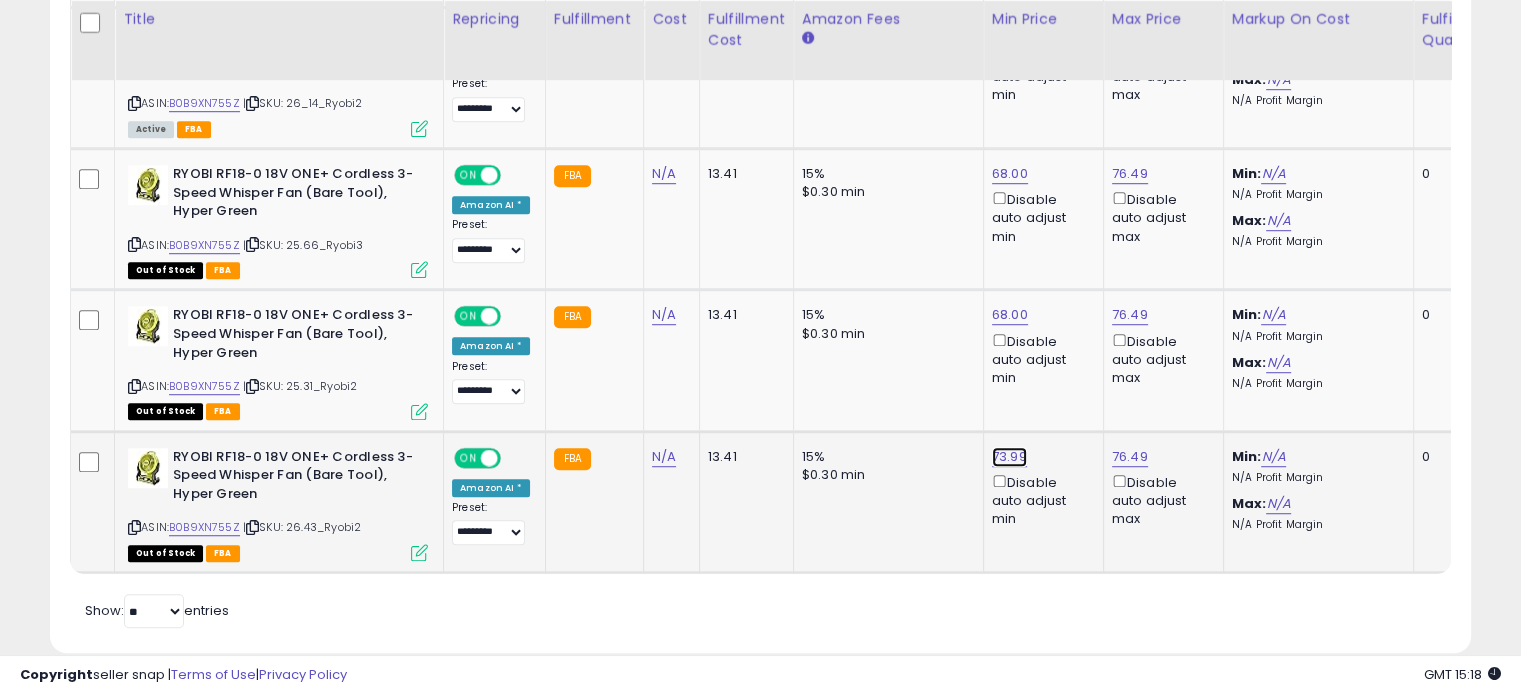 click on "73.99" at bounding box center [1010, -250] 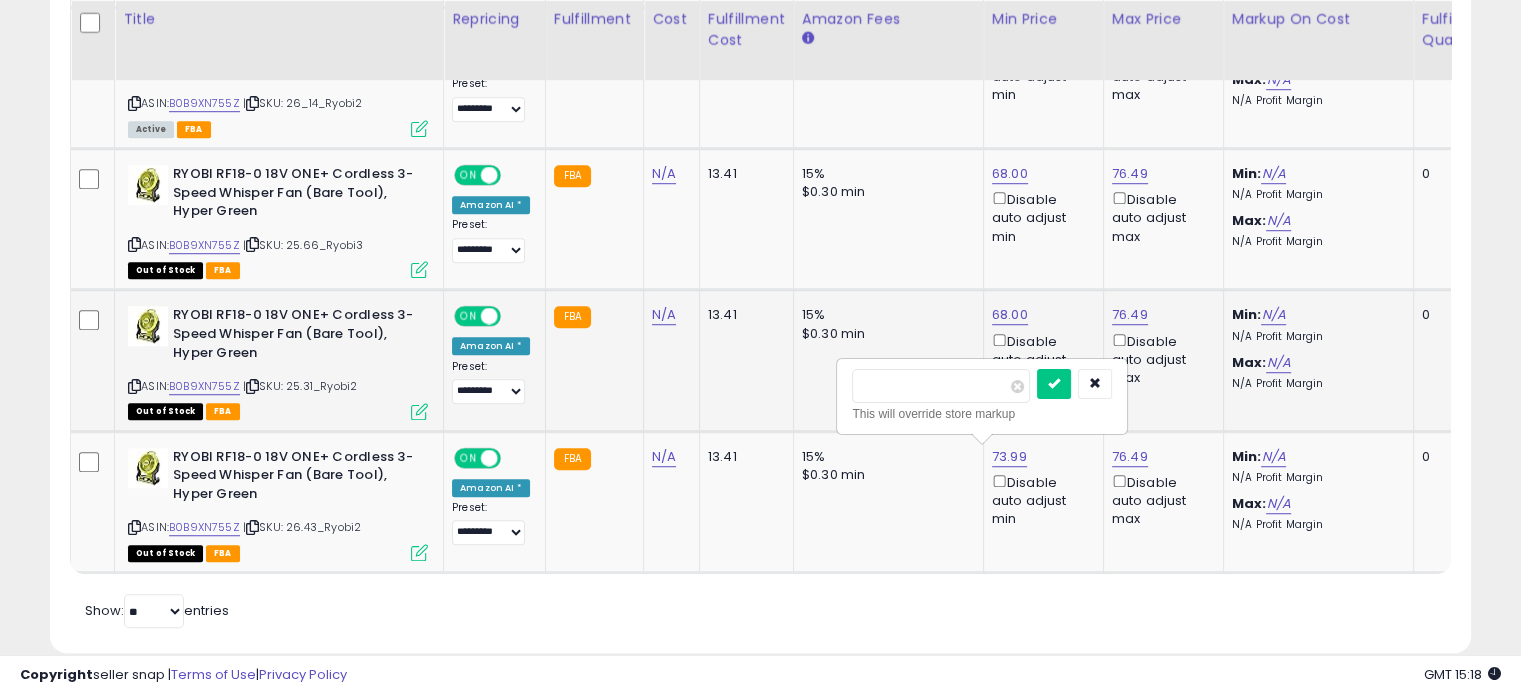 drag, startPoint x: 968, startPoint y: 375, endPoint x: 668, endPoint y: 392, distance: 300.4813 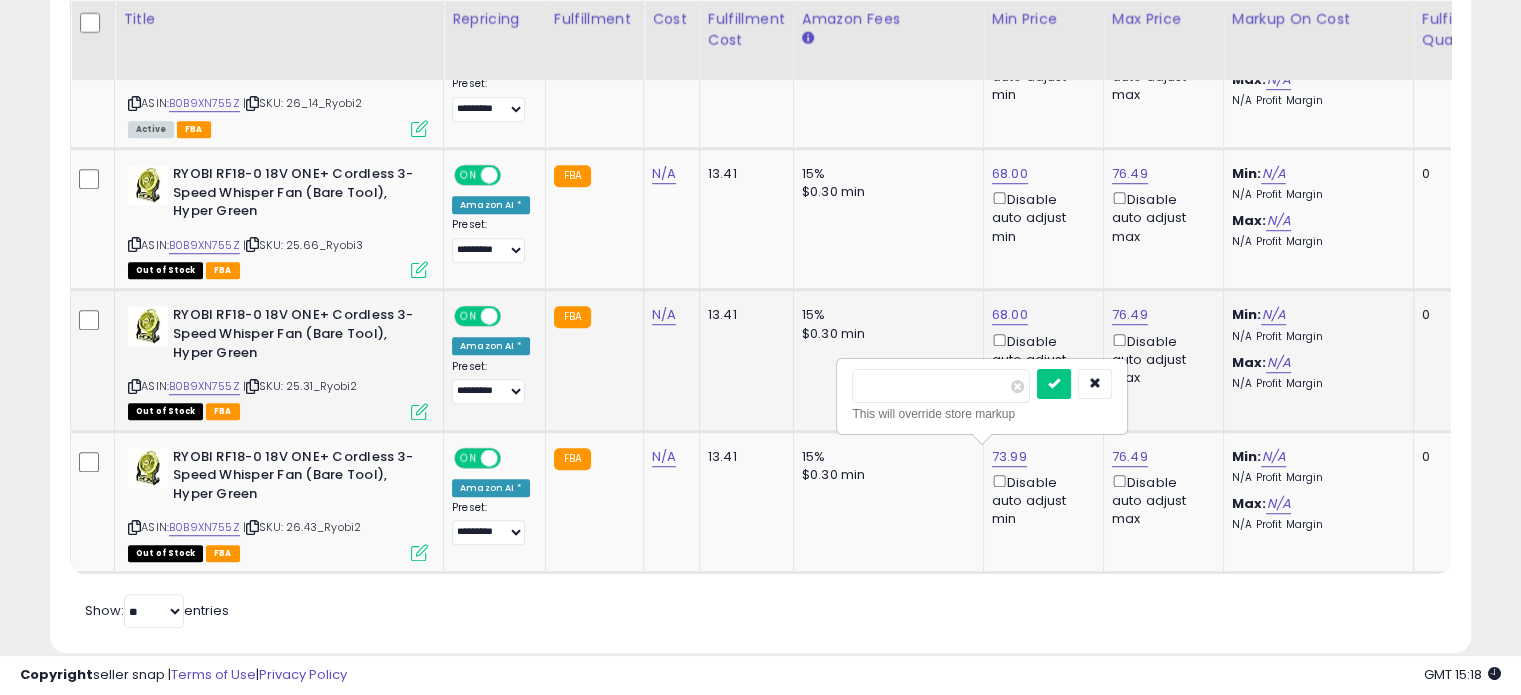 type on "**" 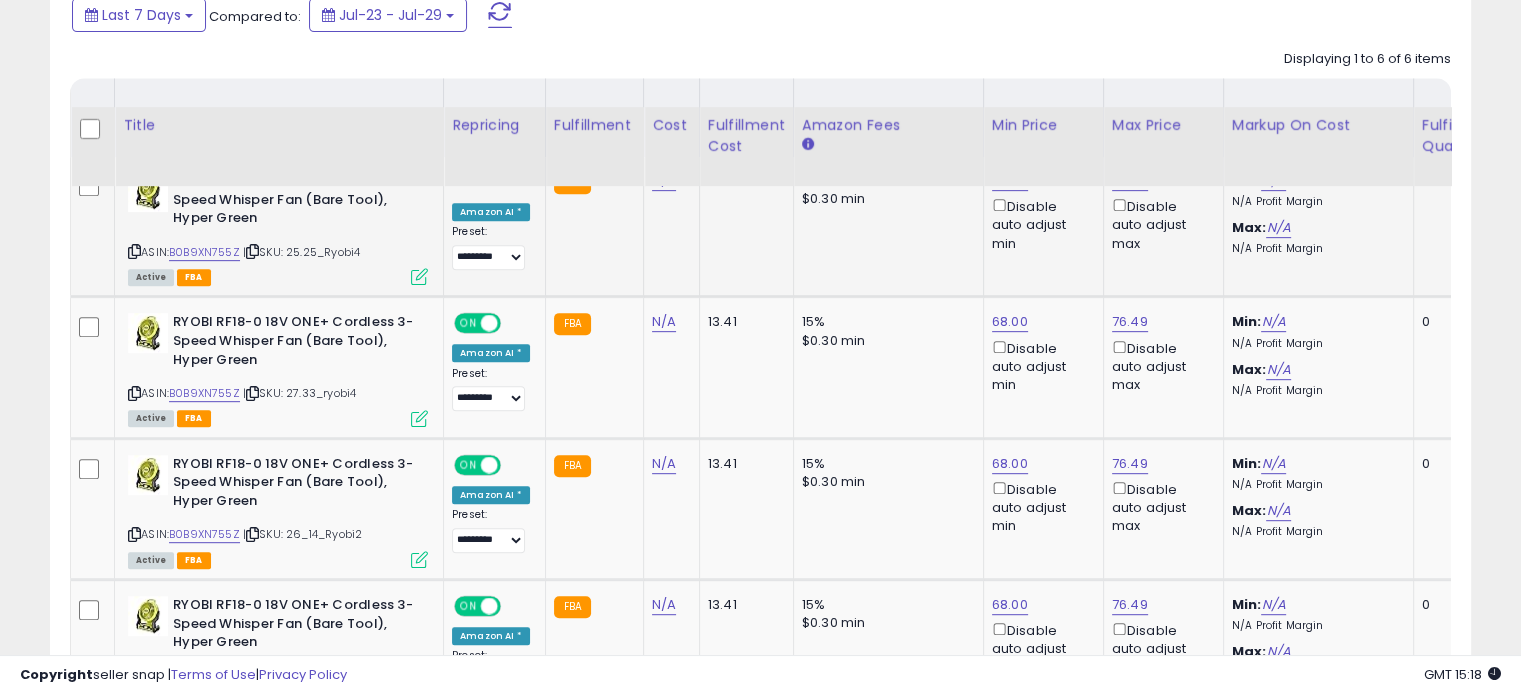 scroll, scrollTop: 657, scrollLeft: 0, axis: vertical 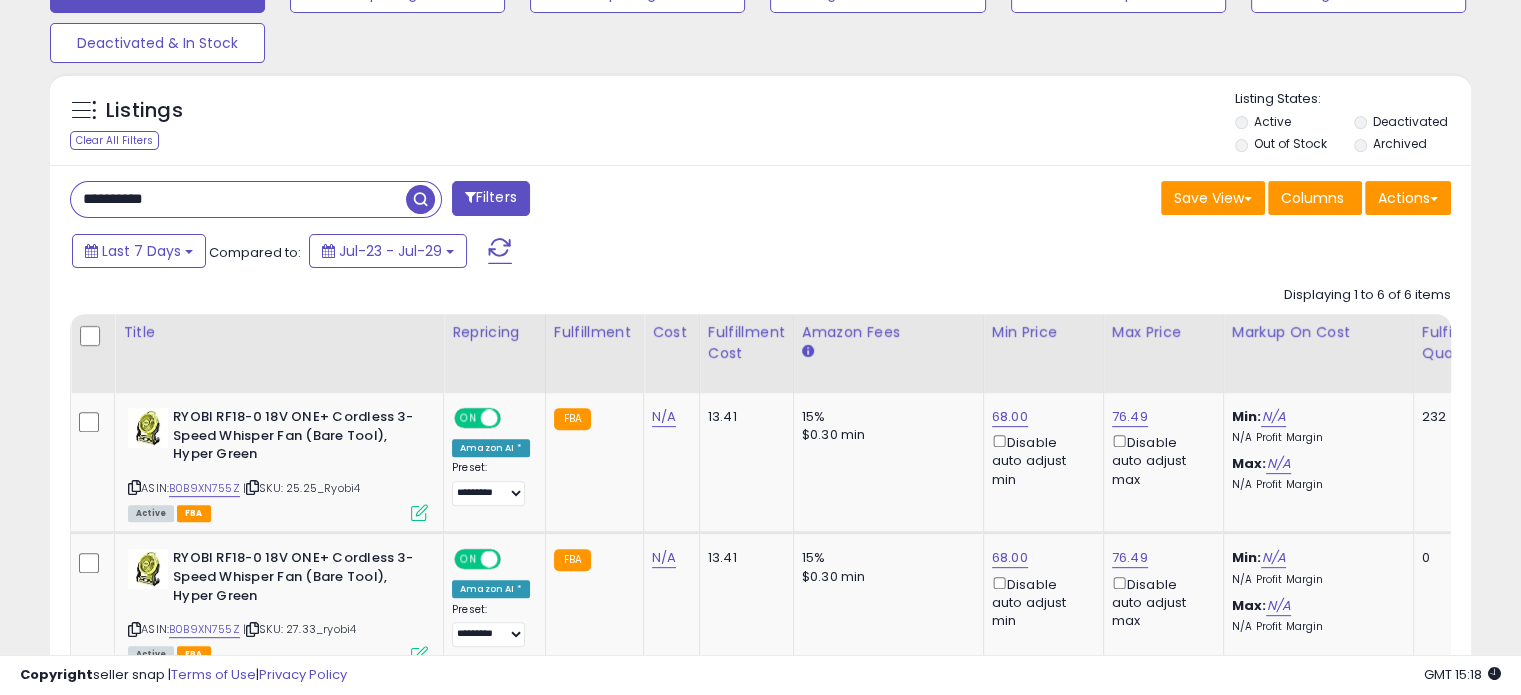 drag, startPoint x: 227, startPoint y: 194, endPoint x: 0, endPoint y: 188, distance: 227.07928 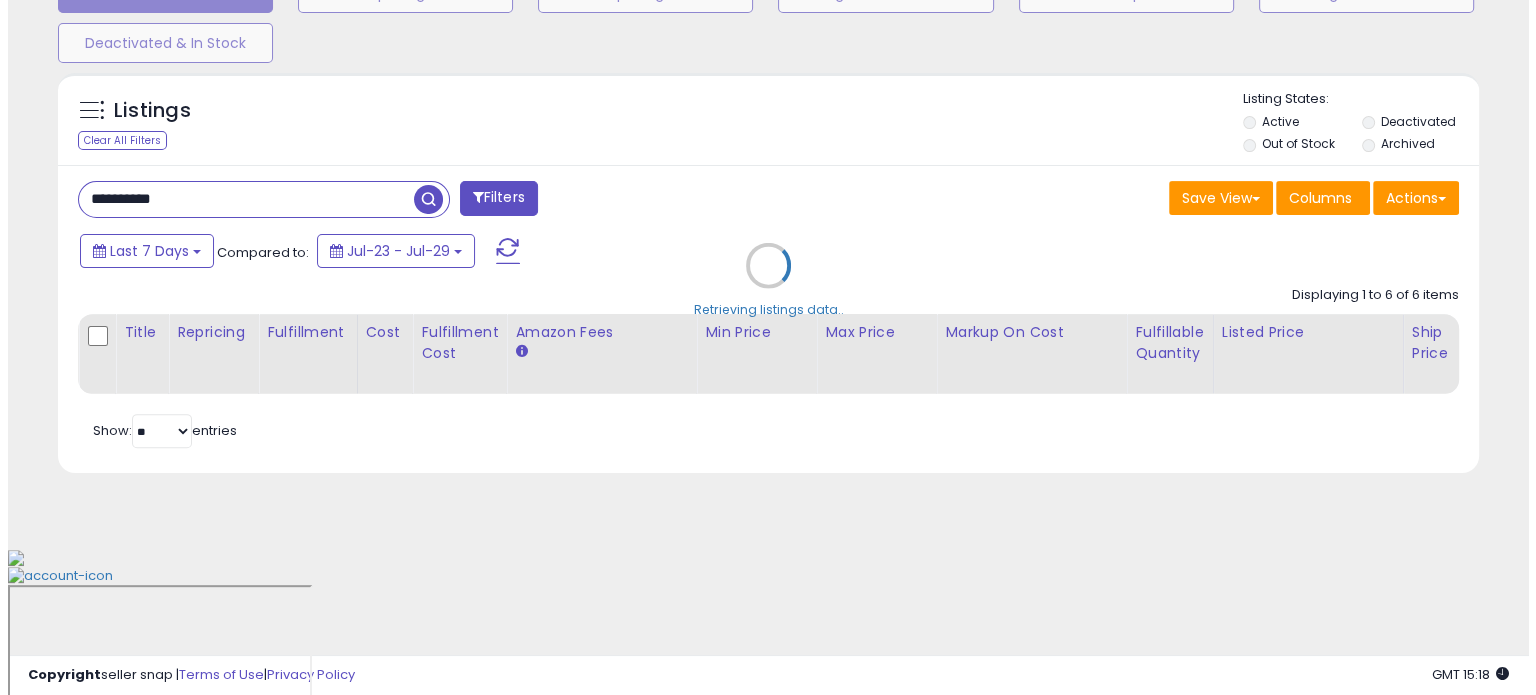 scroll, scrollTop: 524, scrollLeft: 0, axis: vertical 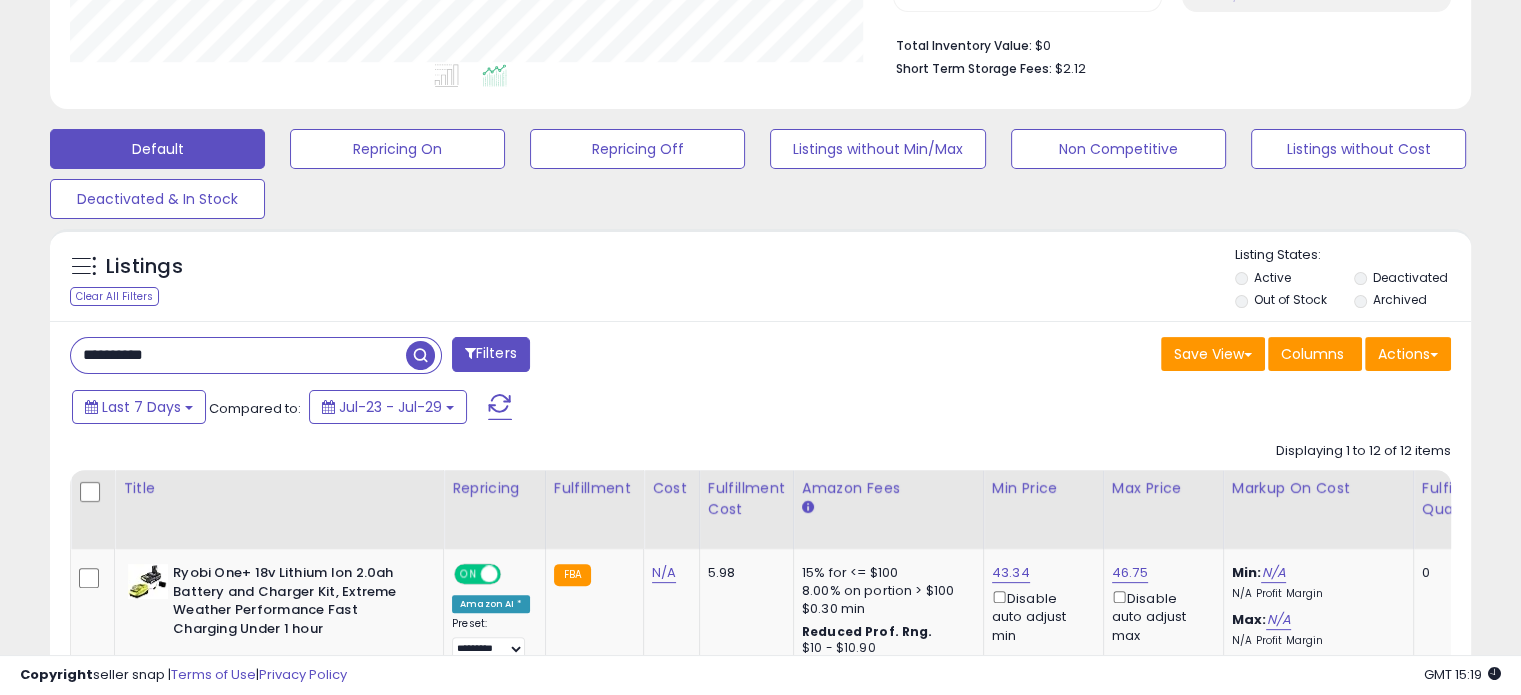 drag, startPoint x: 208, startPoint y: 361, endPoint x: 0, endPoint y: 375, distance: 208.47063 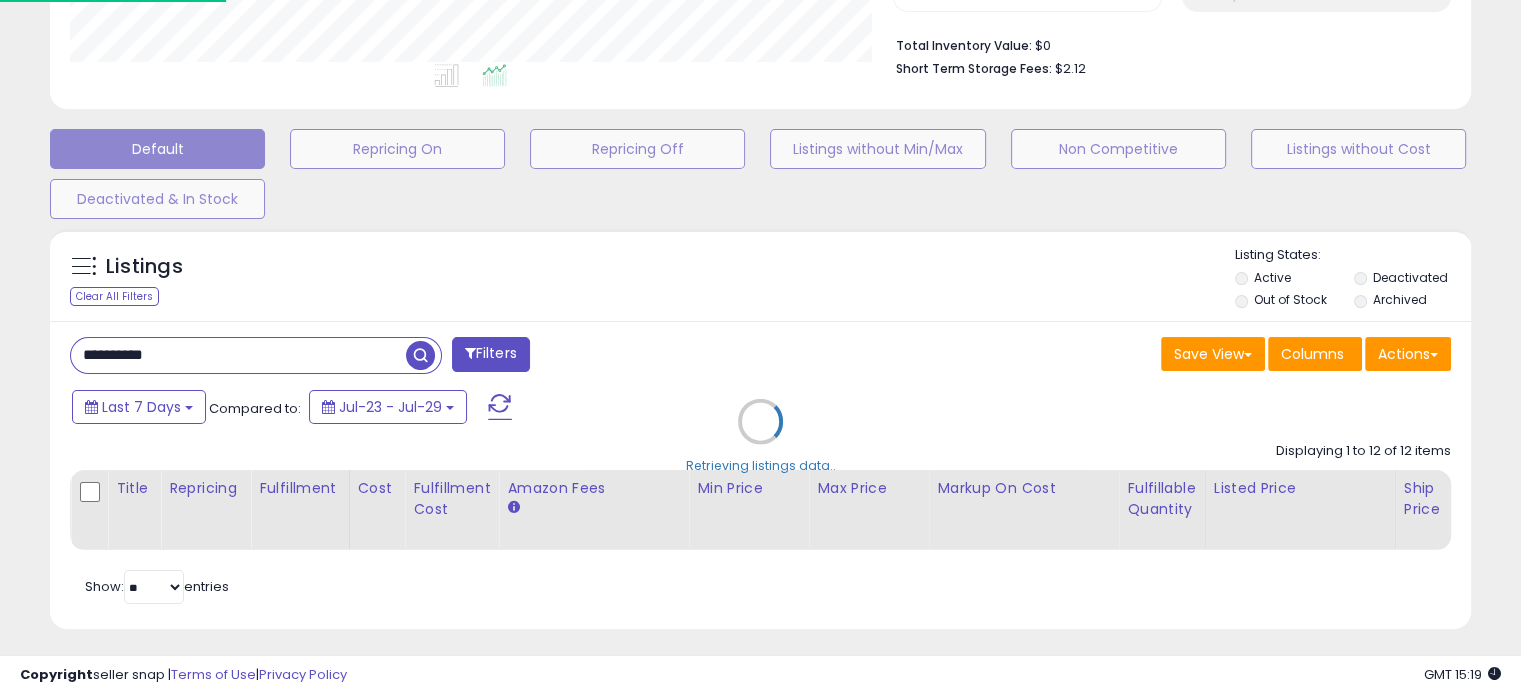 scroll, scrollTop: 999589, scrollLeft: 999168, axis: both 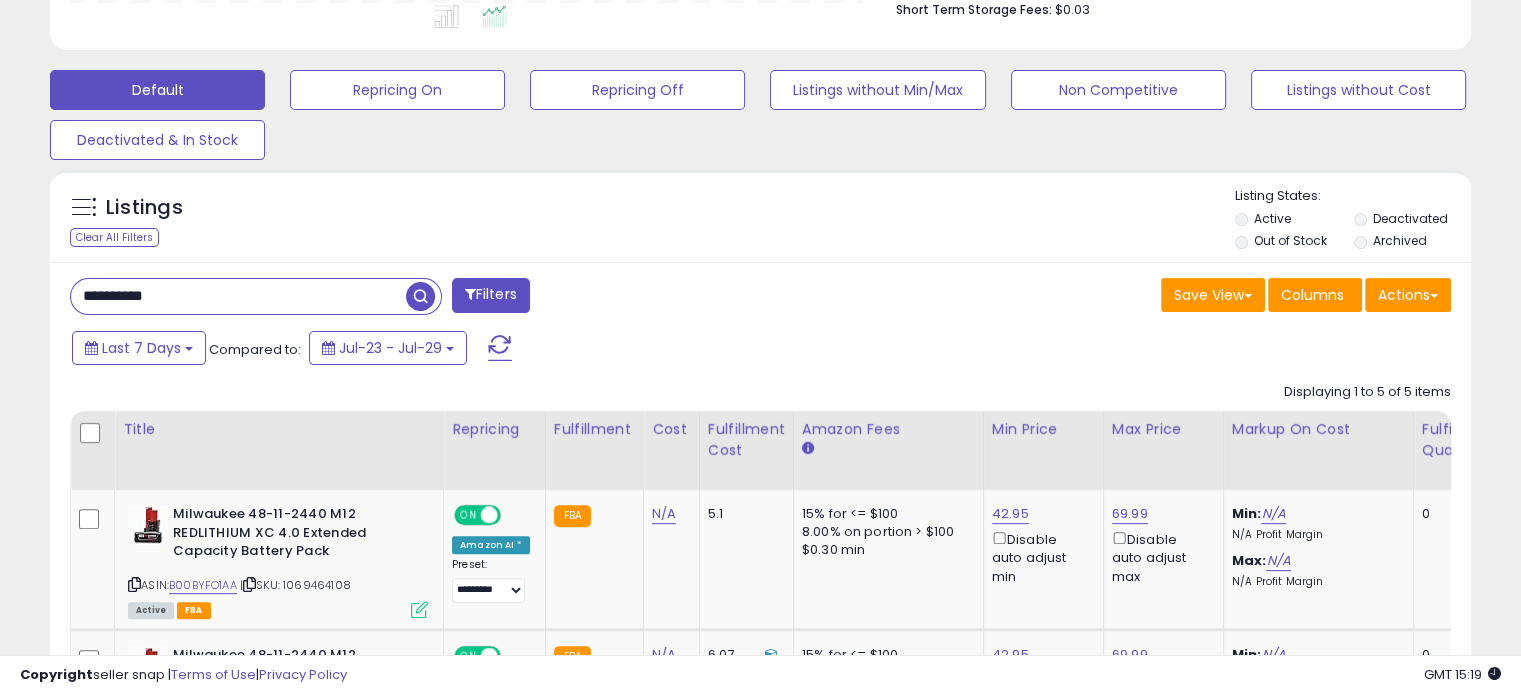 drag, startPoint x: 224, startPoint y: 303, endPoint x: 0, endPoint y: 301, distance: 224.00893 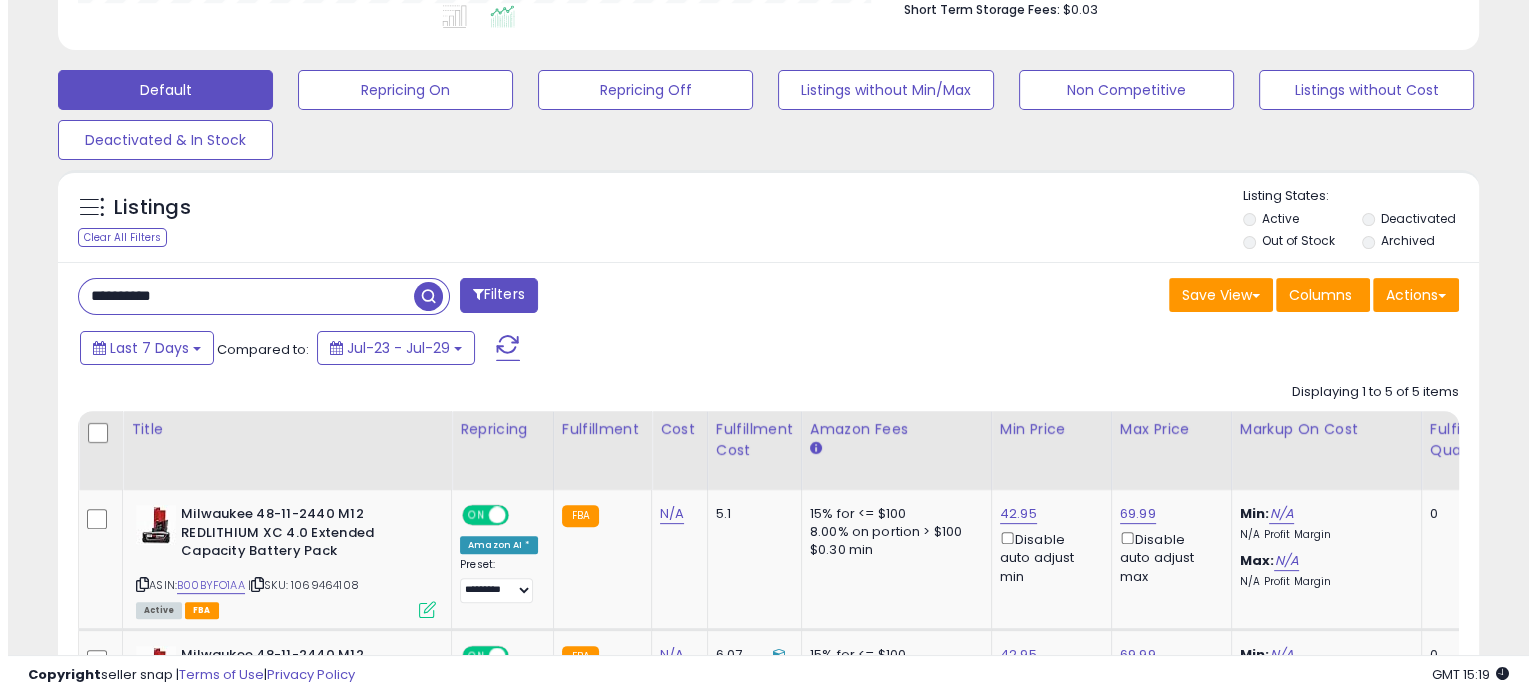 scroll, scrollTop: 524, scrollLeft: 0, axis: vertical 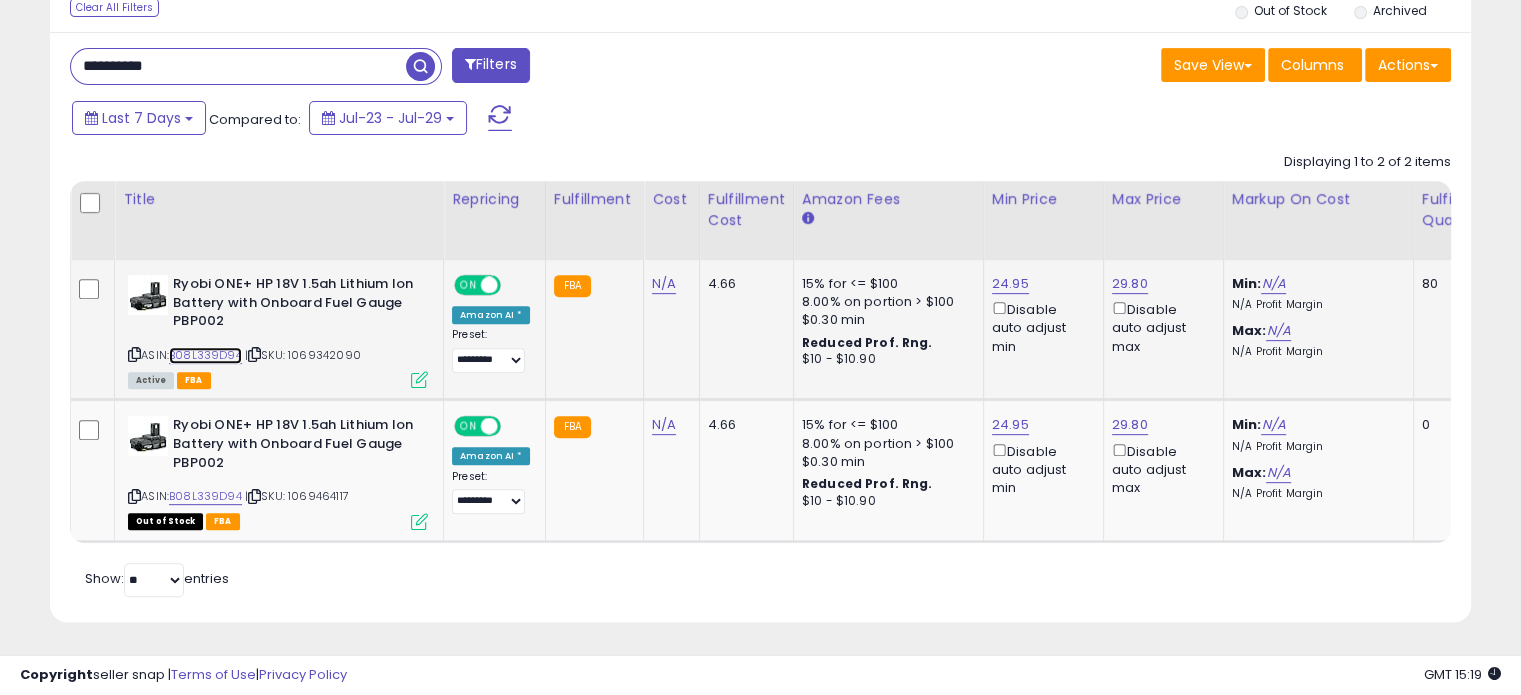 click on "B08L339D94" at bounding box center [205, 355] 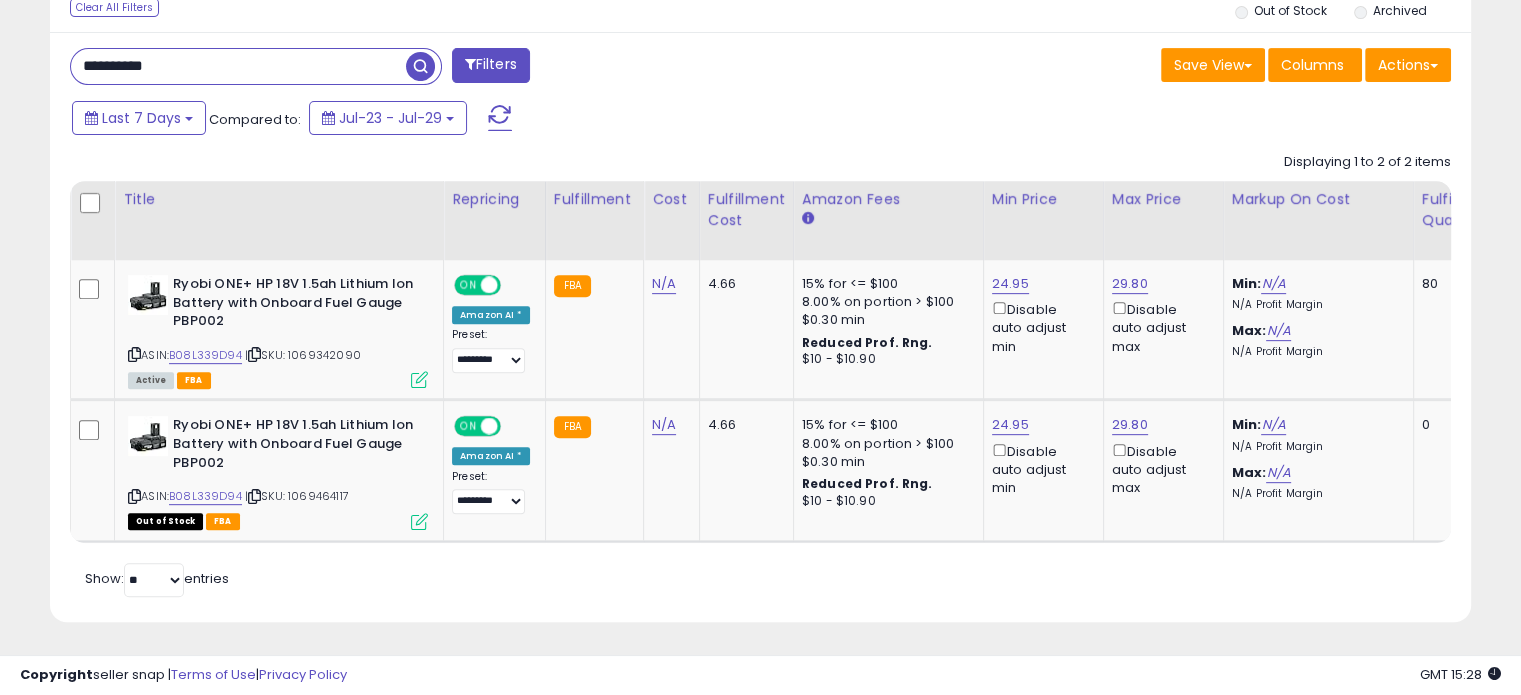 drag, startPoint x: 196, startPoint y: 70, endPoint x: 0, endPoint y: 74, distance: 196.04082 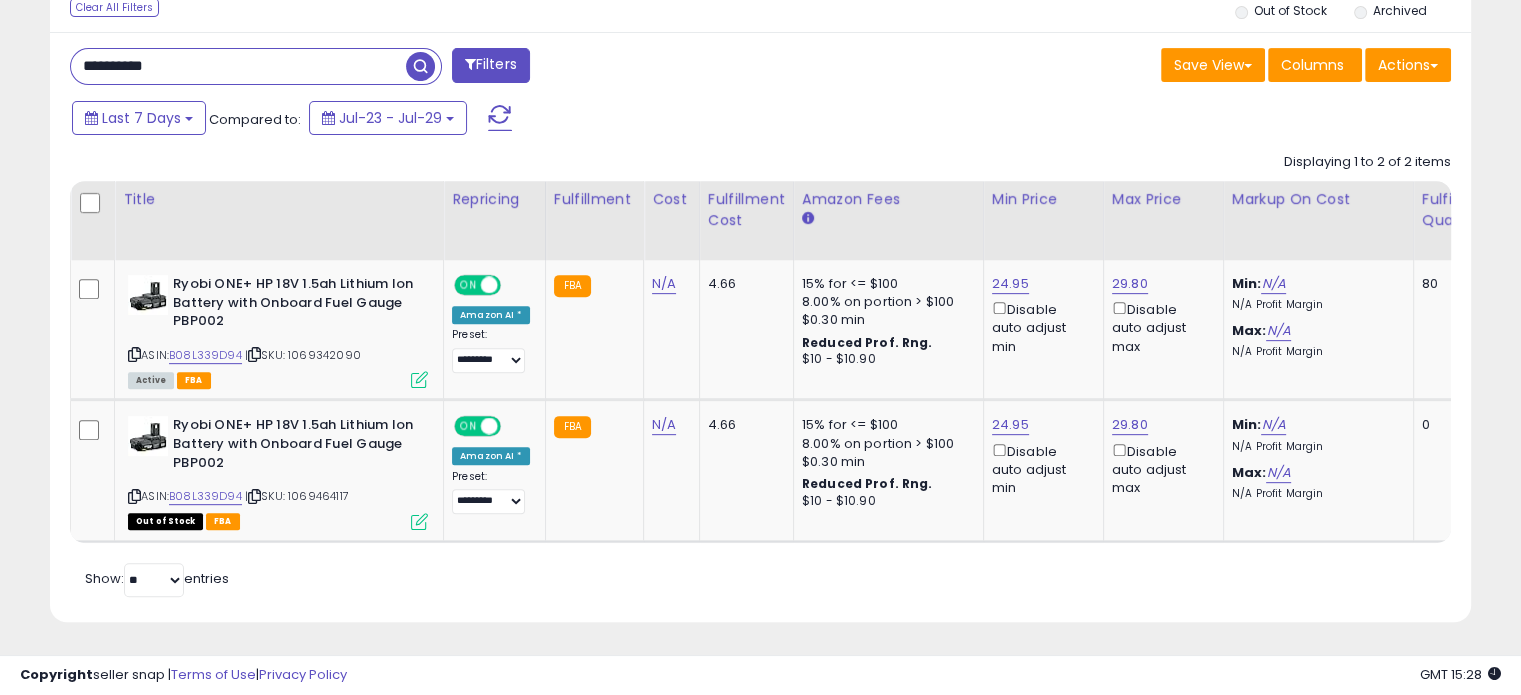 paste 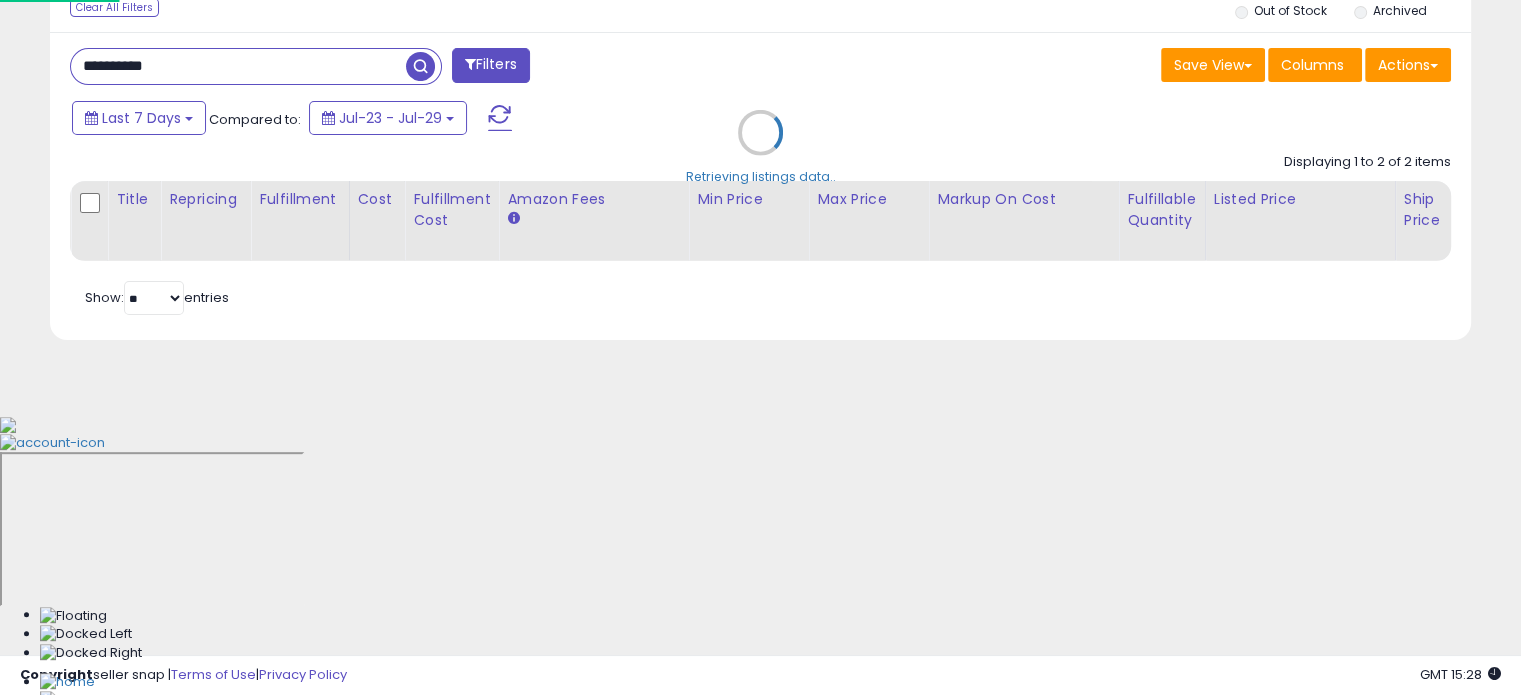 scroll, scrollTop: 999589, scrollLeft: 999168, axis: both 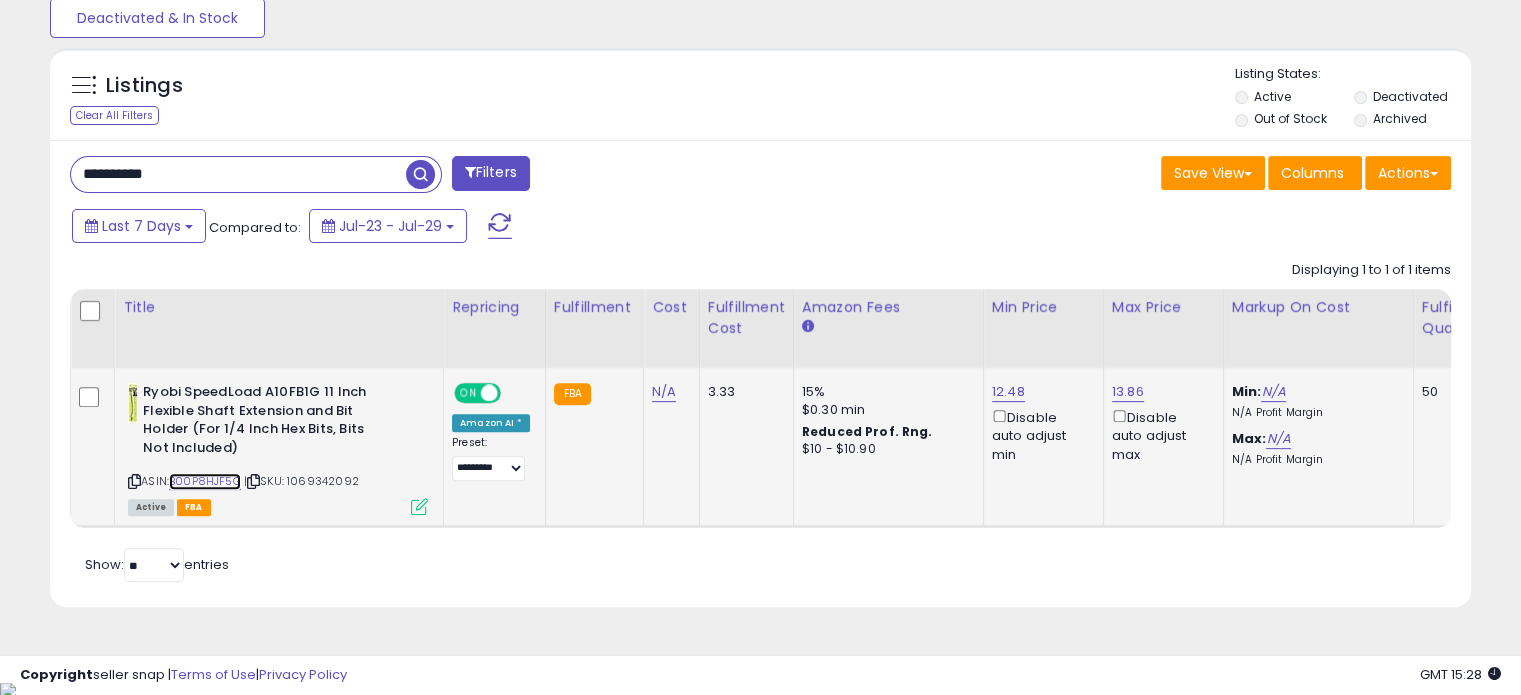 click on "B00P8HJF5G" at bounding box center (205, 481) 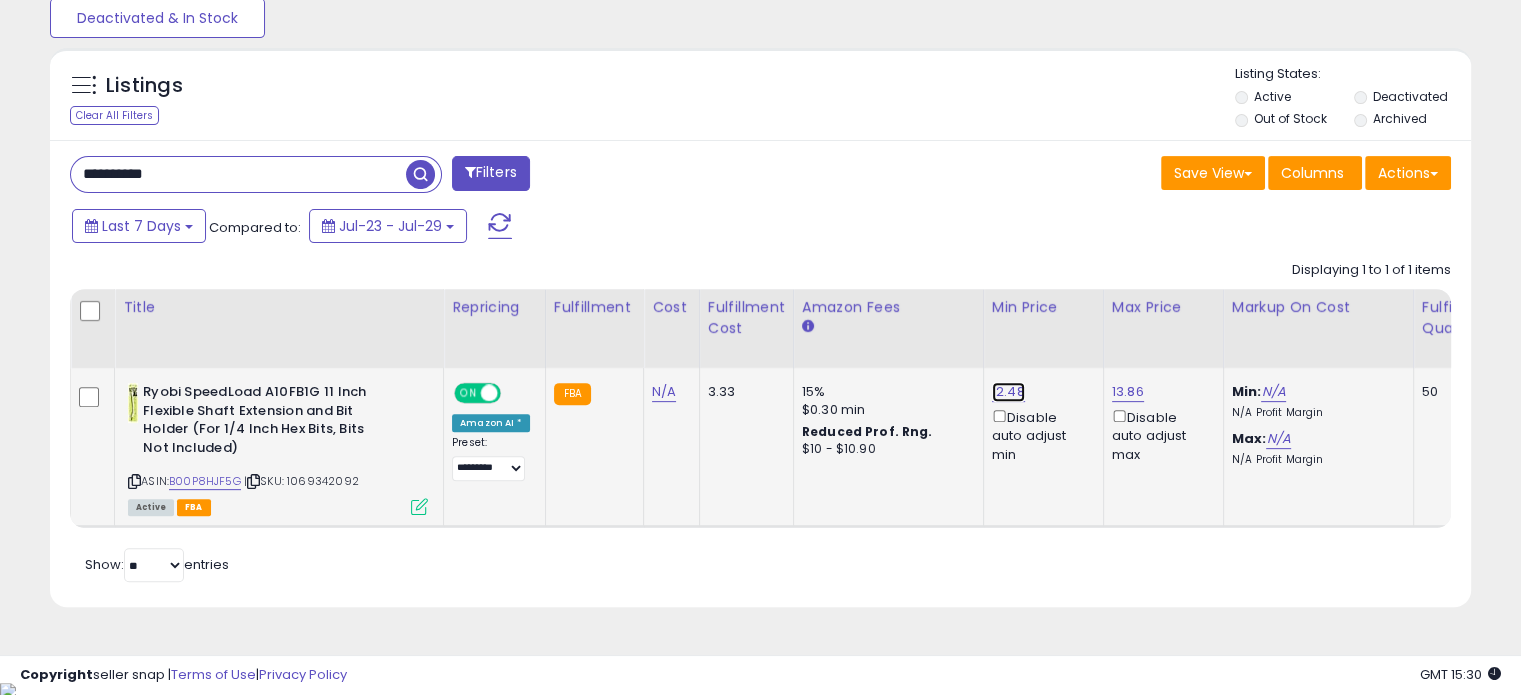 click on "12.48" at bounding box center [1008, 392] 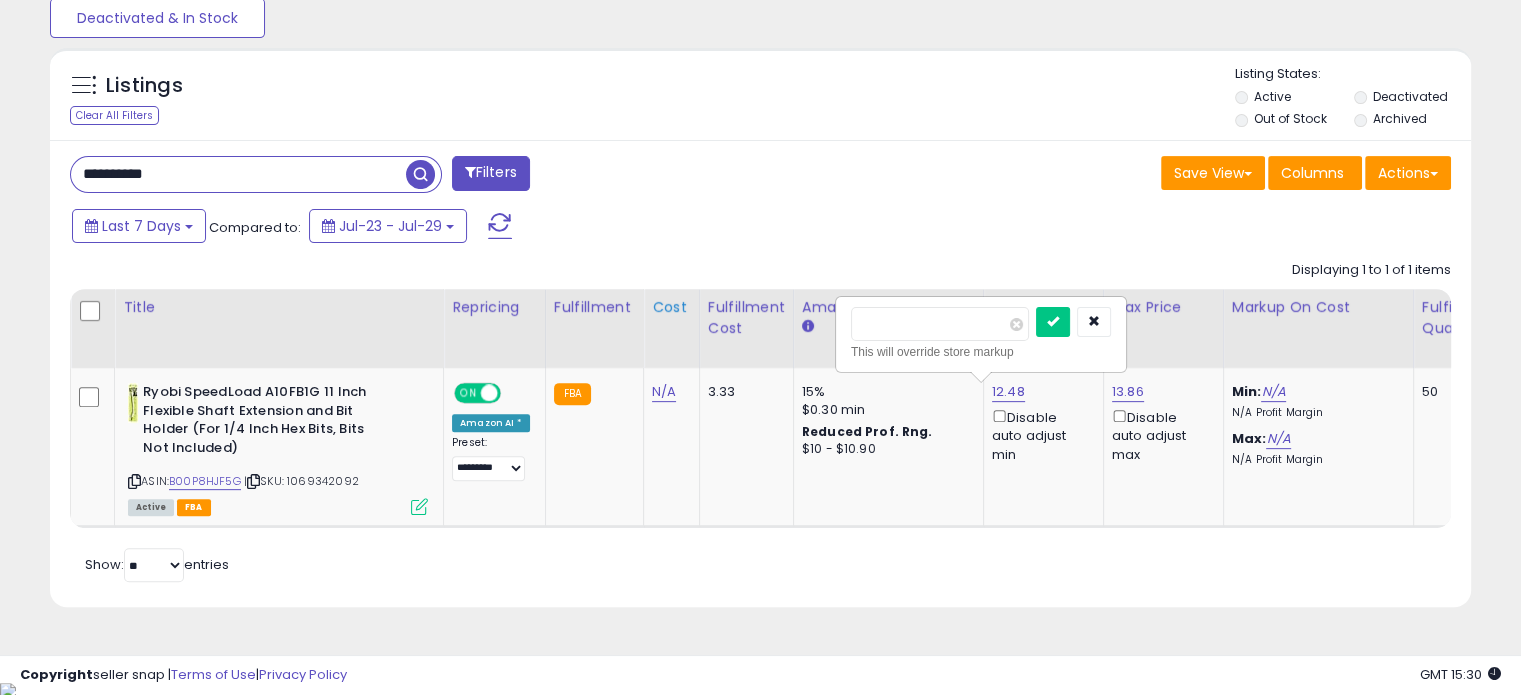 drag, startPoint x: 928, startPoint y: 327, endPoint x: 662, endPoint y: 312, distance: 266.4226 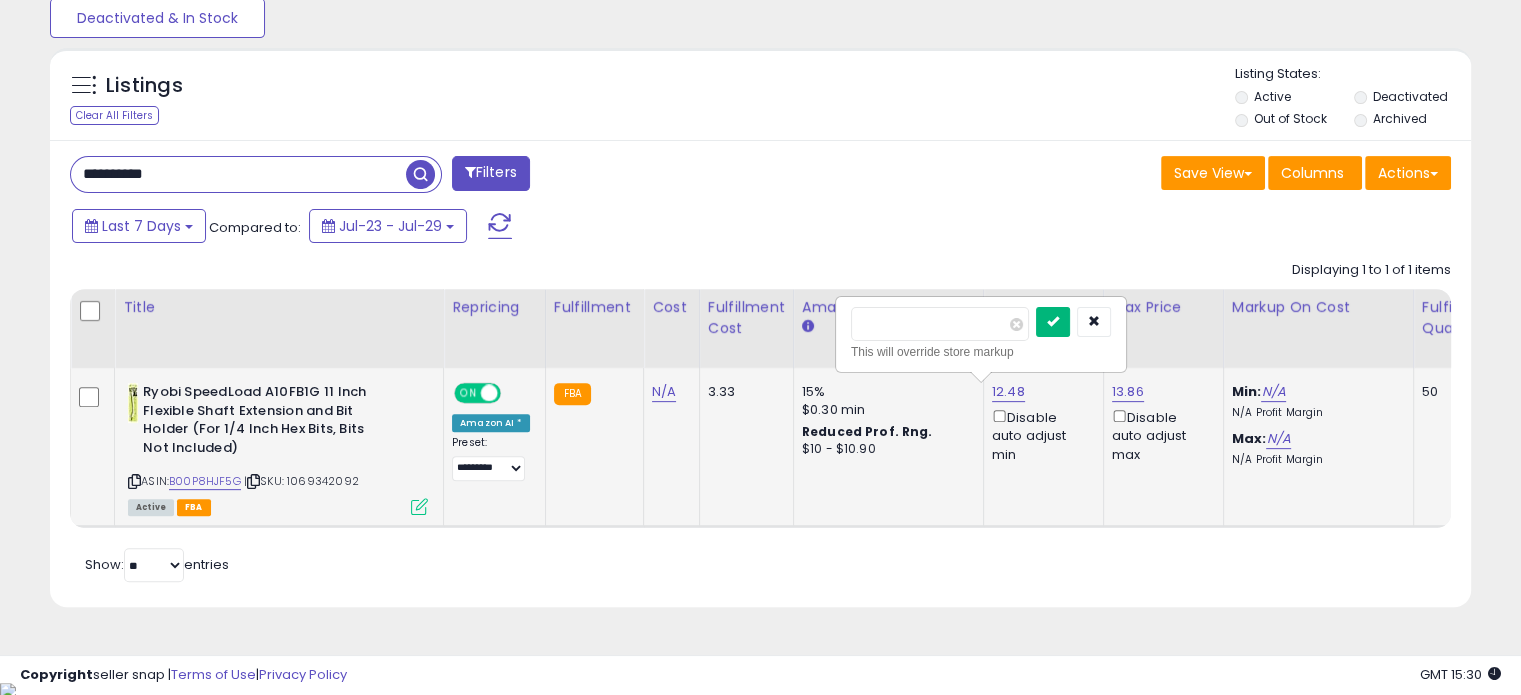 type on "*****" 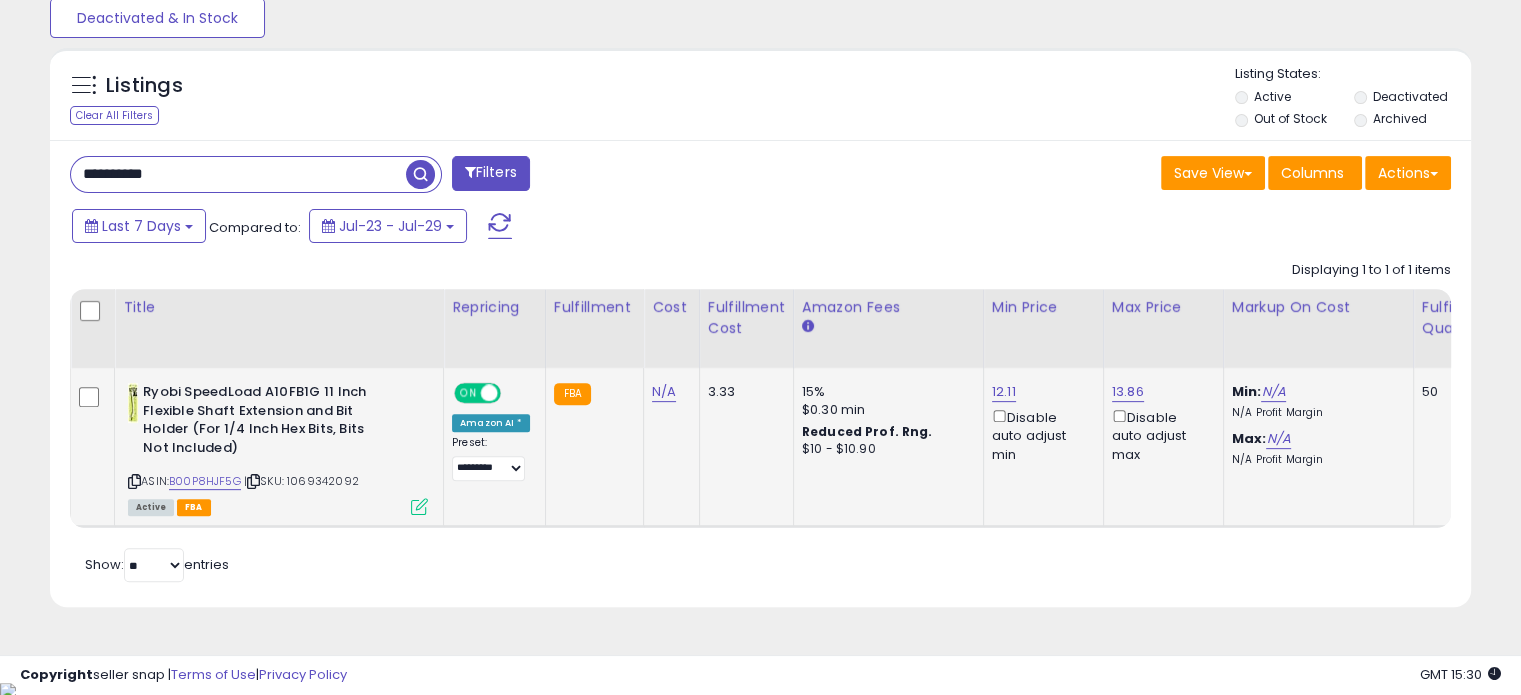 drag, startPoint x: 226, startPoint y: 180, endPoint x: 0, endPoint y: 207, distance: 227.60712 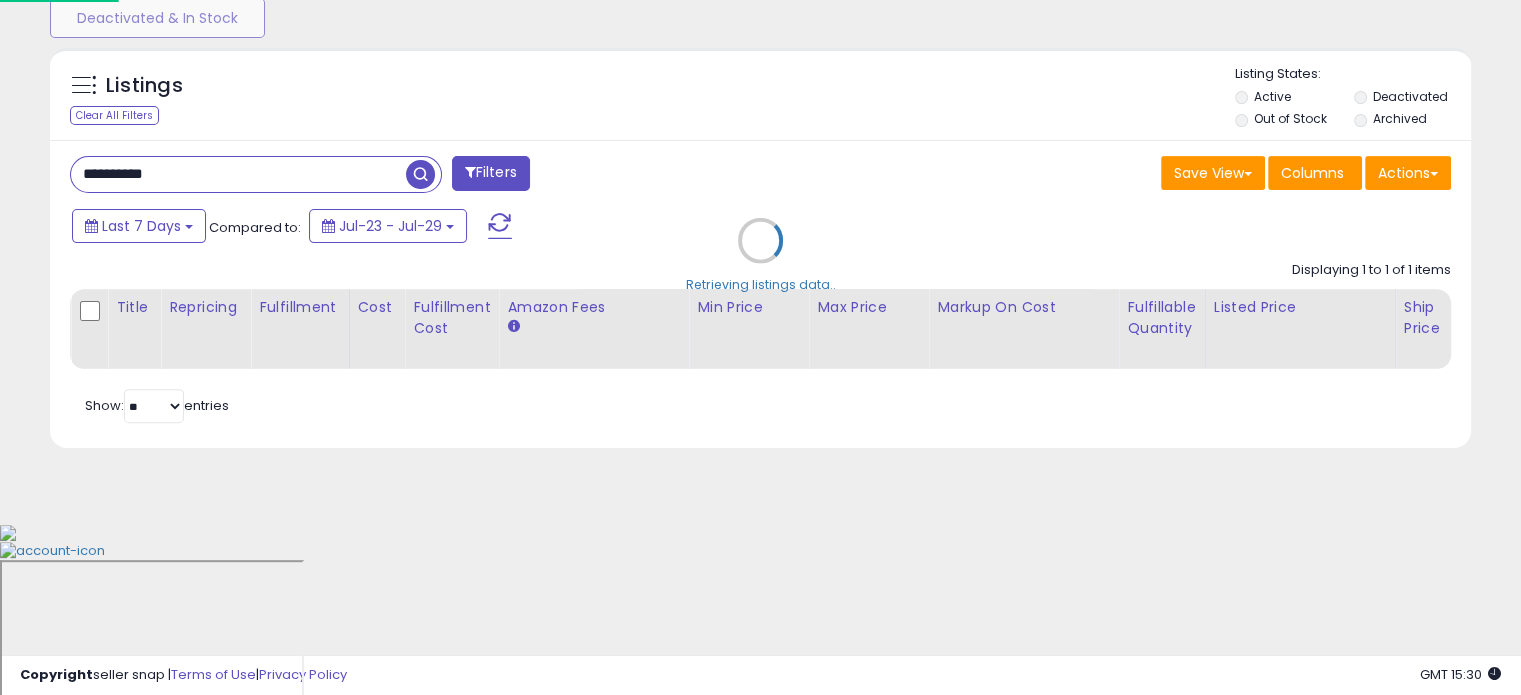 scroll, scrollTop: 999589, scrollLeft: 999168, axis: both 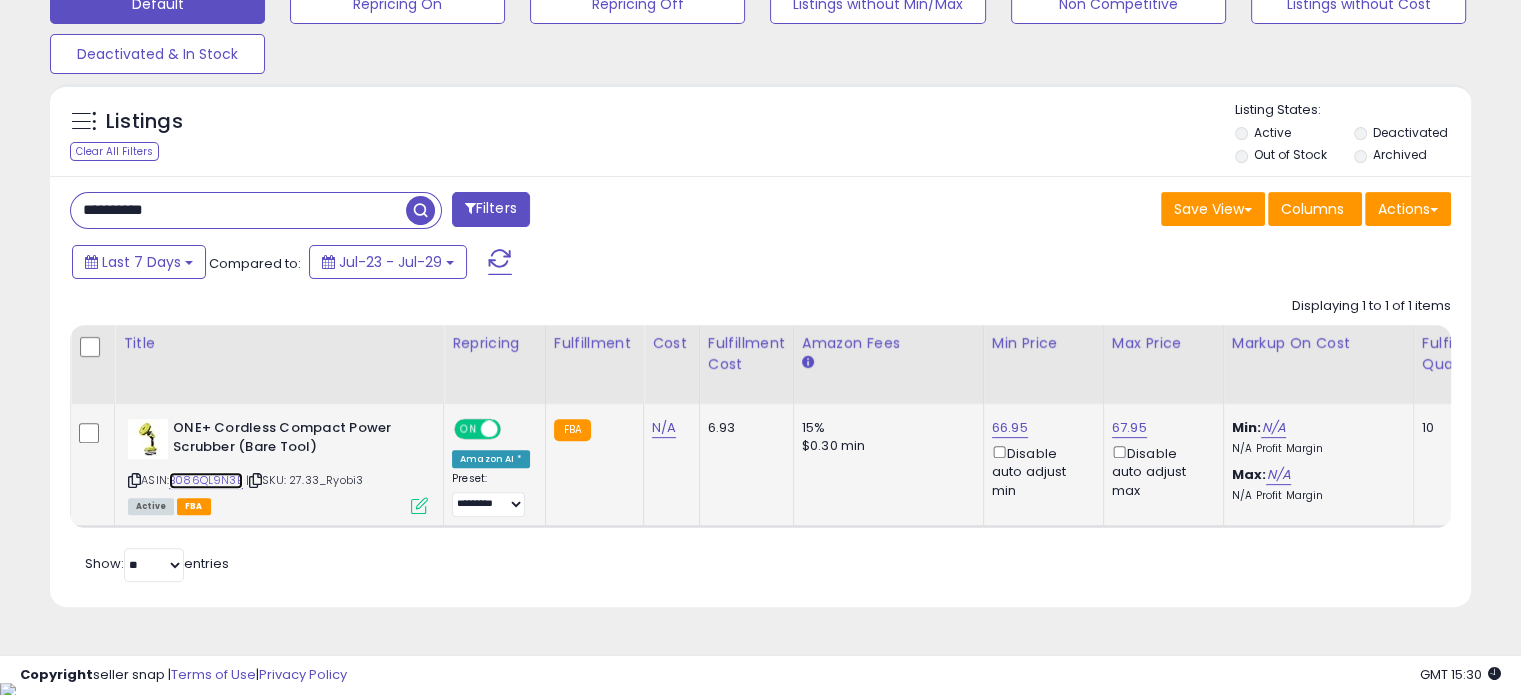 click on "B086QL9N3B" at bounding box center (206, 480) 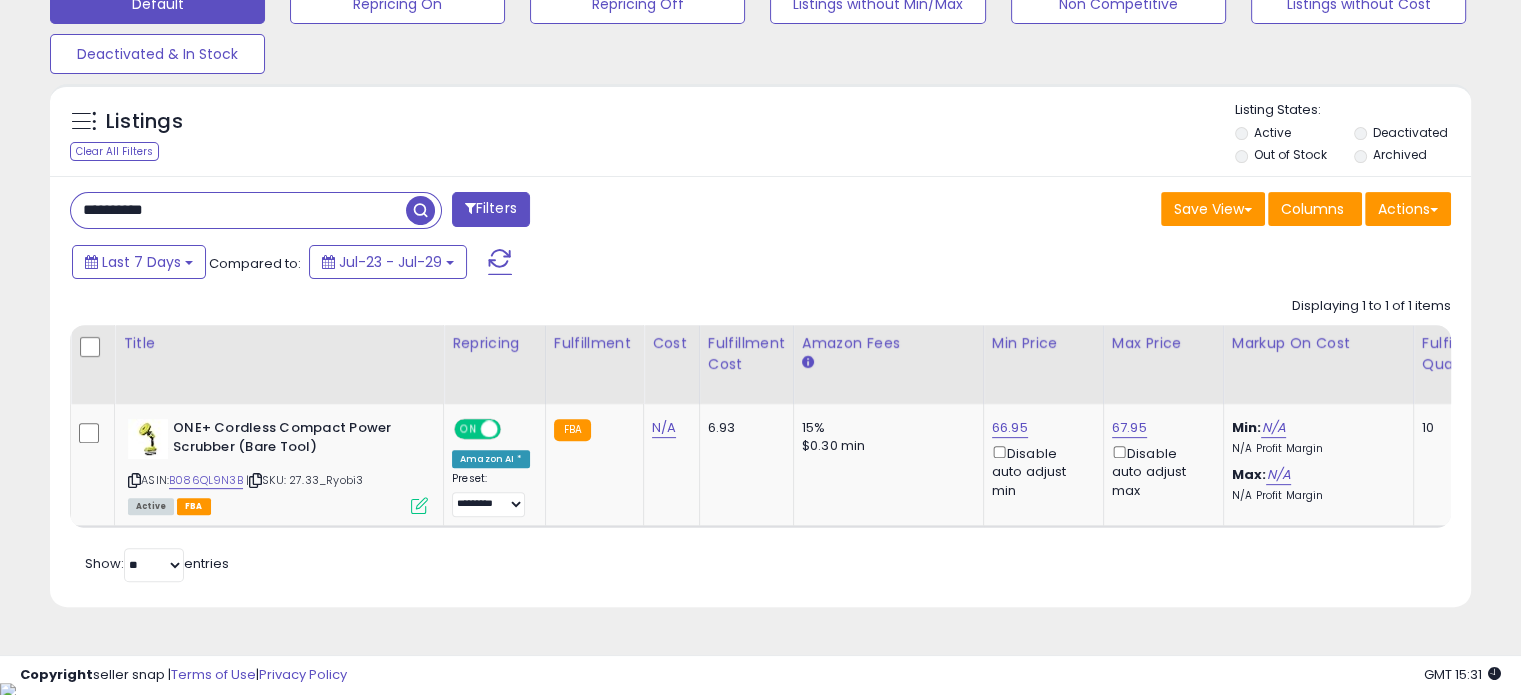 drag, startPoint x: 210, startPoint y: 208, endPoint x: 0, endPoint y: 213, distance: 210.05951 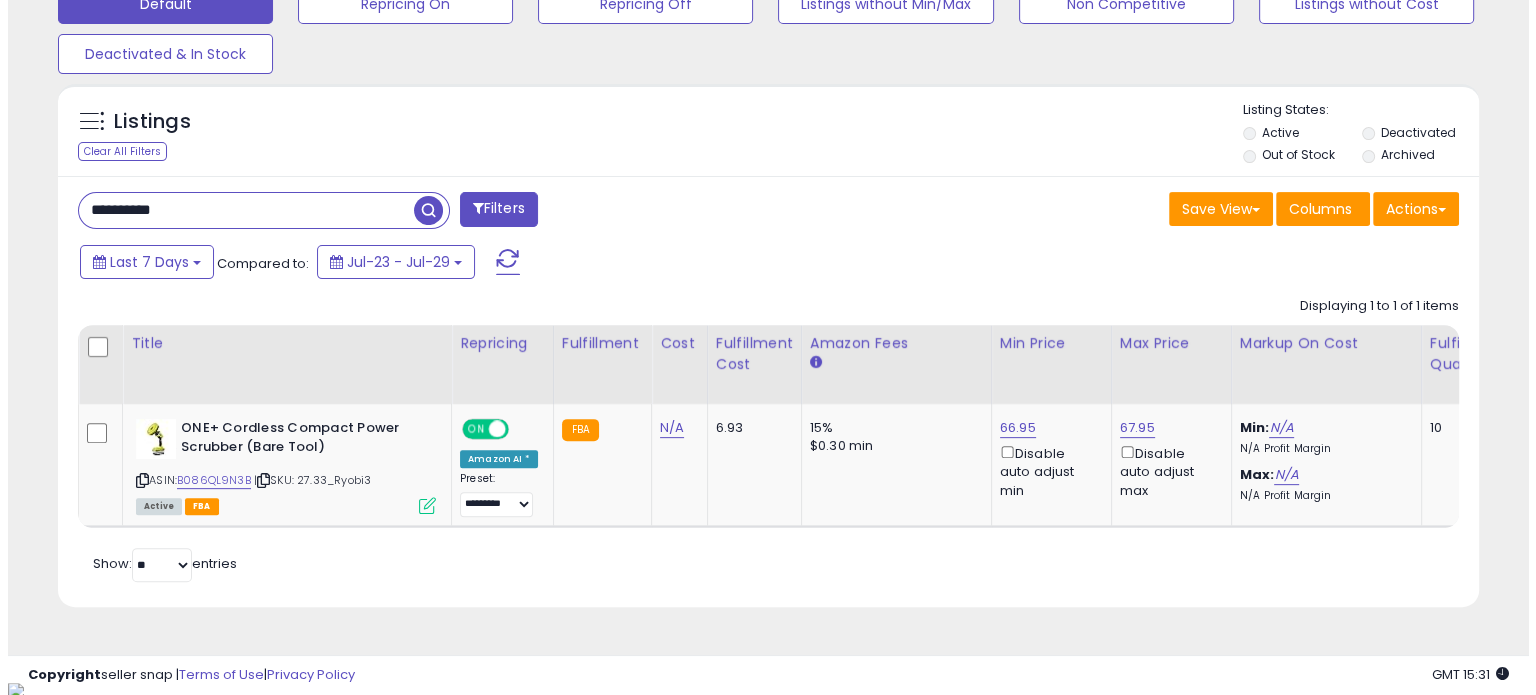 scroll, scrollTop: 524, scrollLeft: 0, axis: vertical 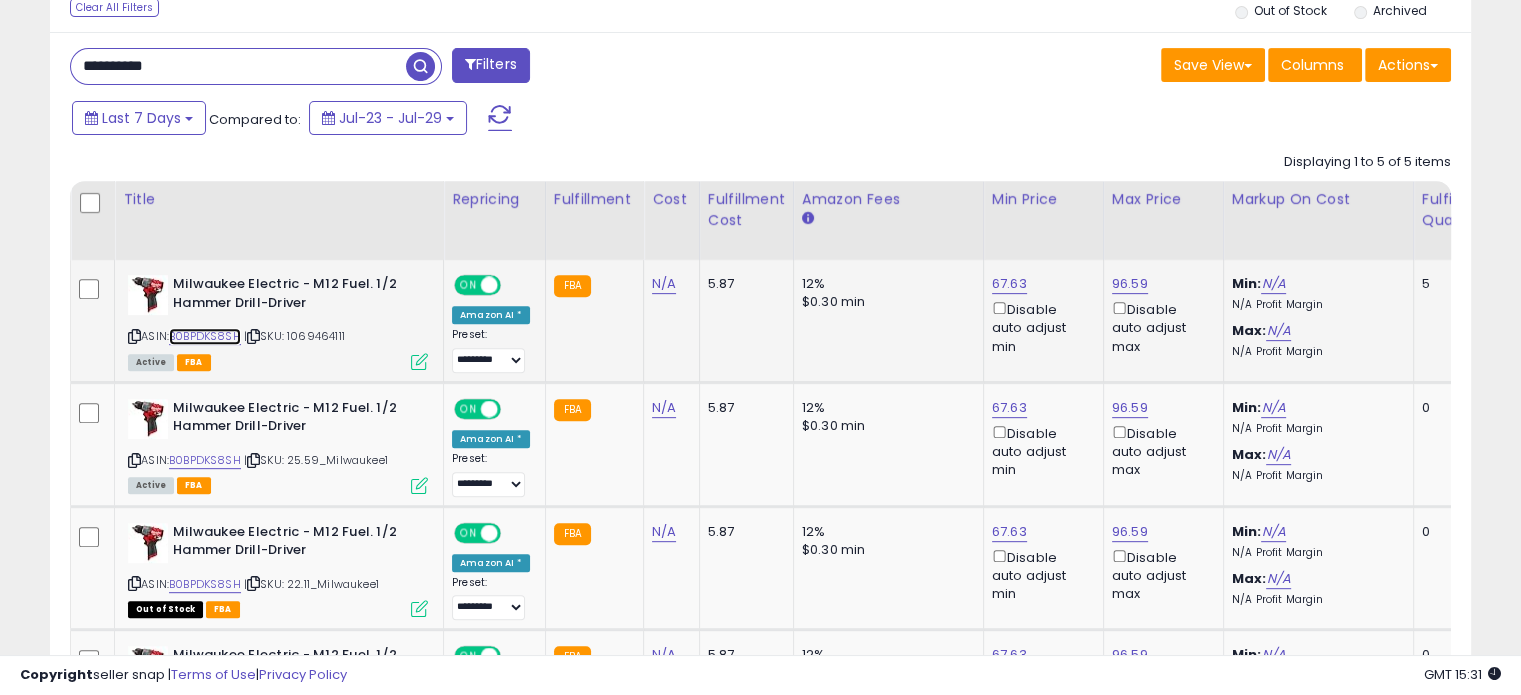 click on "B0BPDKS8SH" at bounding box center [205, 336] 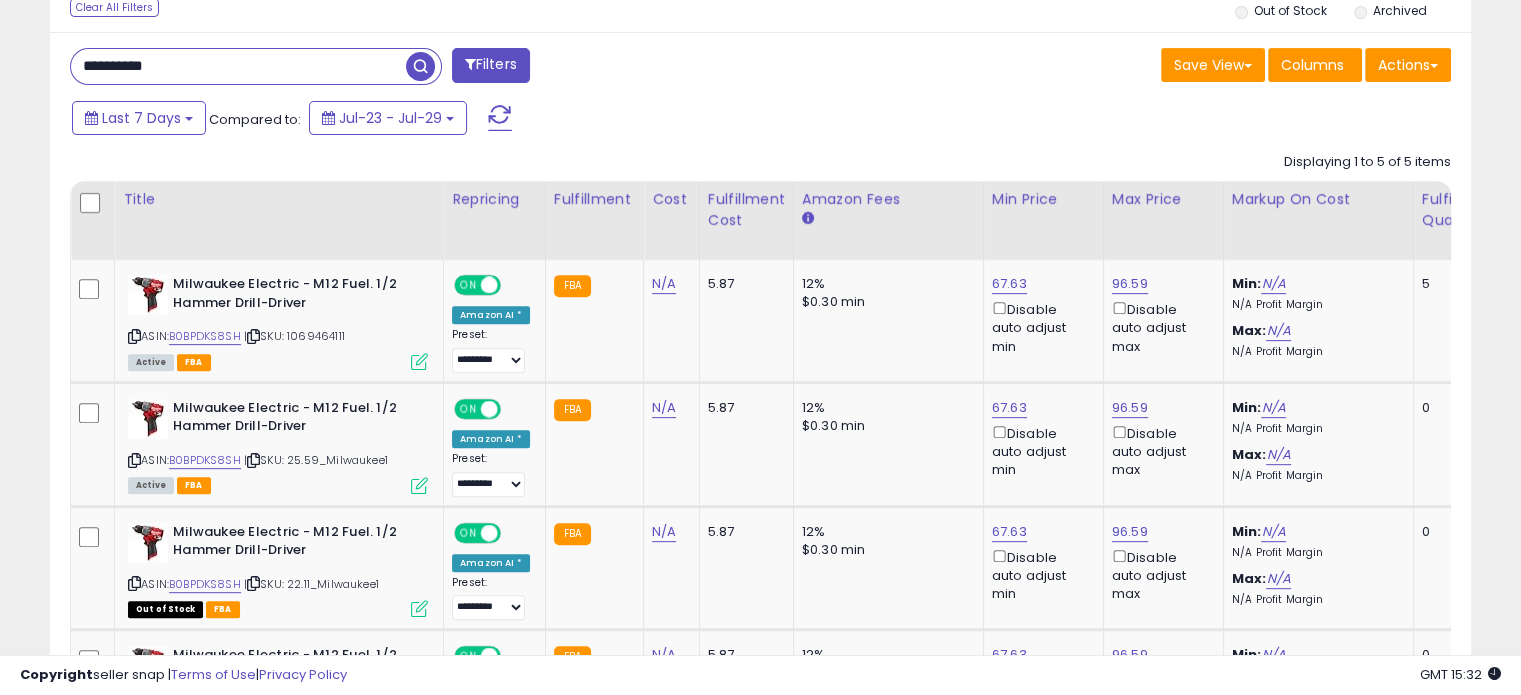 drag, startPoint x: 236, startPoint y: 62, endPoint x: 0, endPoint y: 61, distance: 236.00212 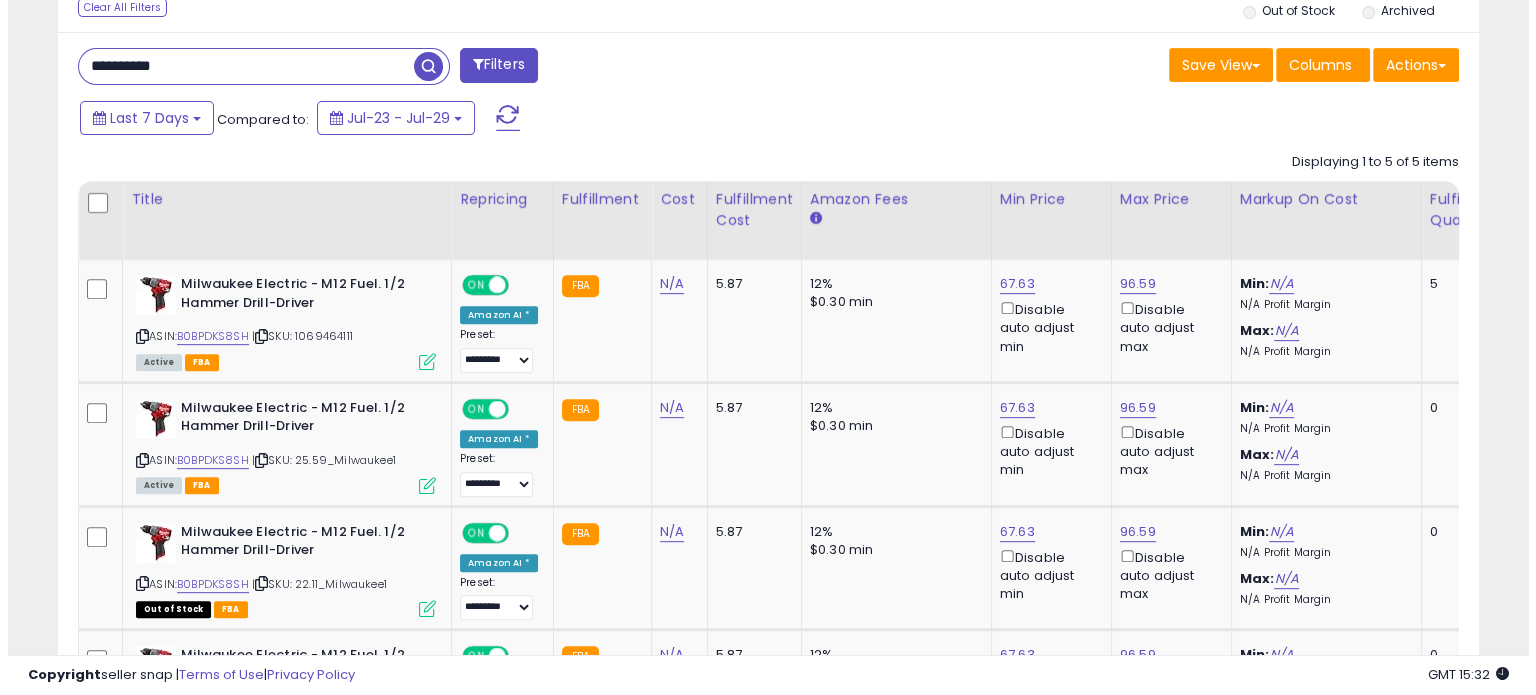scroll, scrollTop: 524, scrollLeft: 0, axis: vertical 